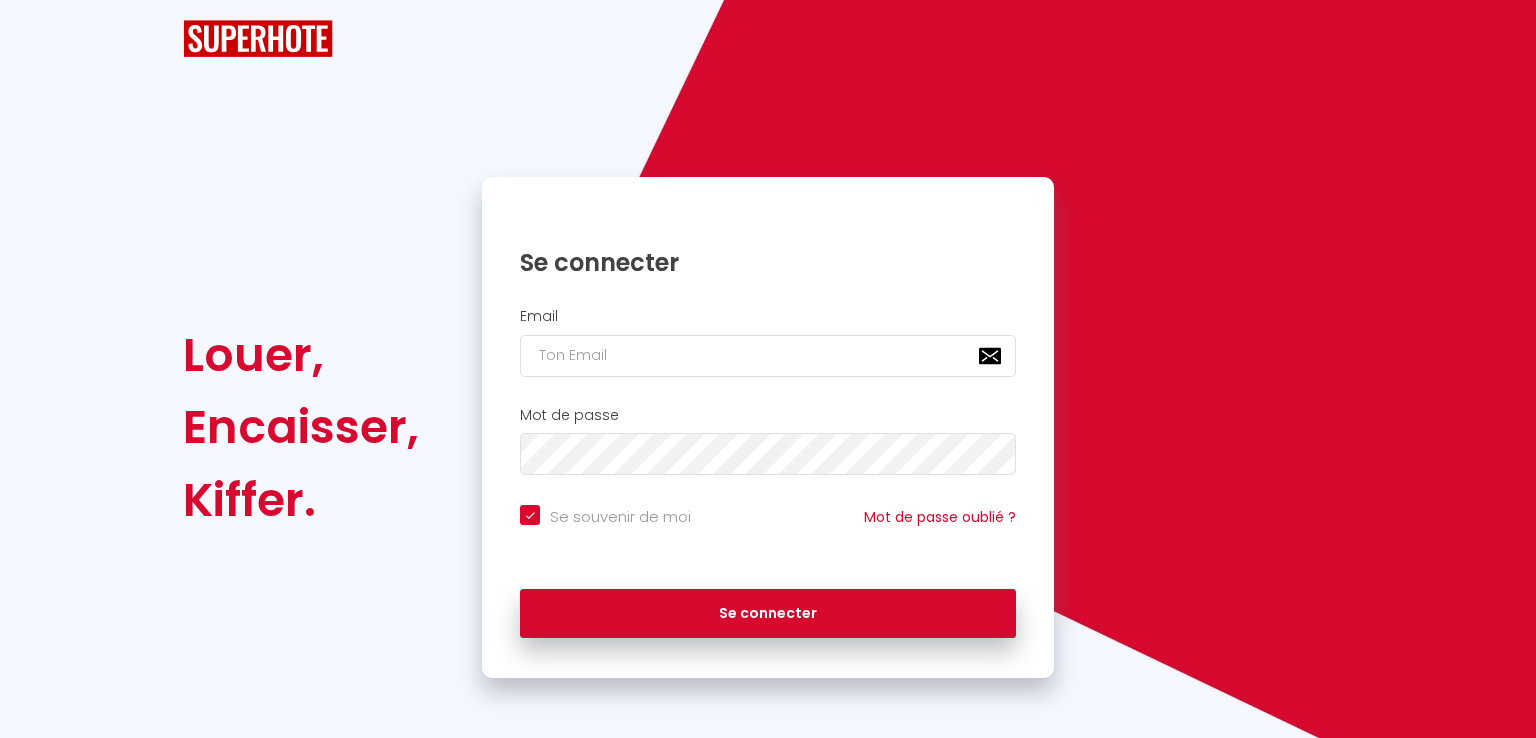 scroll, scrollTop: 0, scrollLeft: 0, axis: both 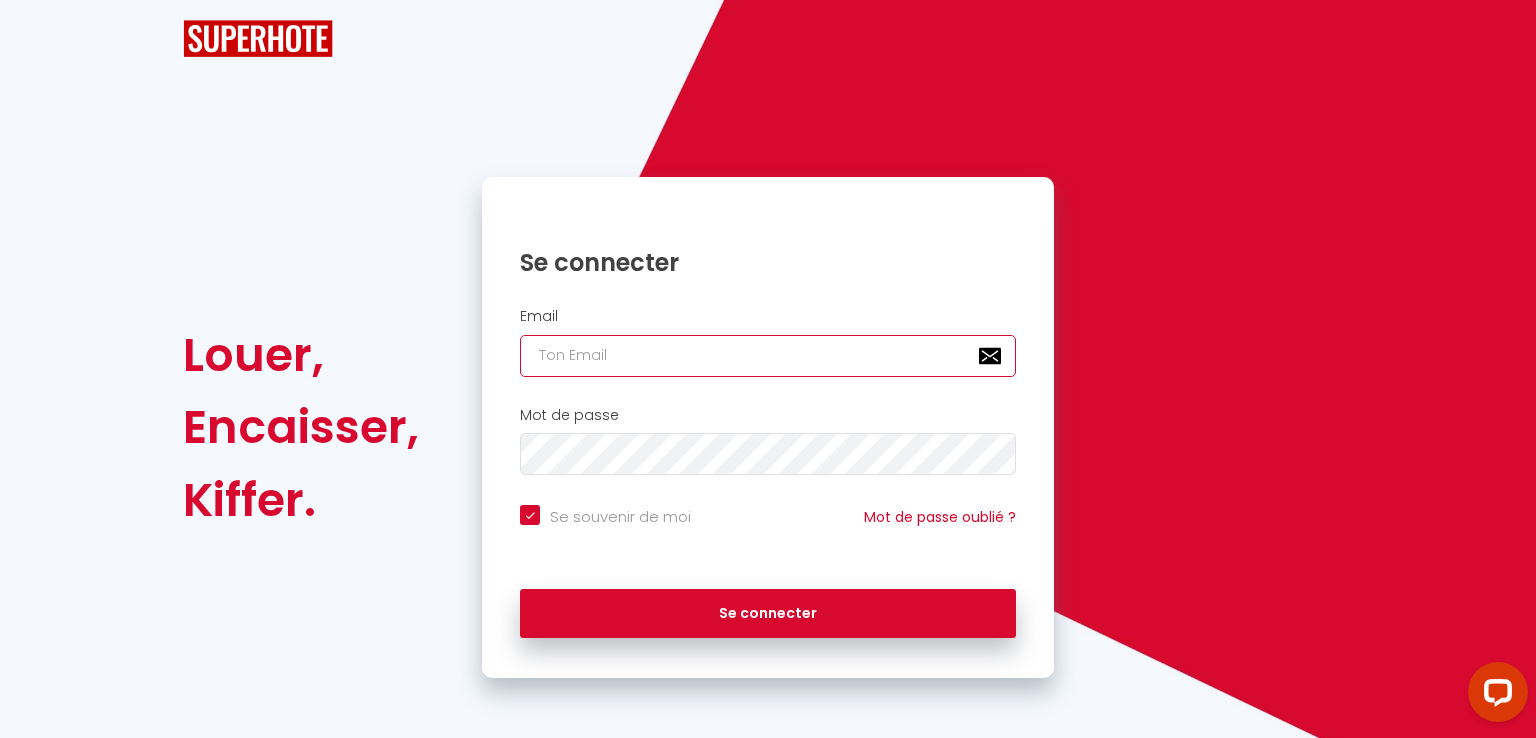 click at bounding box center [768, 356] 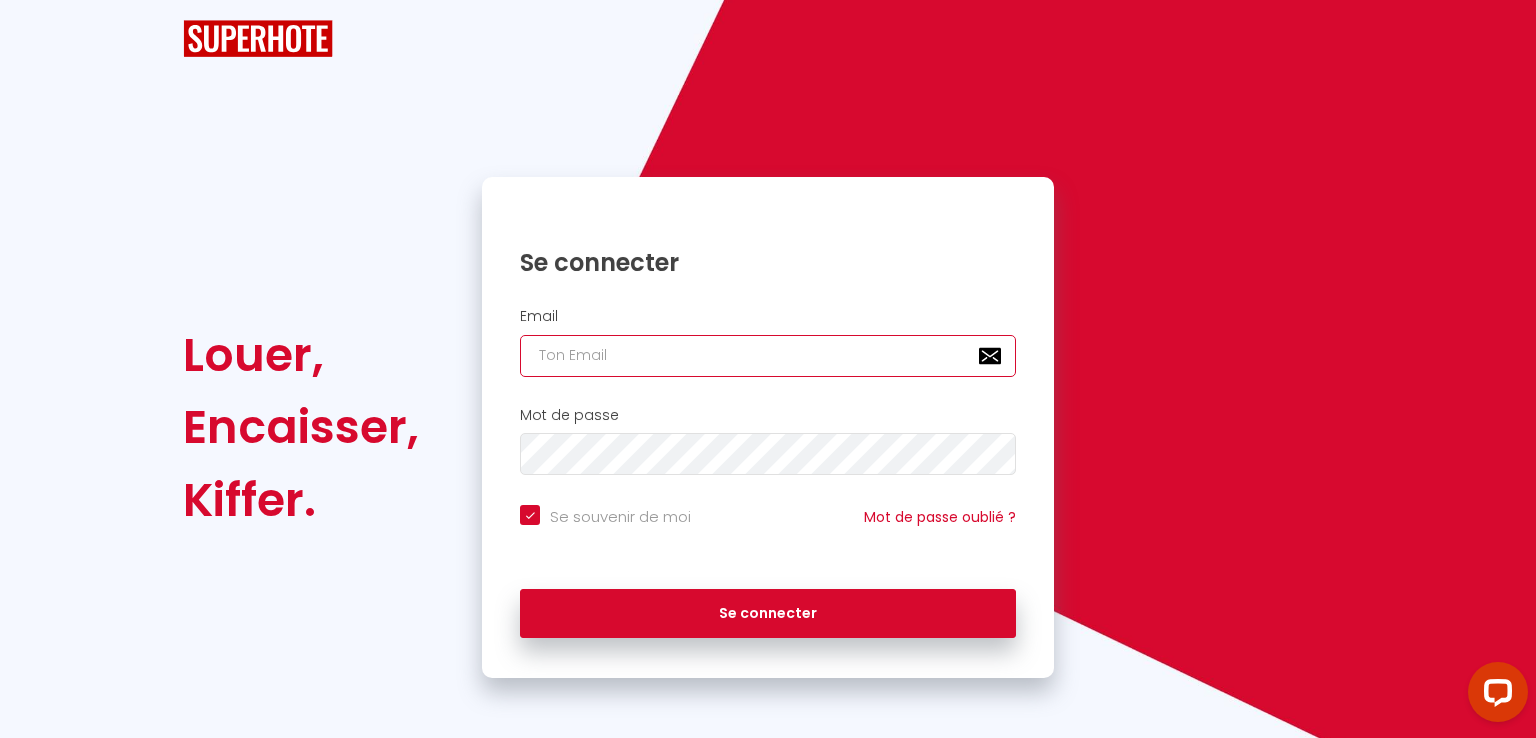 type on "[PERSON_NAME][EMAIL_ADDRESS][DOMAIN_NAME]" 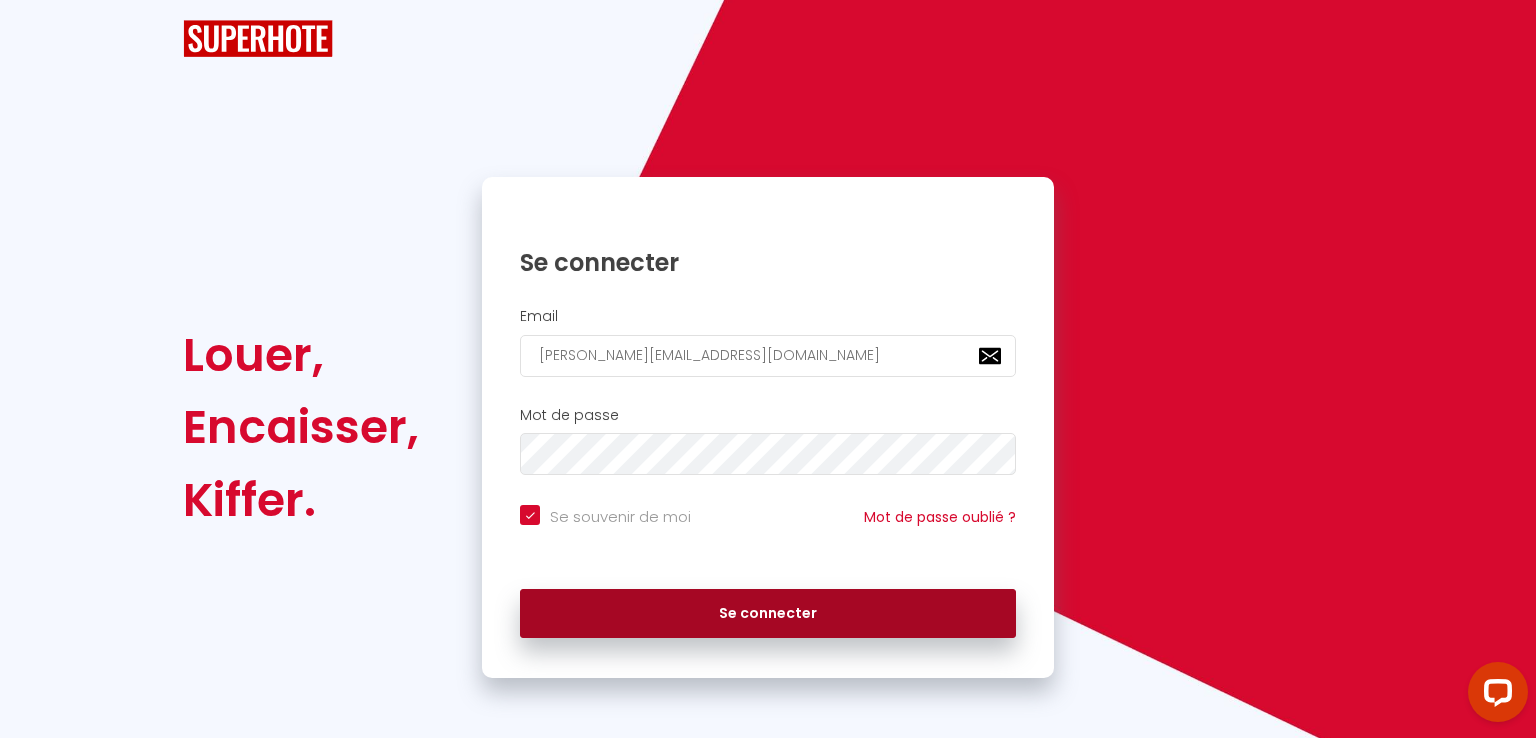 click on "Se connecter" at bounding box center [768, 614] 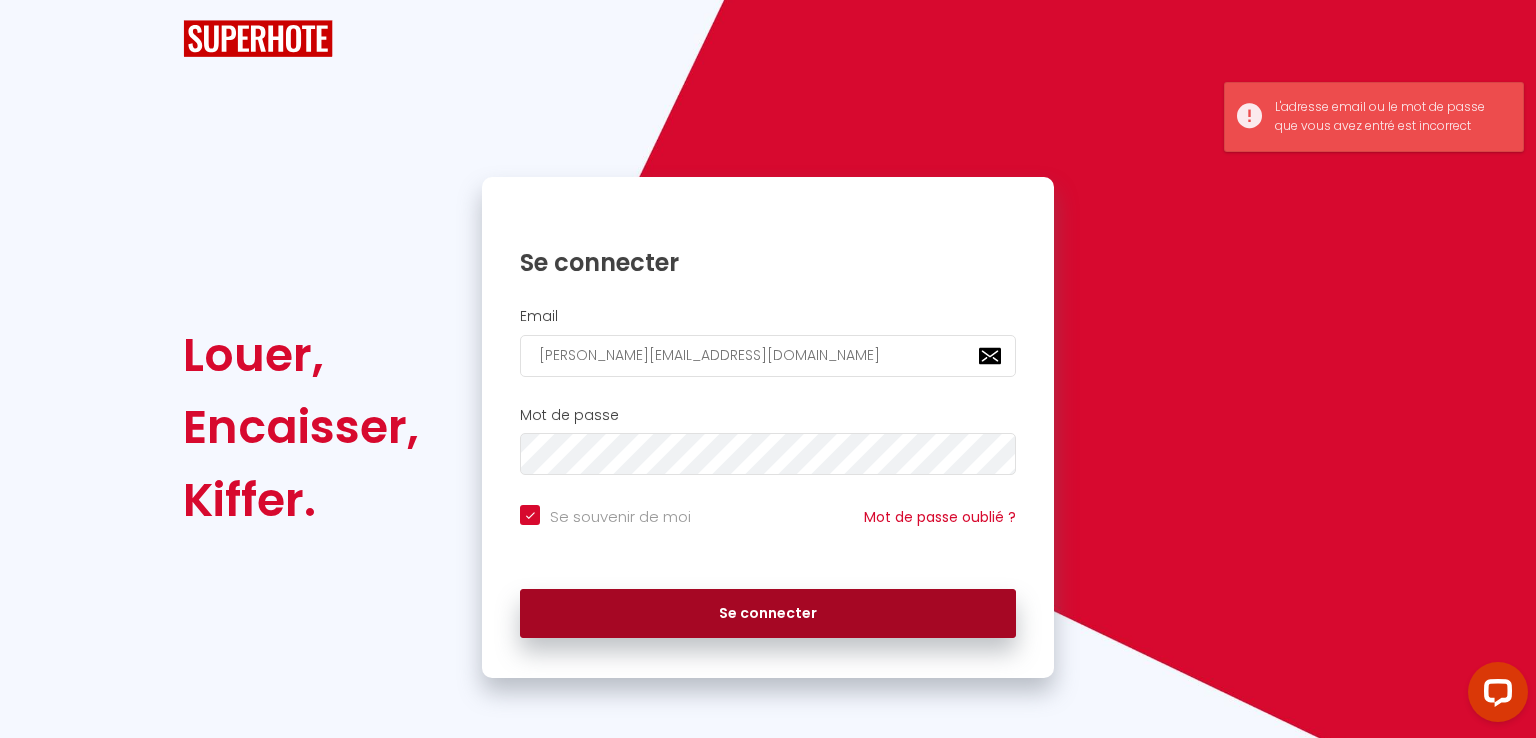 click on "Se connecter" at bounding box center [768, 614] 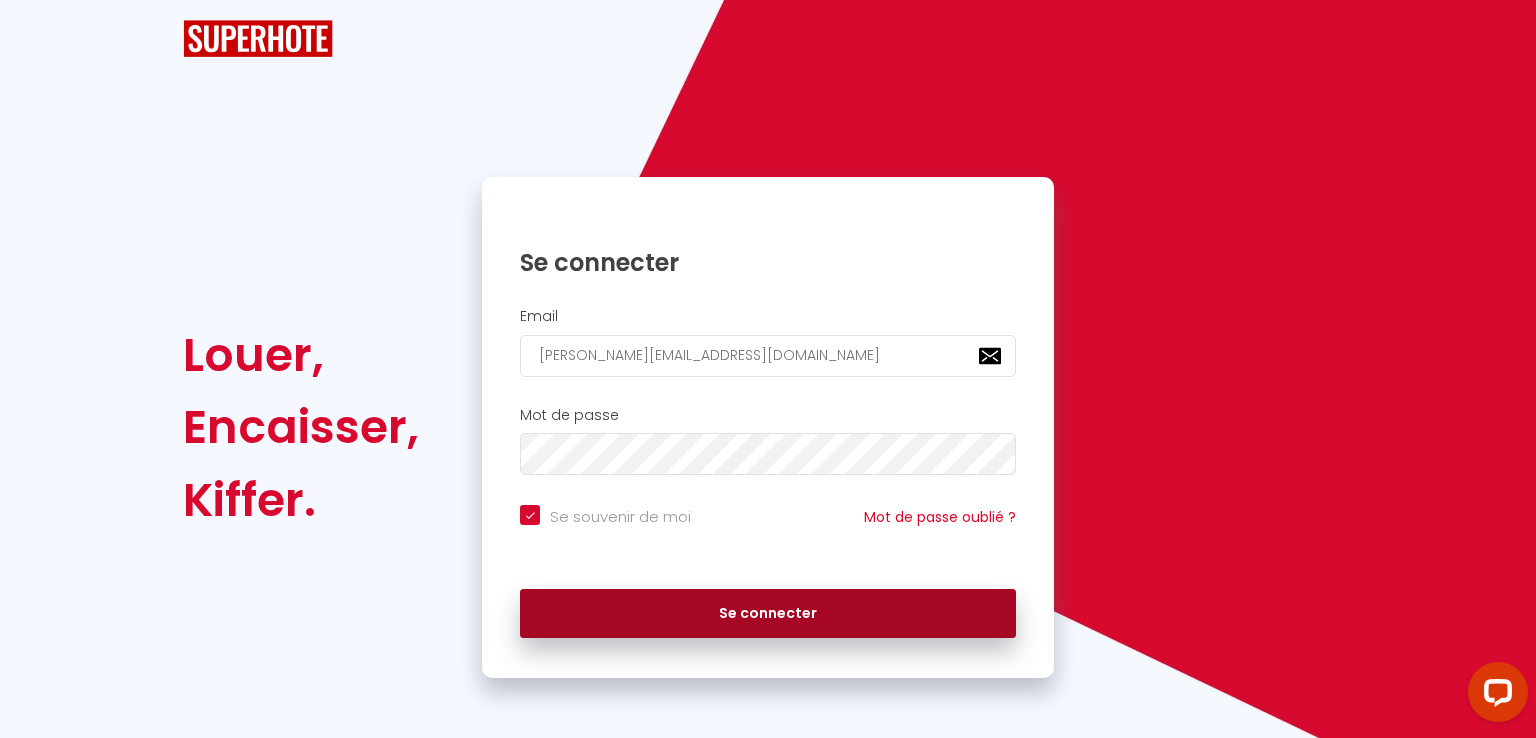 click on "Se connecter" at bounding box center (768, 614) 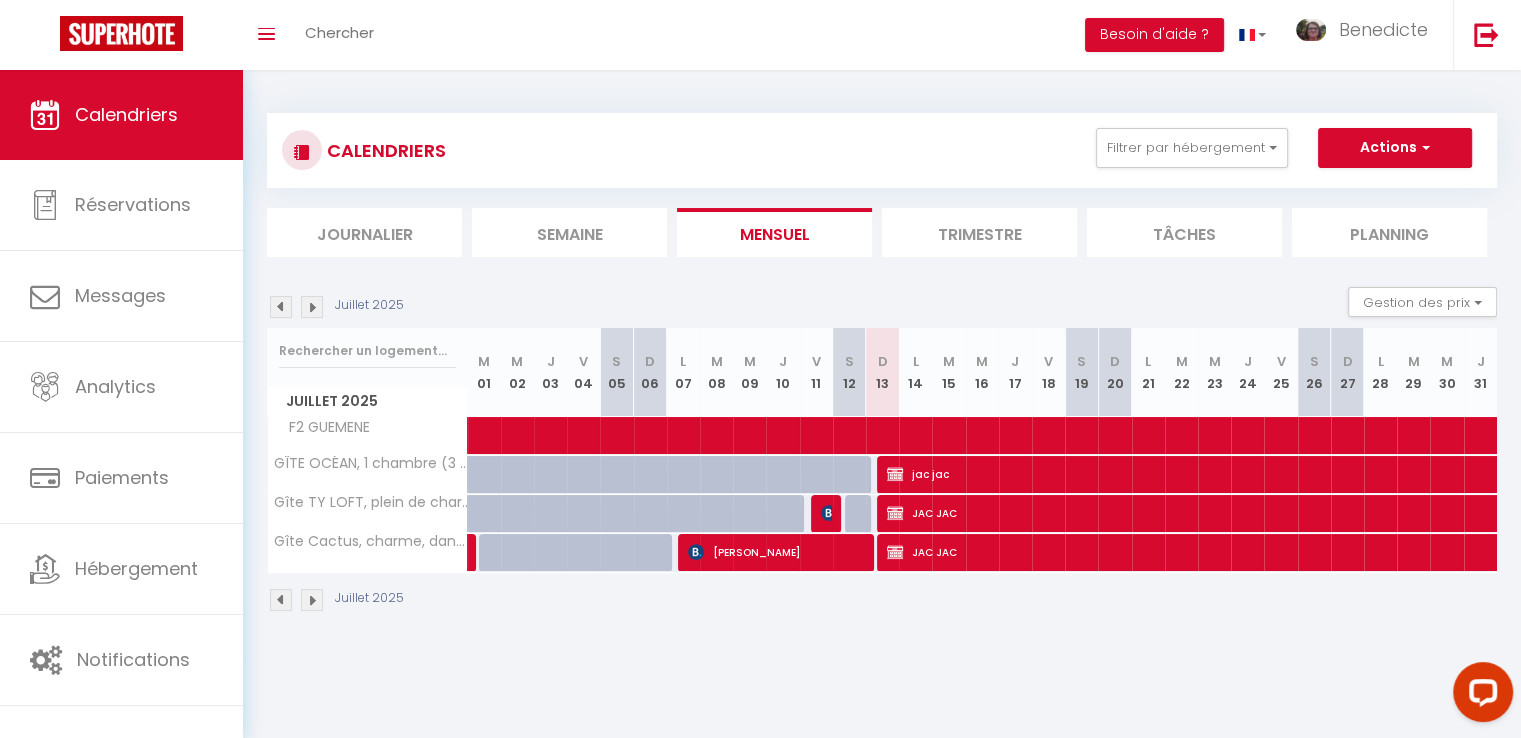 click on "Trimestre" at bounding box center [979, 232] 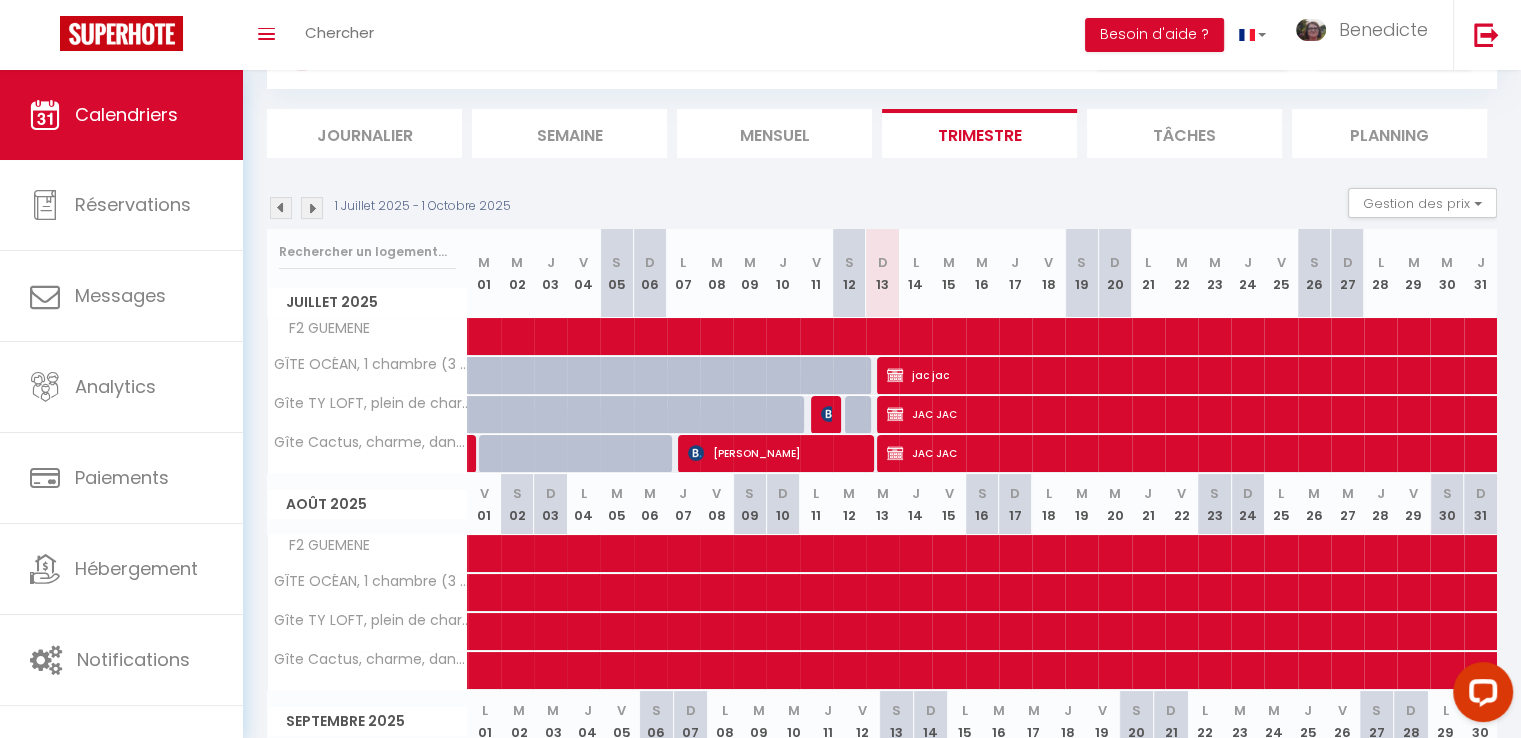 scroll, scrollTop: 100, scrollLeft: 0, axis: vertical 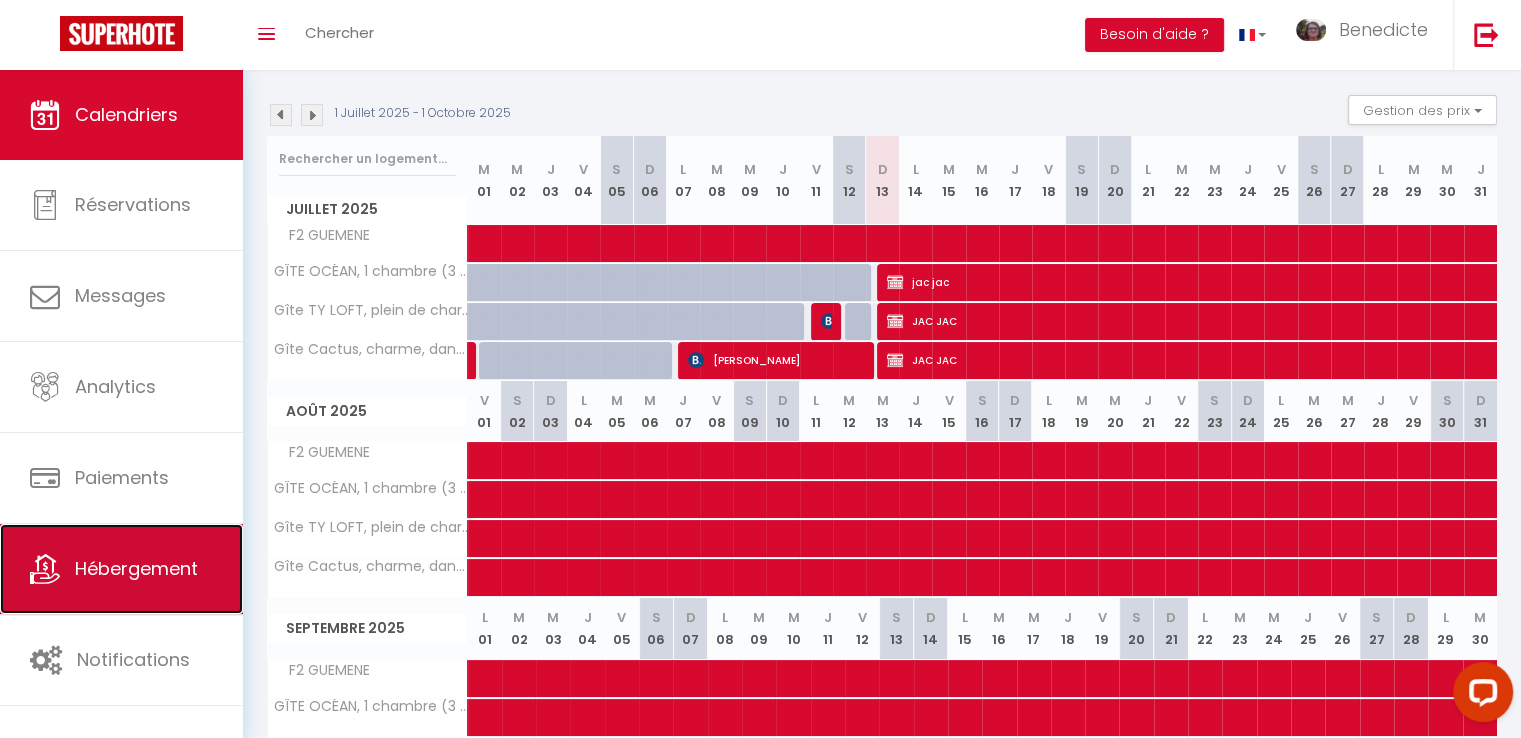 click on "Hébergement" at bounding box center [136, 568] 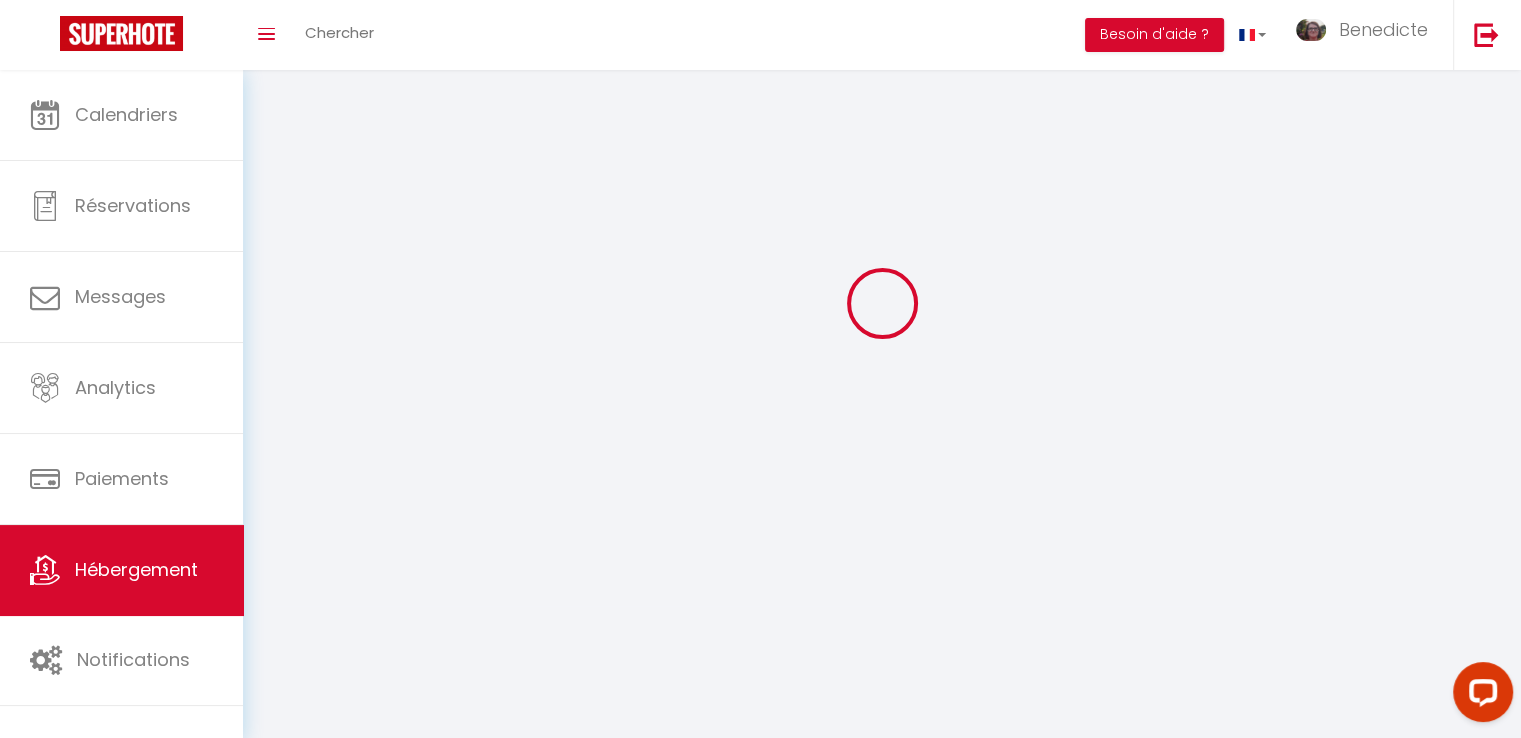 scroll, scrollTop: 0, scrollLeft: 0, axis: both 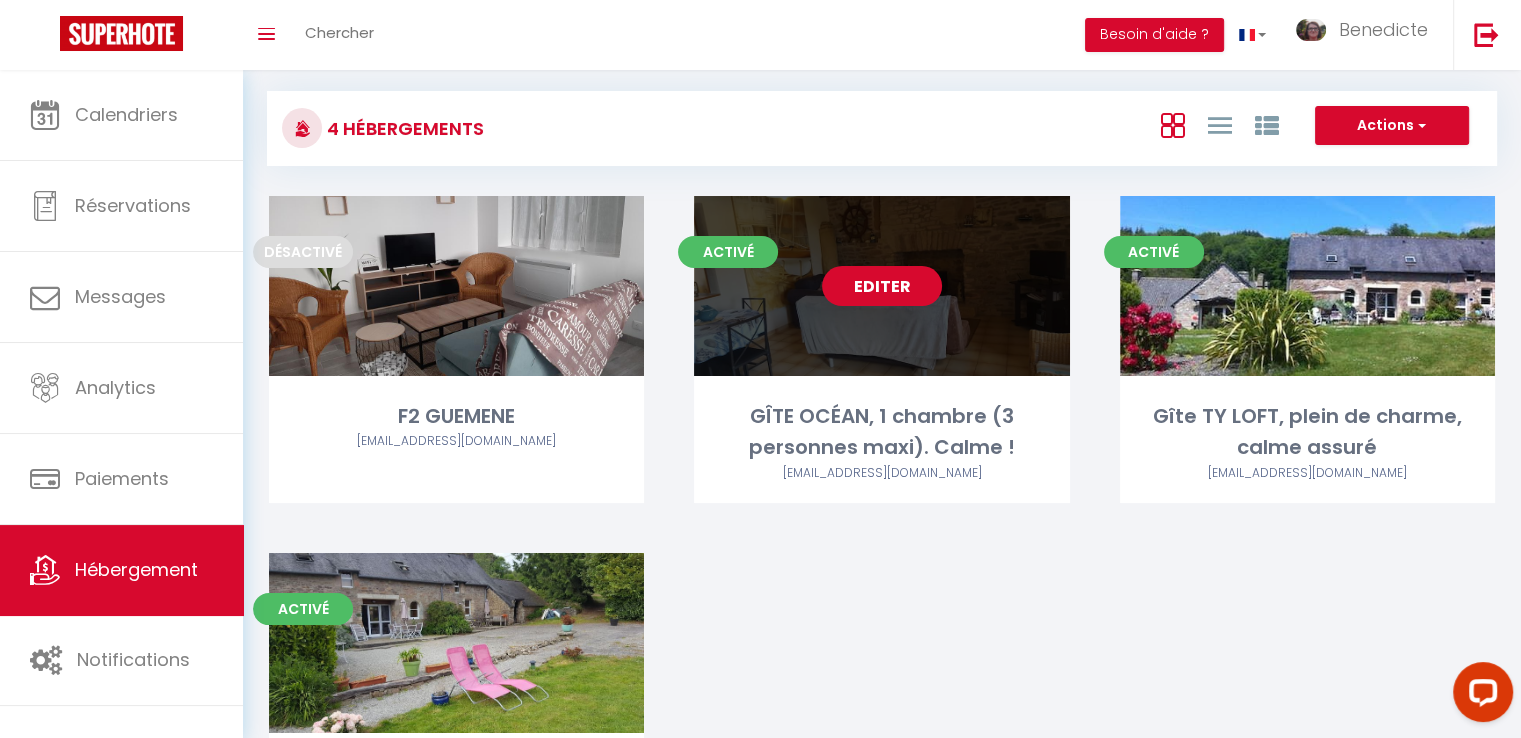click on "Editer" at bounding box center [882, 286] 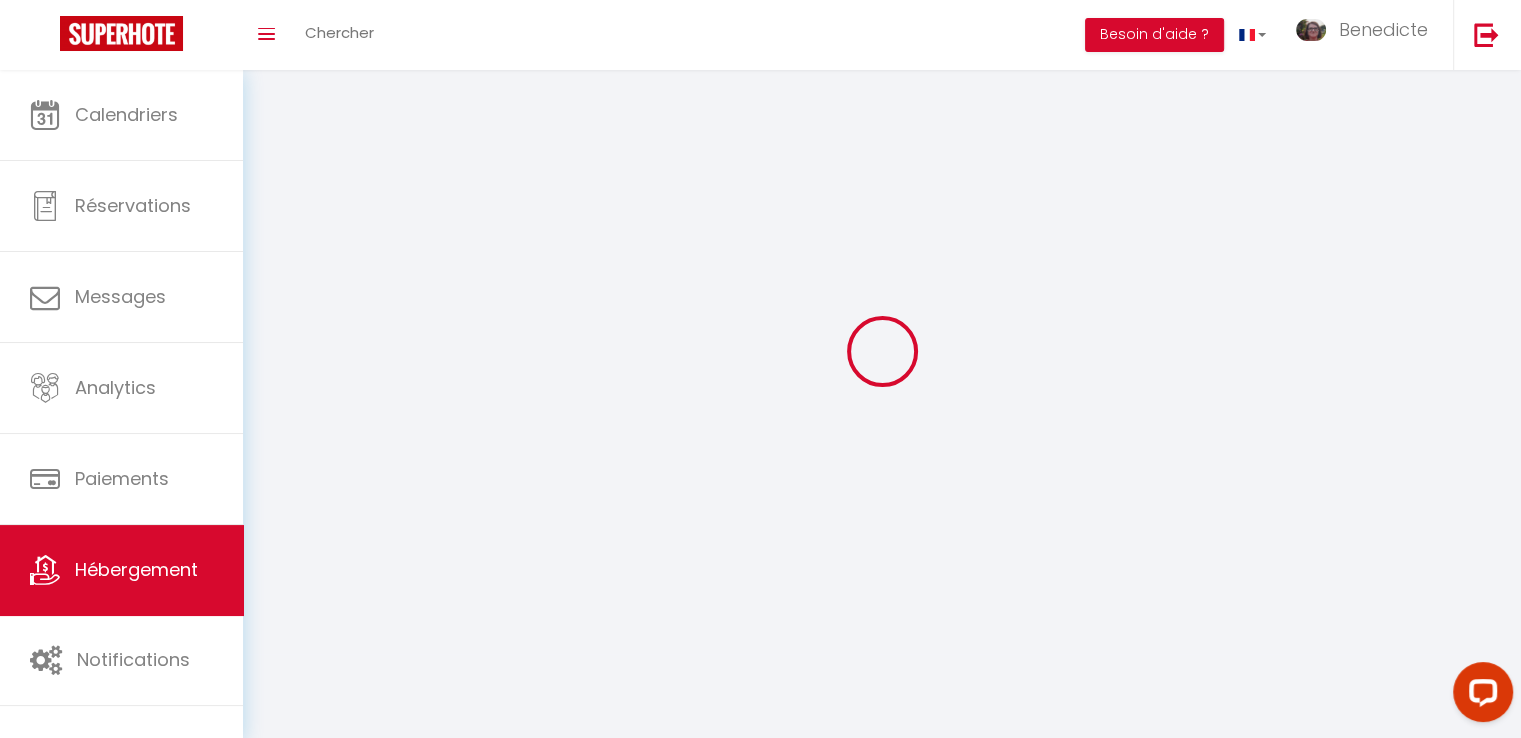 select 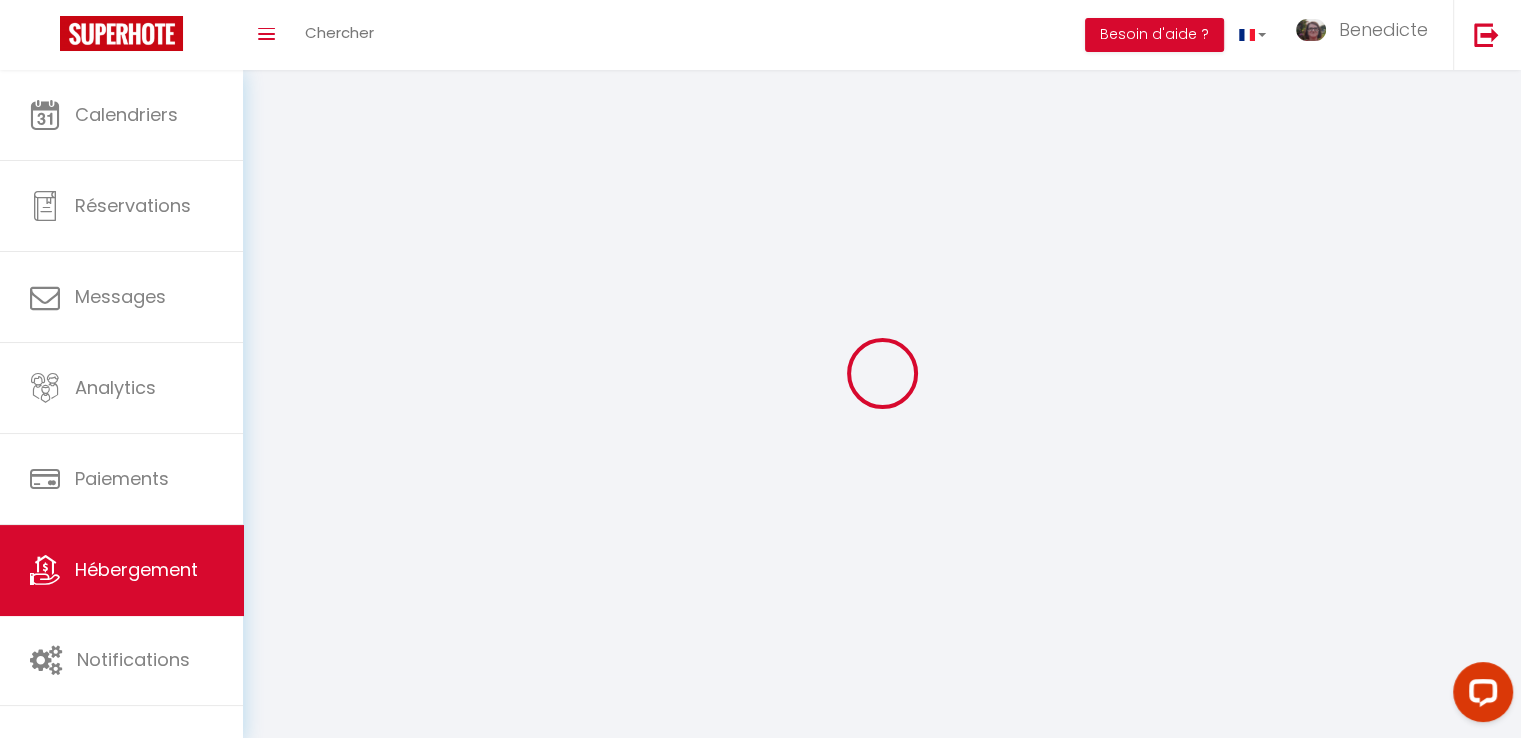 select 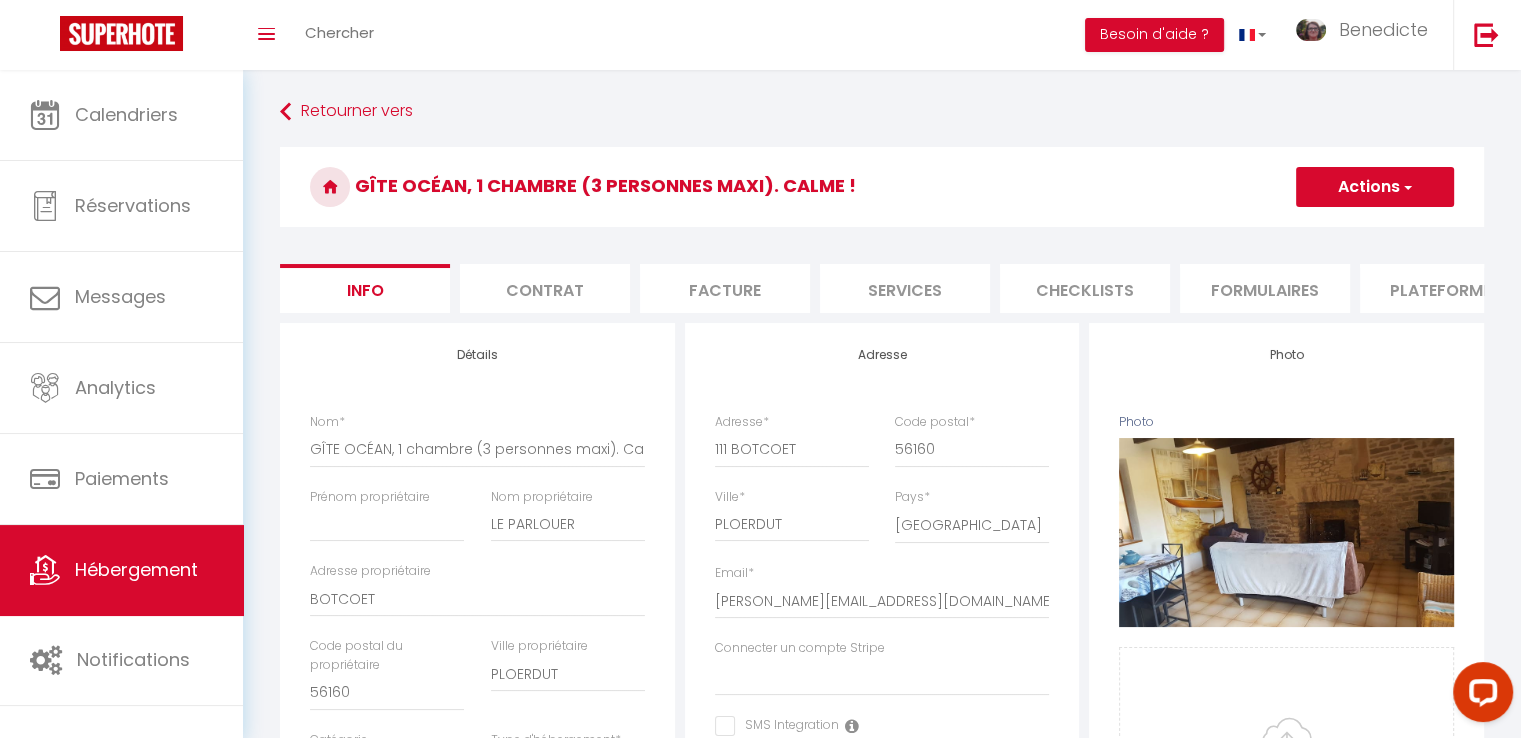 click at bounding box center (1406, 187) 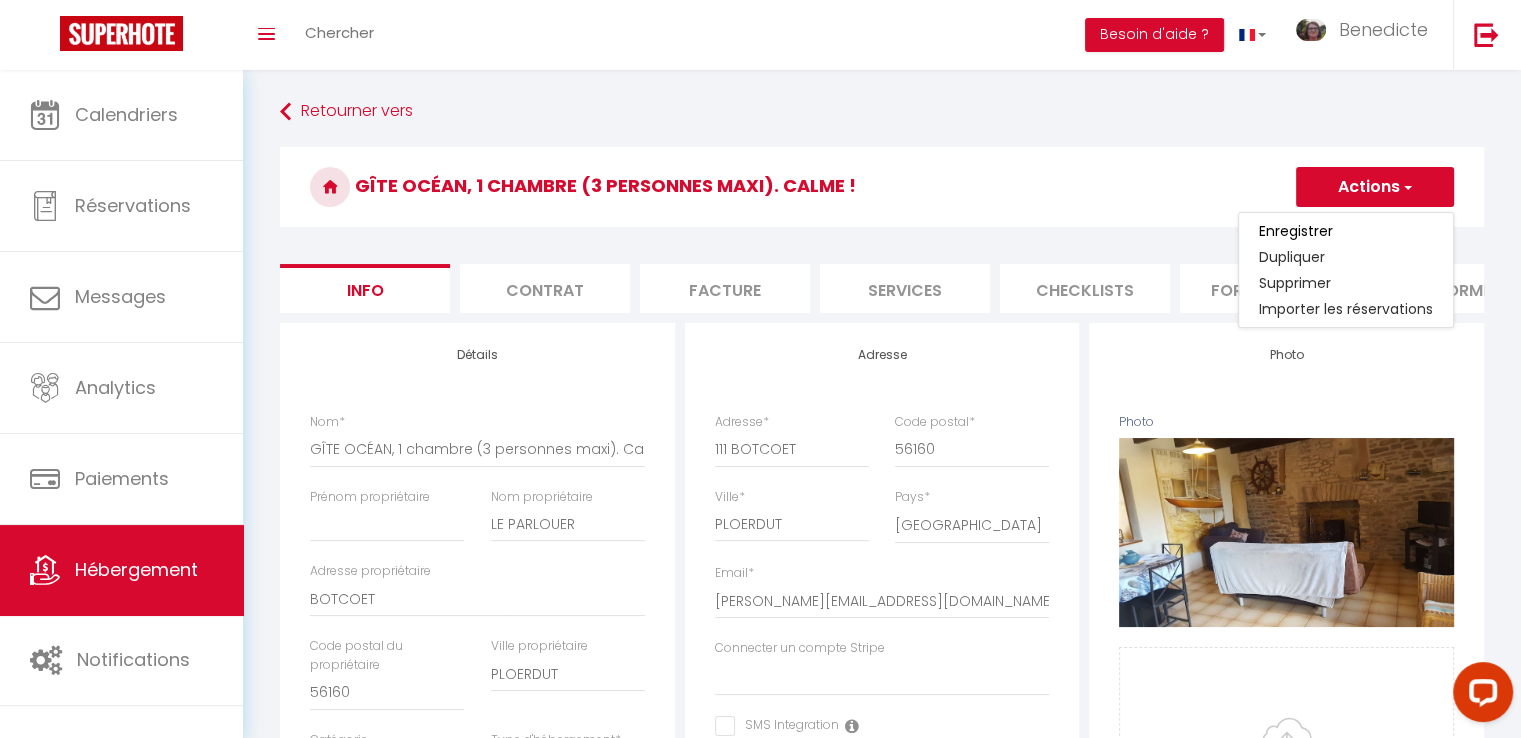 click on "GÎTE OCÉAN, 1 chambre (3 personnes maxi). Calme !" at bounding box center [882, 187] 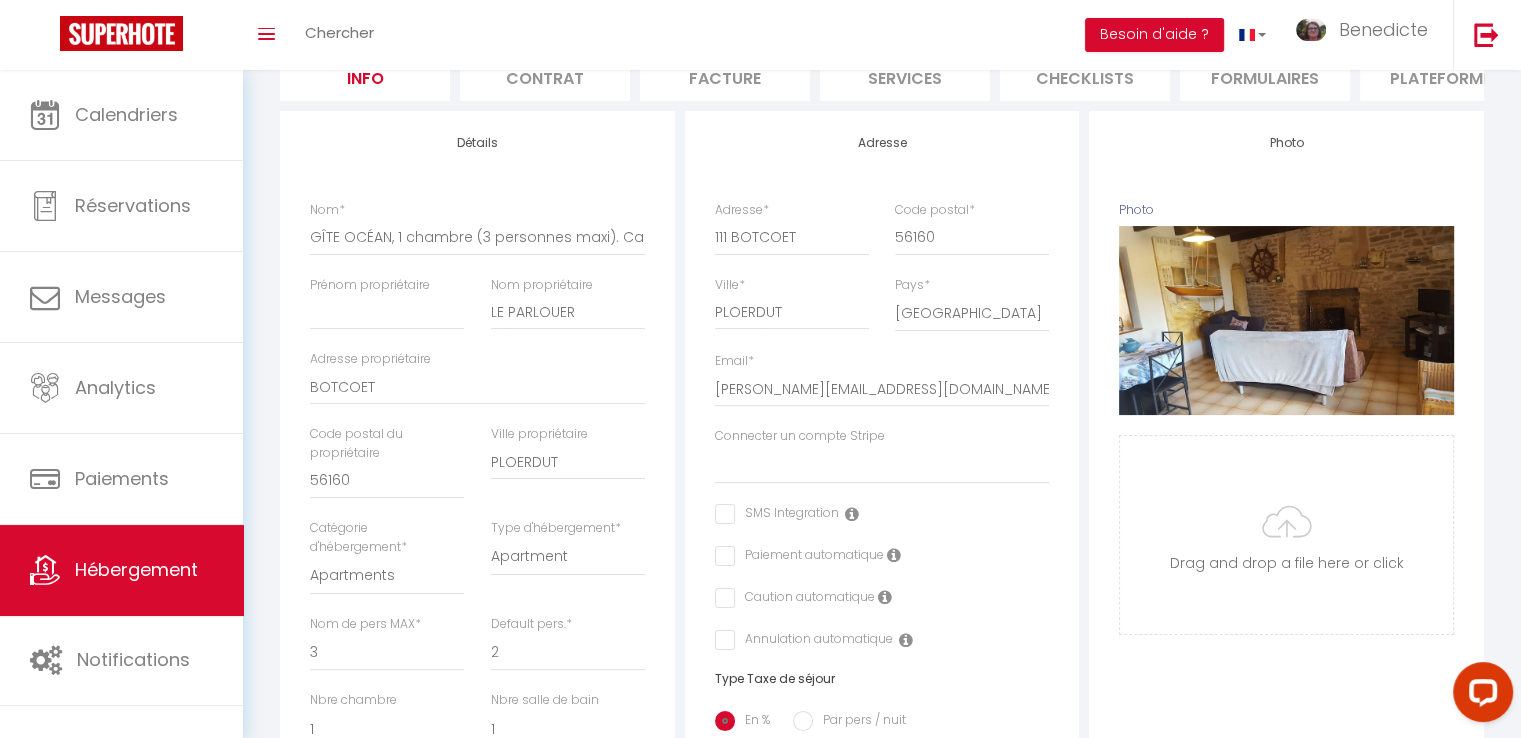 scroll, scrollTop: 0, scrollLeft: 0, axis: both 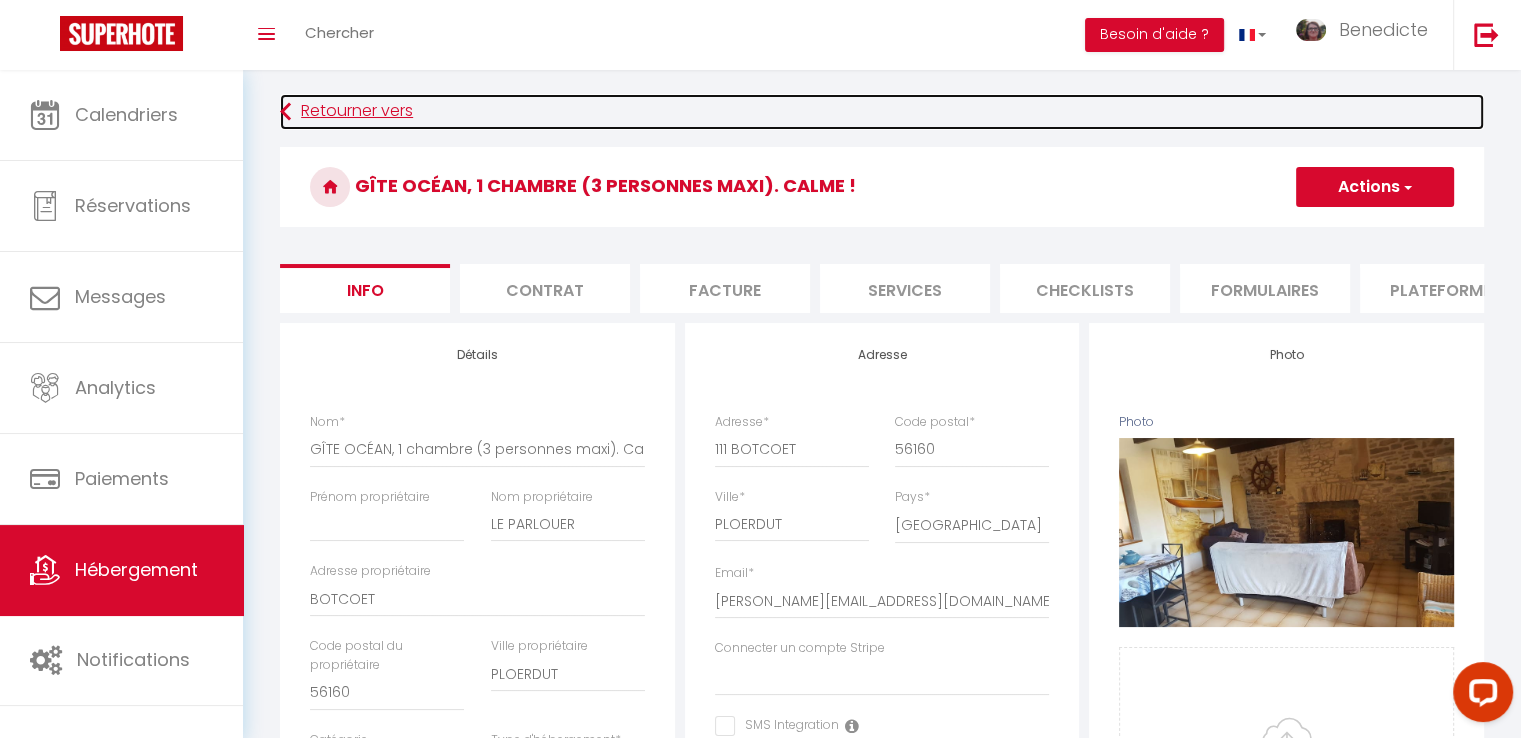 click on "Retourner vers" at bounding box center (882, 112) 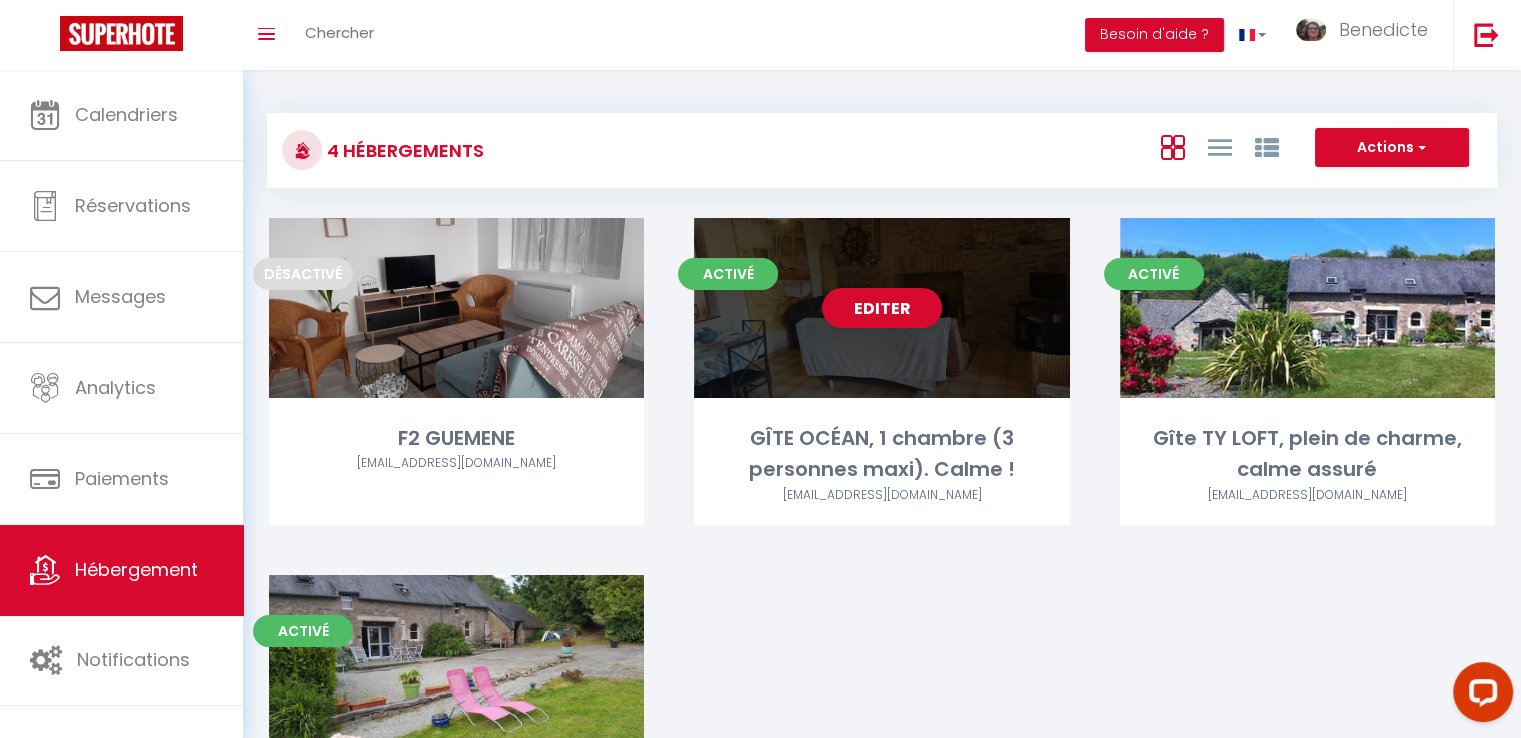 drag, startPoint x: 745, startPoint y: 281, endPoint x: 727, endPoint y: 278, distance: 18.248287 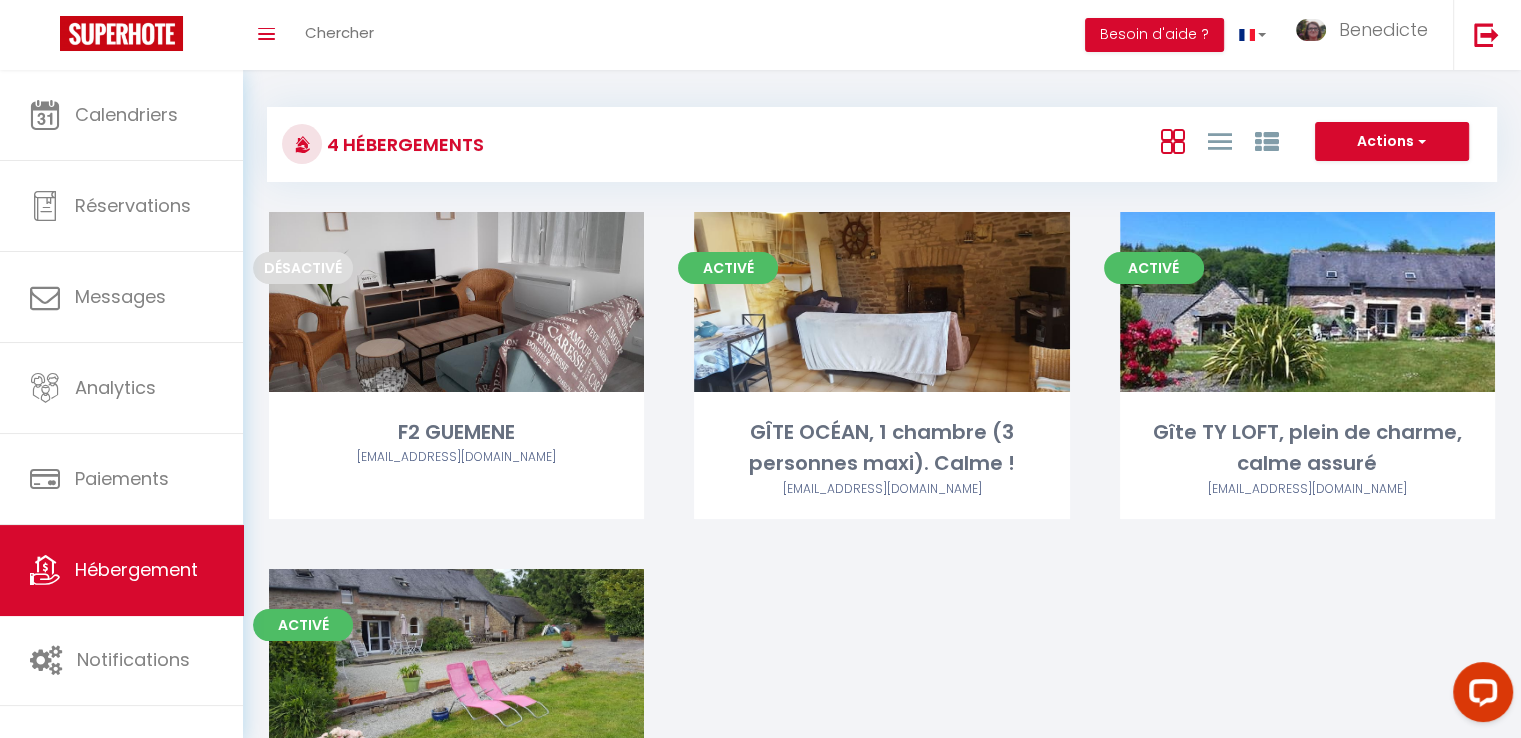 scroll, scrollTop: 0, scrollLeft: 0, axis: both 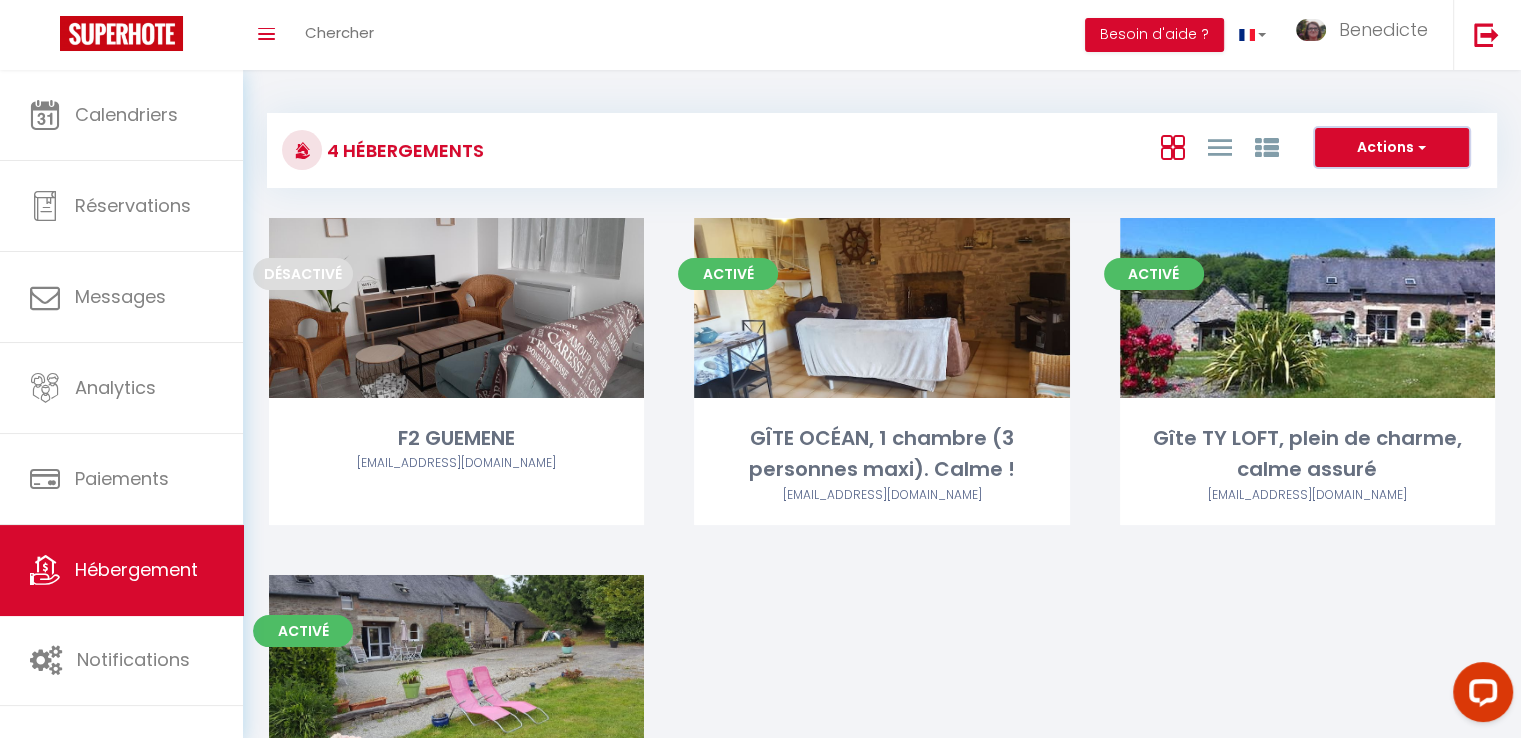 click at bounding box center (1420, 147) 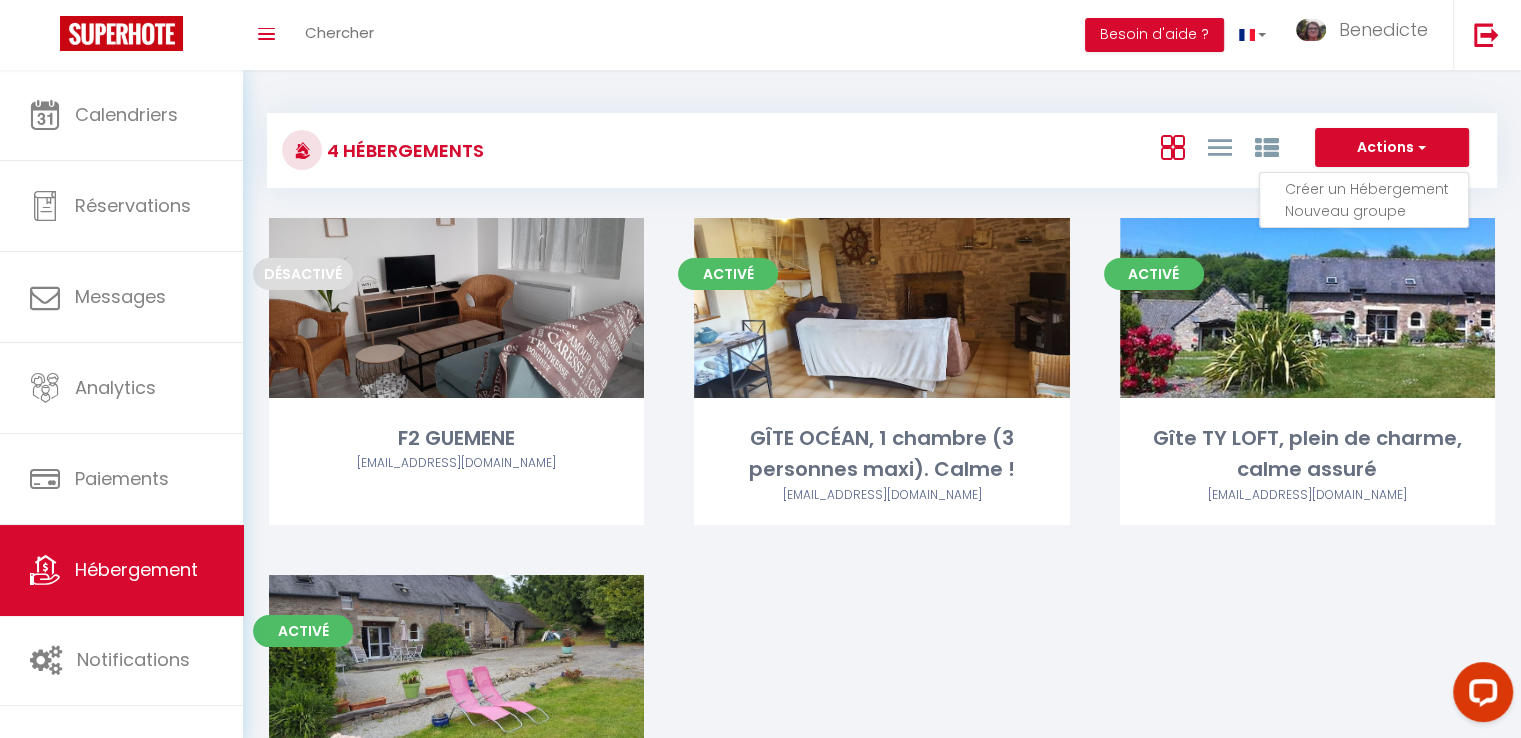 click on "4 Hébergements
Actions
Créer un Hébergement
Nouveau groupe" at bounding box center (882, 150) 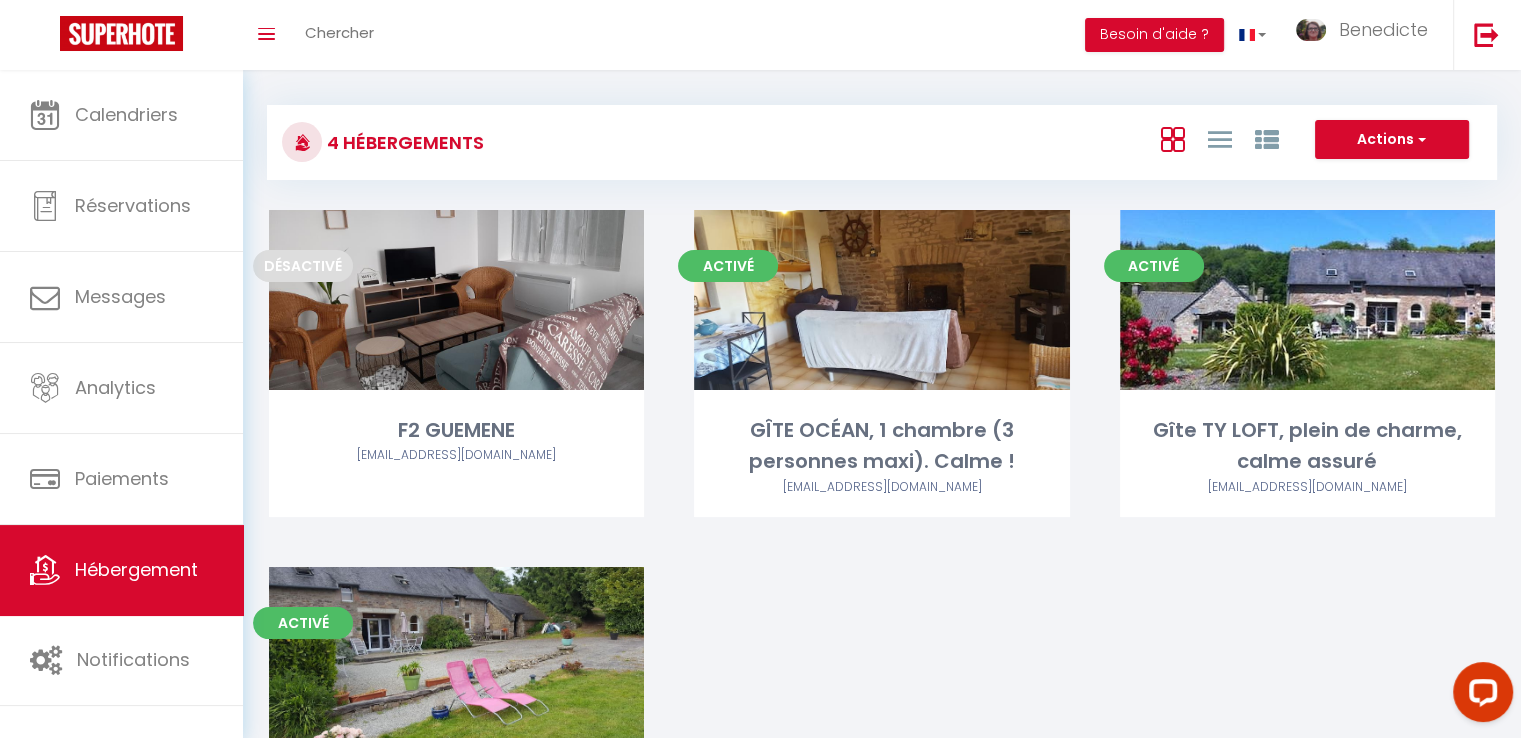 scroll, scrollTop: 0, scrollLeft: 0, axis: both 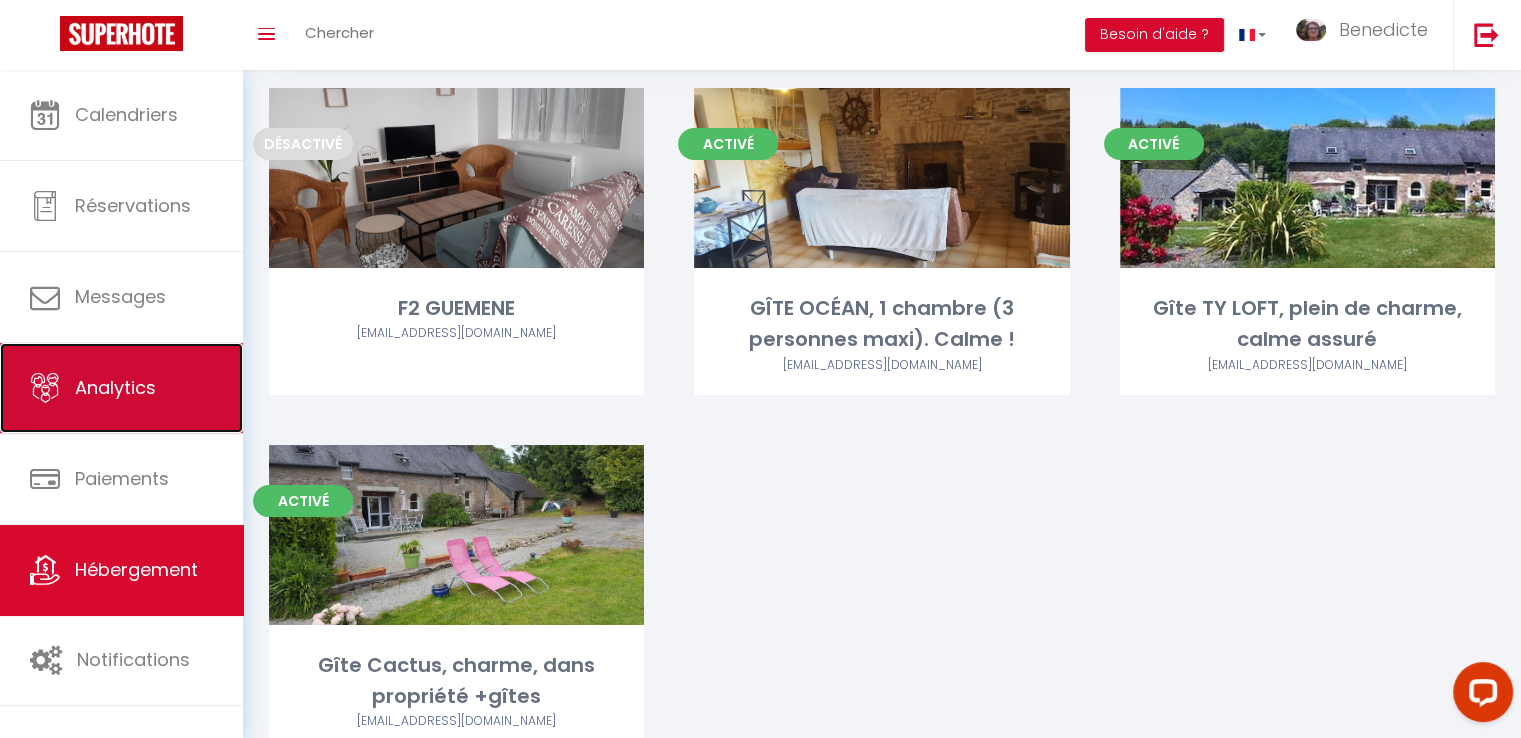 click on "Analytics" at bounding box center (115, 387) 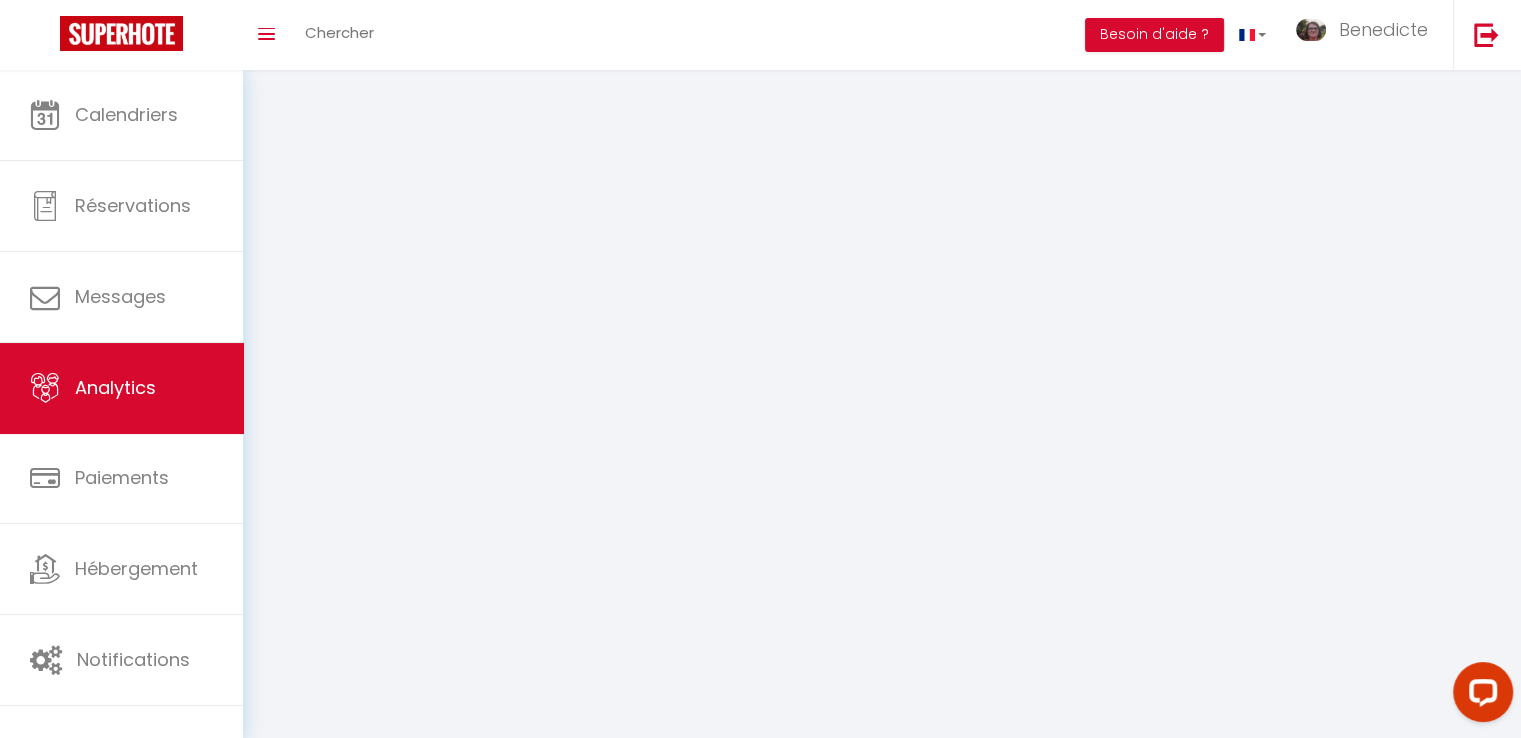 scroll, scrollTop: 0, scrollLeft: 0, axis: both 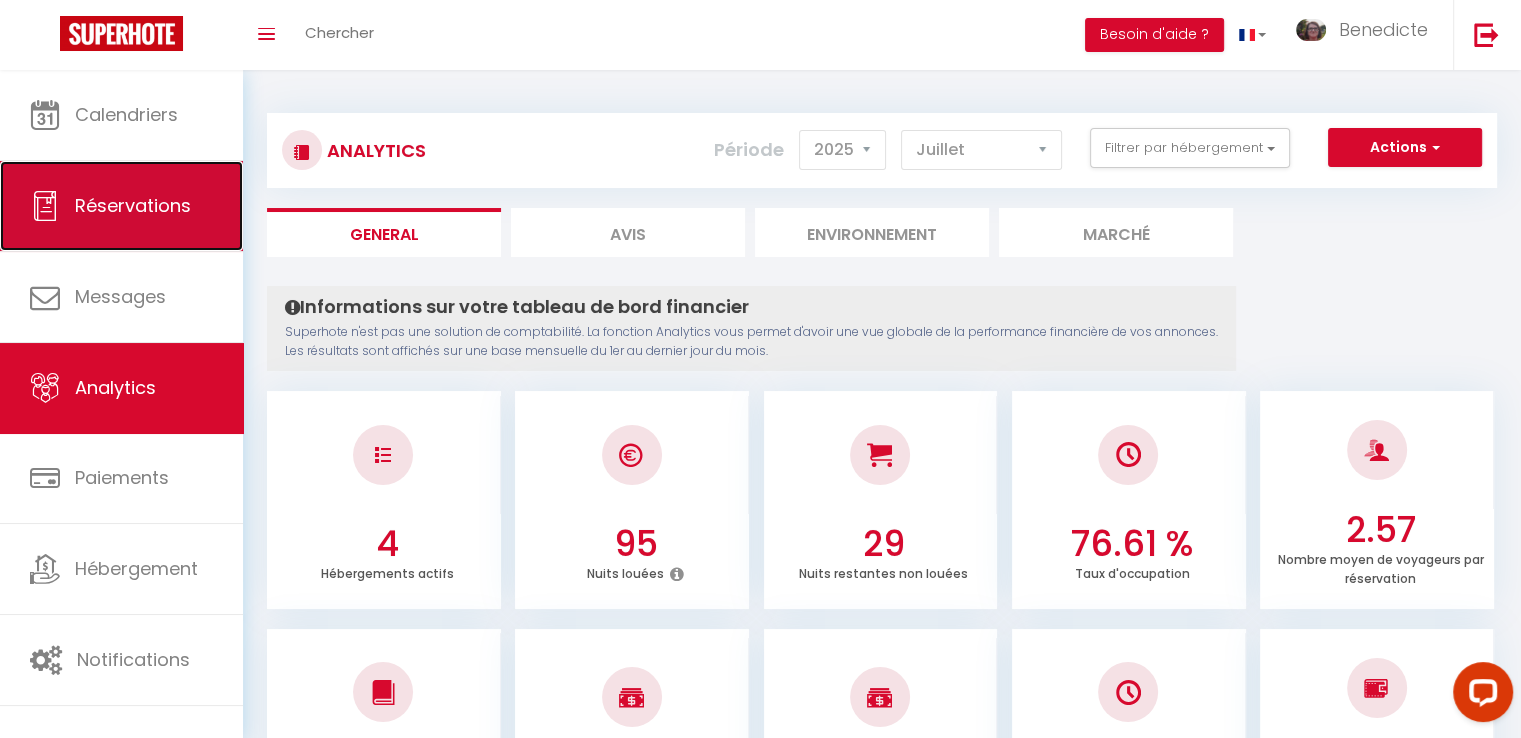click on "Réservations" at bounding box center (133, 205) 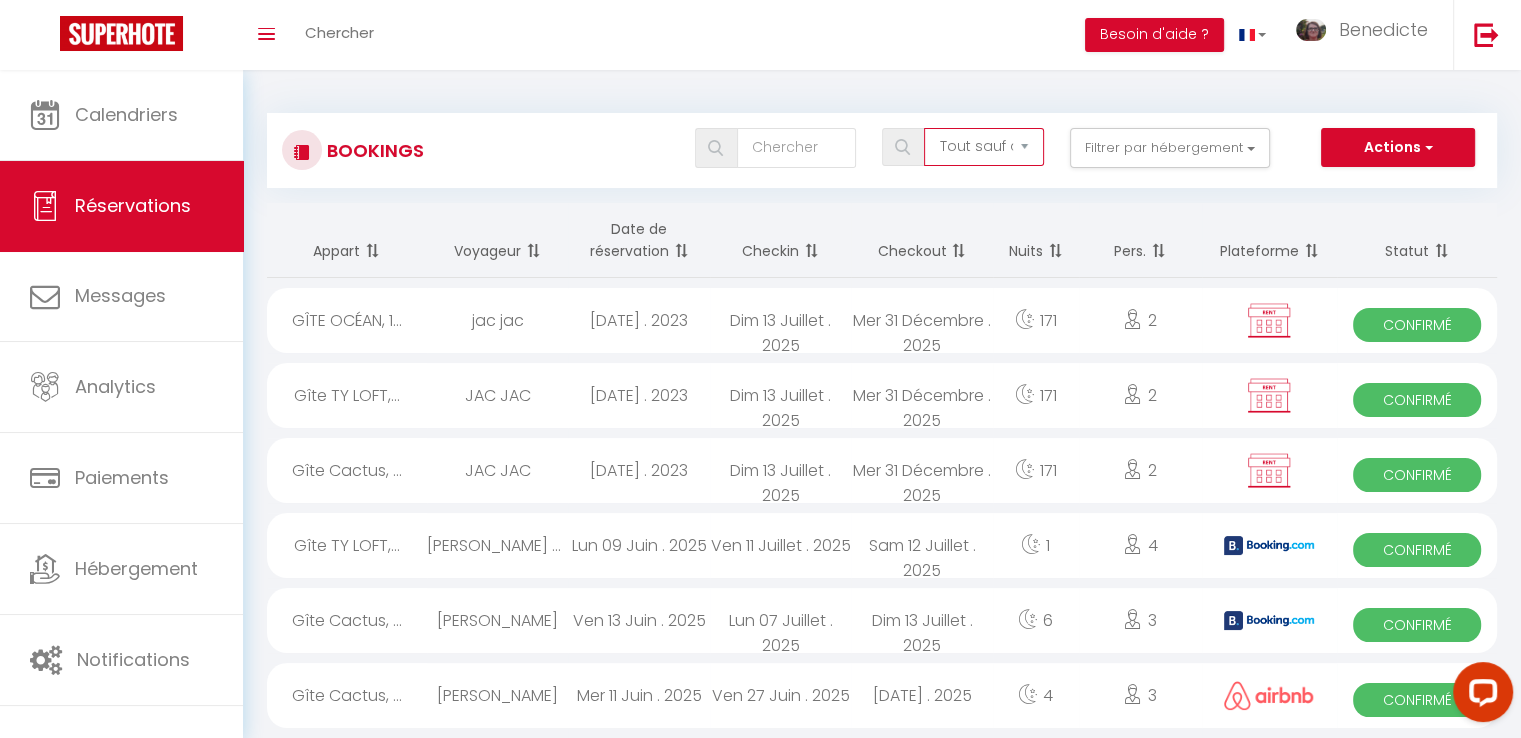 click on "Tous les statuts   Annulé   Confirmé   Non Confirmé   Tout sauf annulé   No Show   Request" at bounding box center [983, 147] 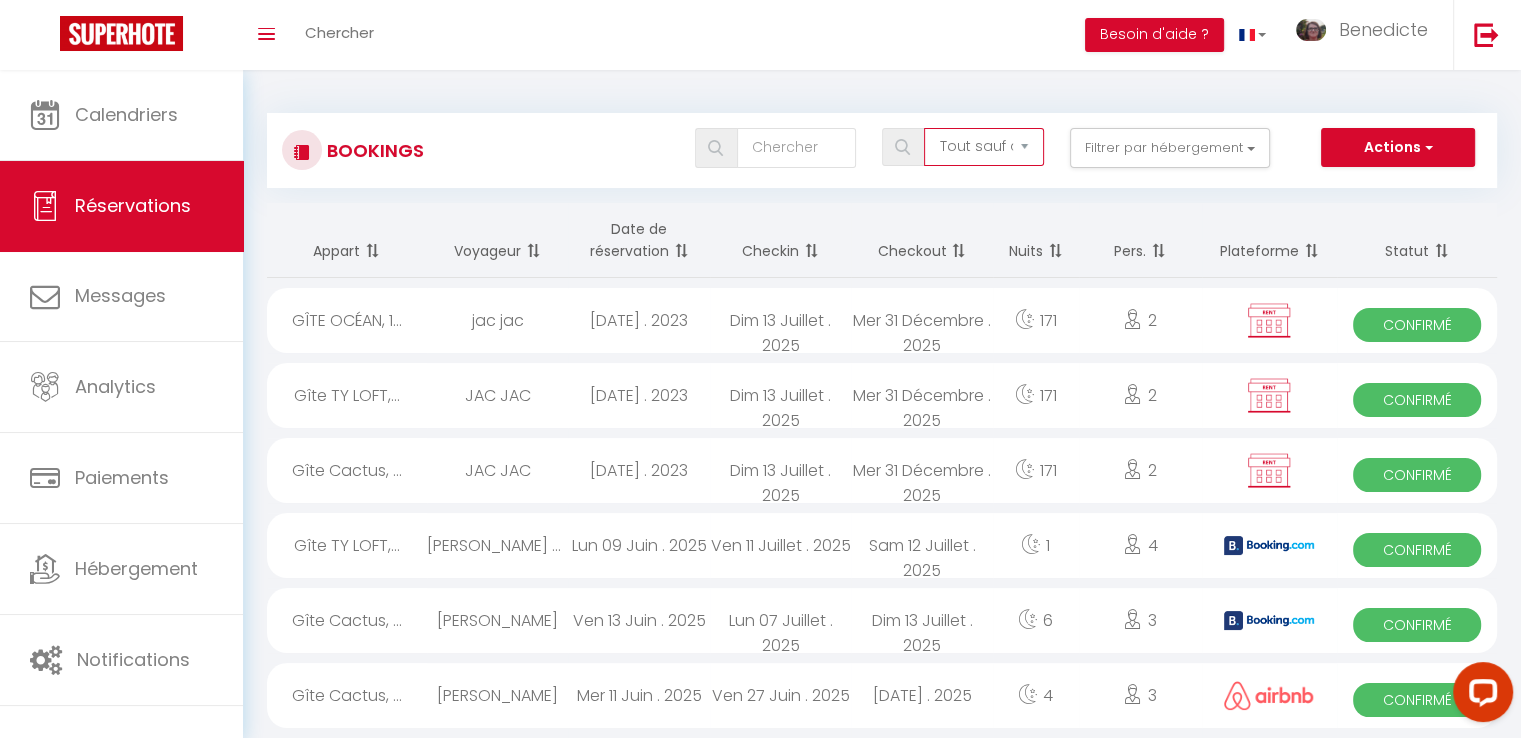 select on "confirmed" 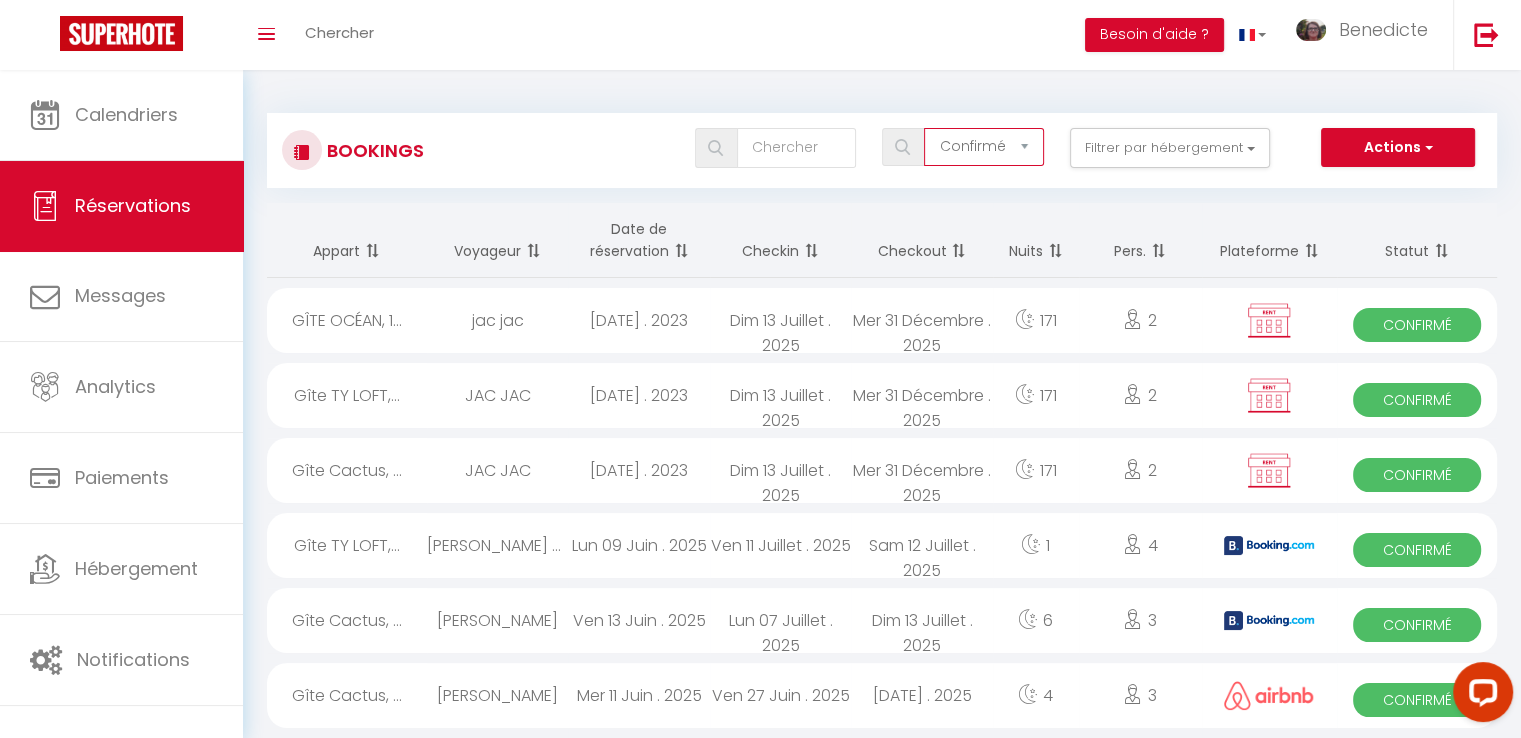 click on "Tous les statuts   Annulé   Confirmé   Non Confirmé   Tout sauf annulé   No Show   Request" at bounding box center [983, 147] 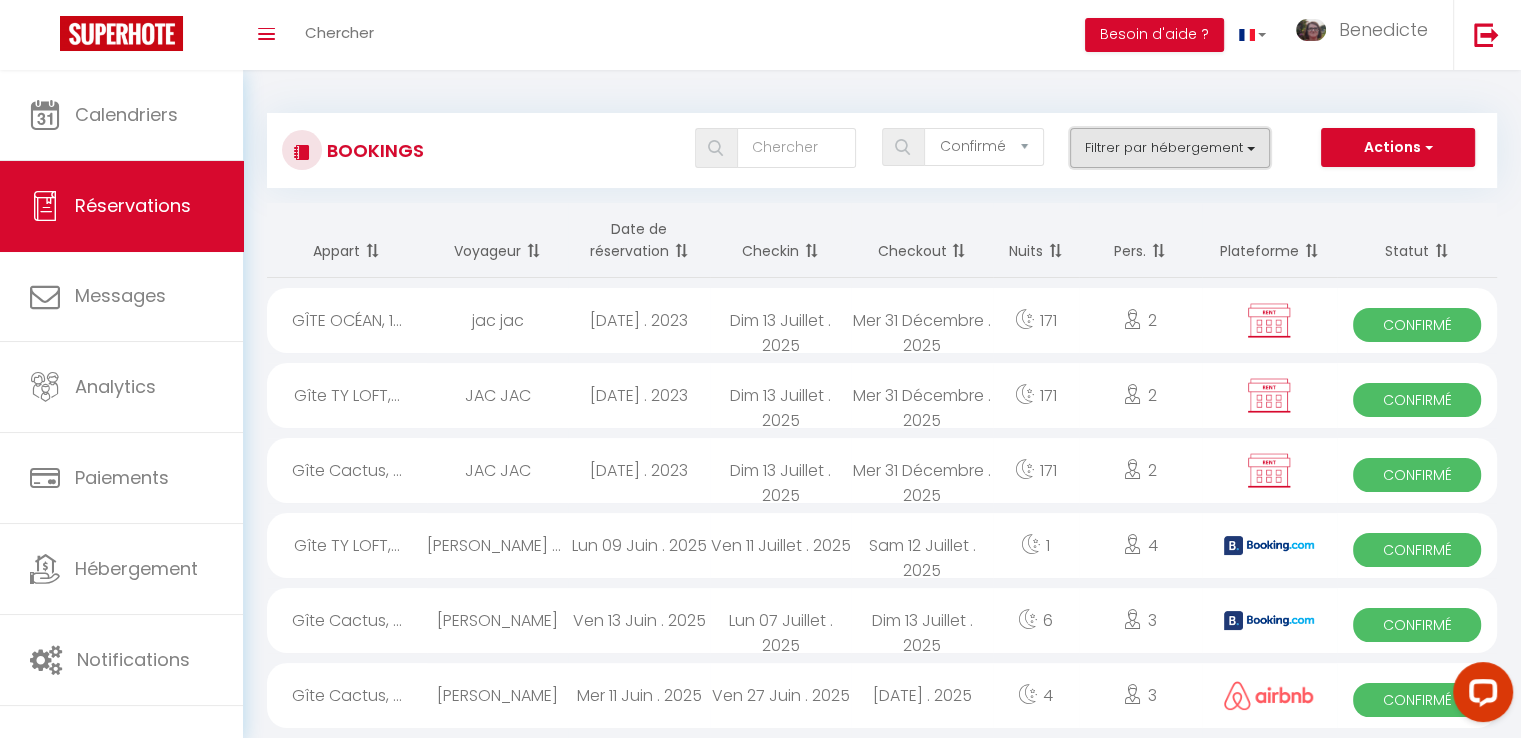 click on "Filtrer par hébergement" at bounding box center (1170, 148) 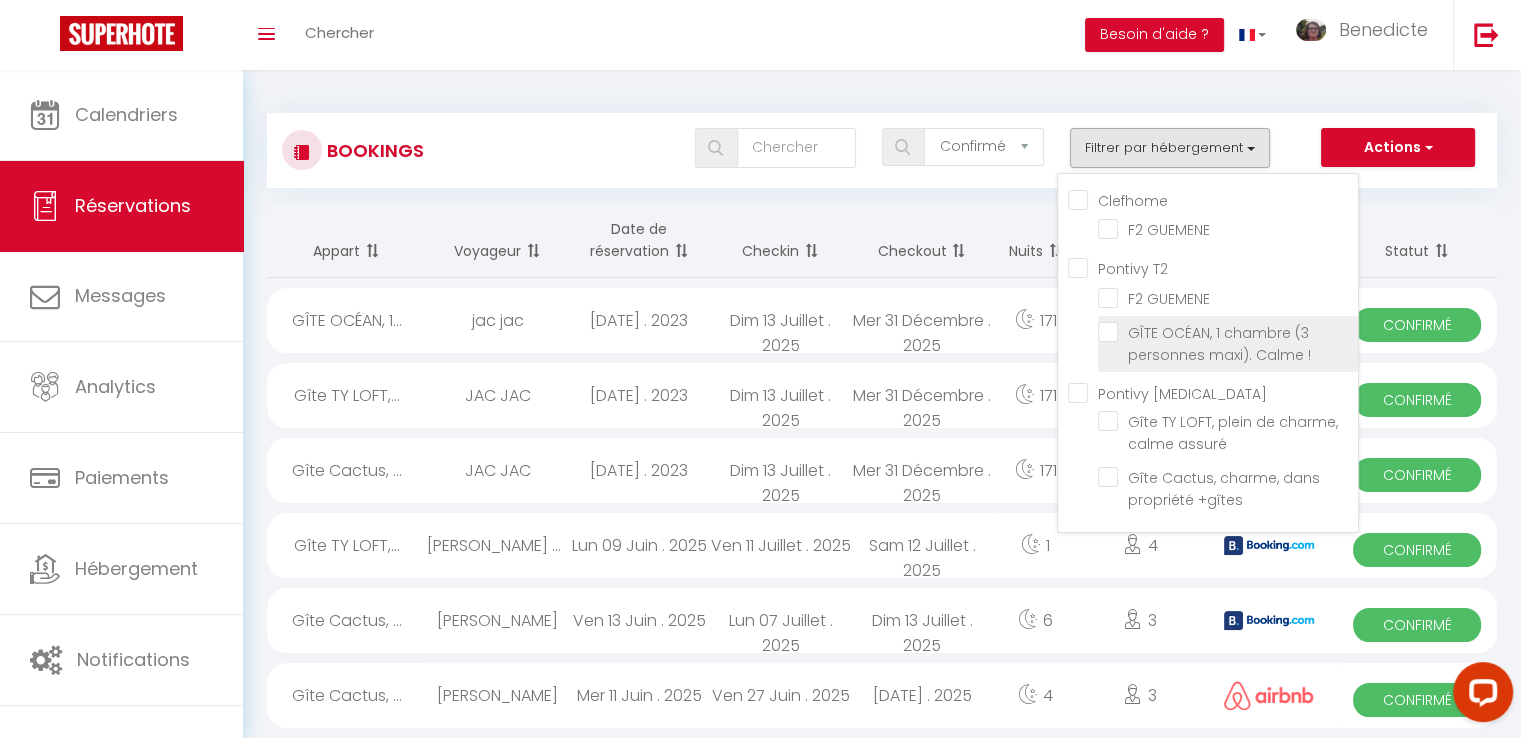 click on "GÎTE OCÉAN, 1 chambre (3 personnes maxi). Calme !" at bounding box center (1219, 344) 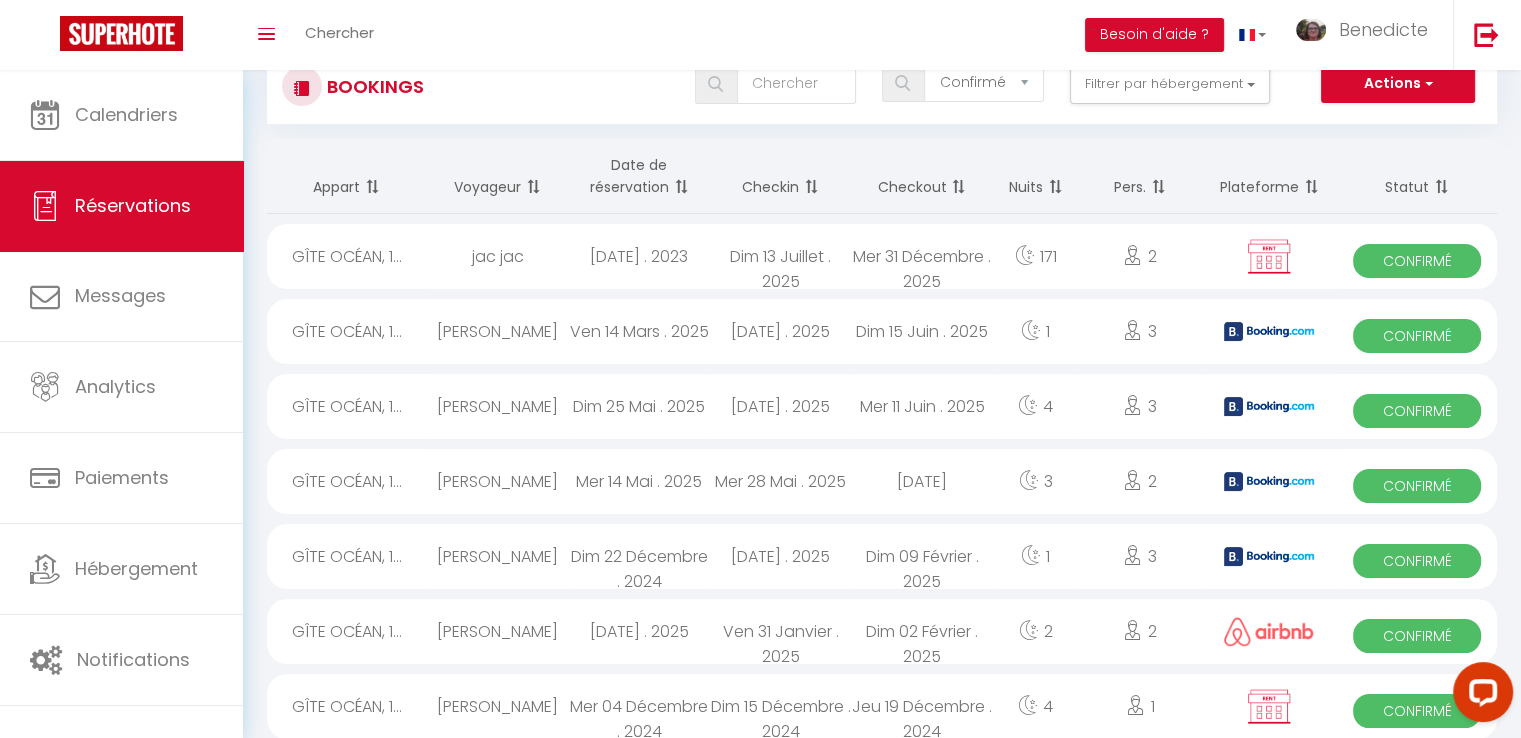 scroll, scrollTop: 0, scrollLeft: 0, axis: both 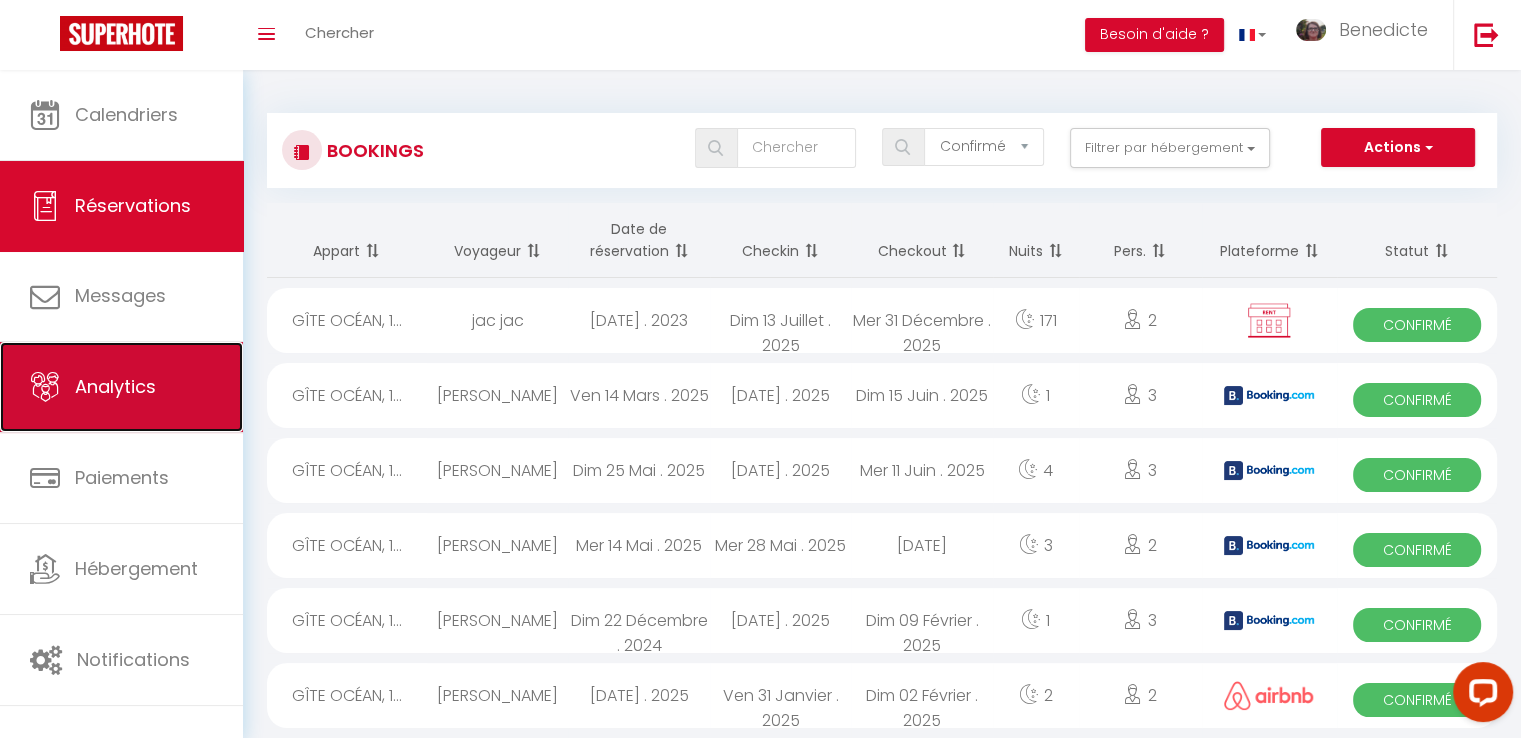 click on "Analytics" at bounding box center [115, 386] 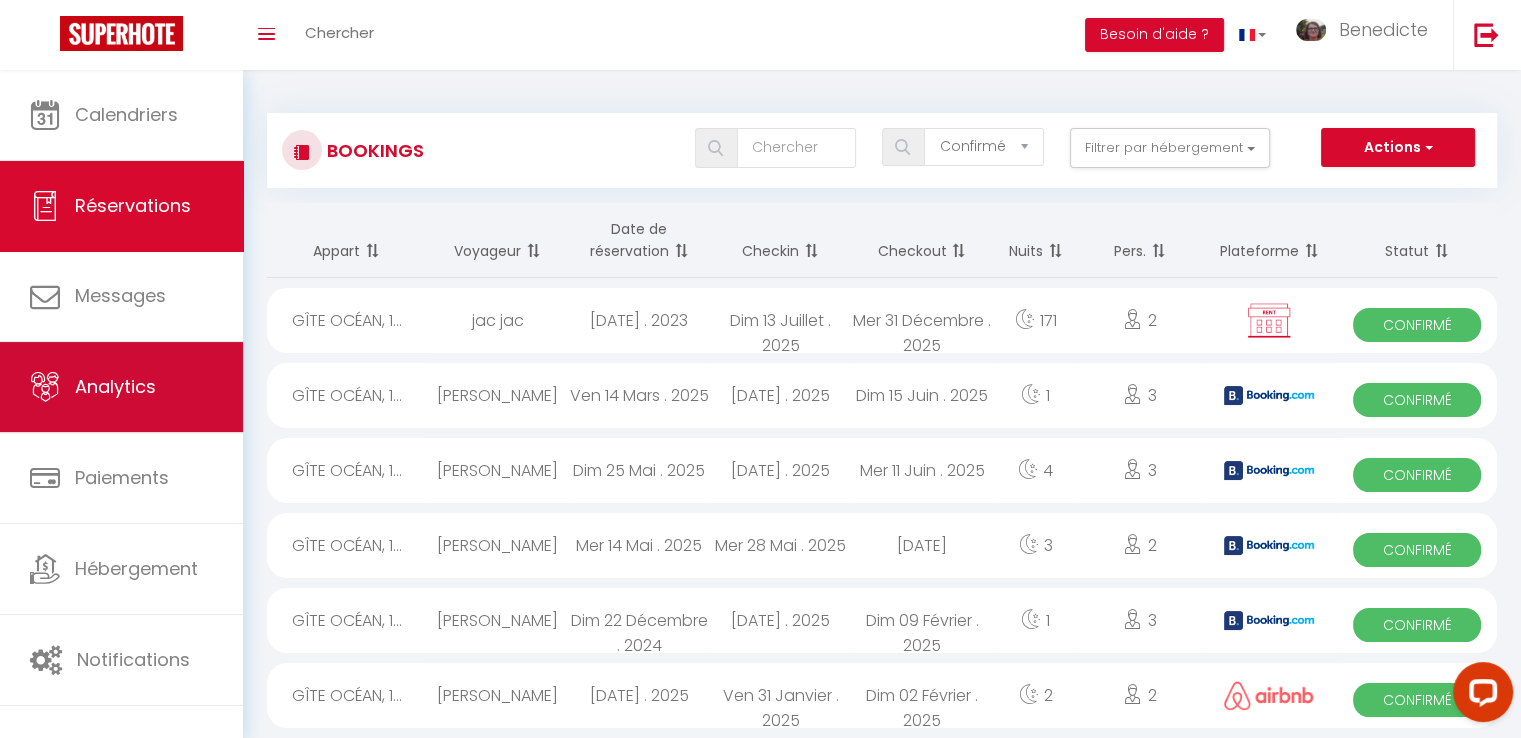 select on "2025" 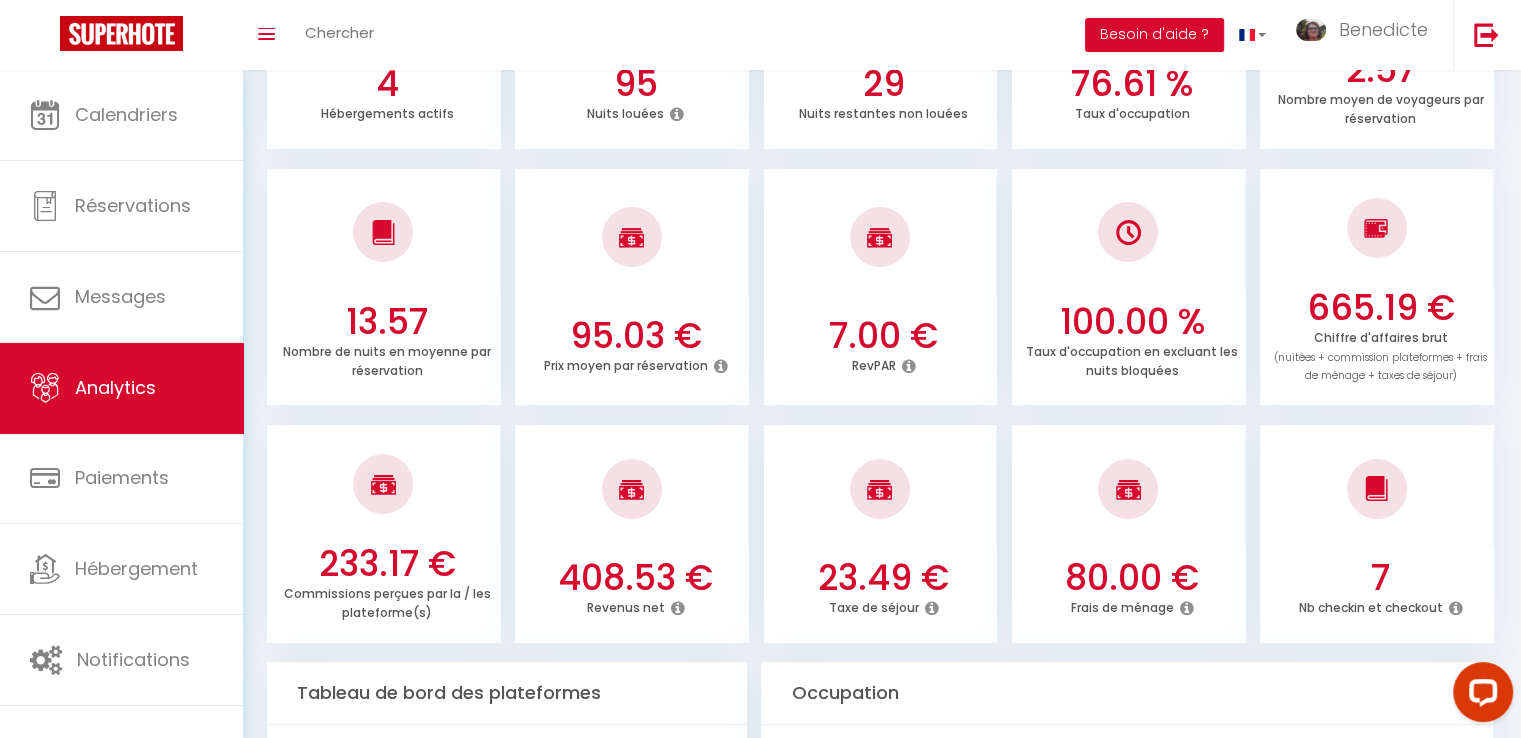 scroll, scrollTop: 0, scrollLeft: 0, axis: both 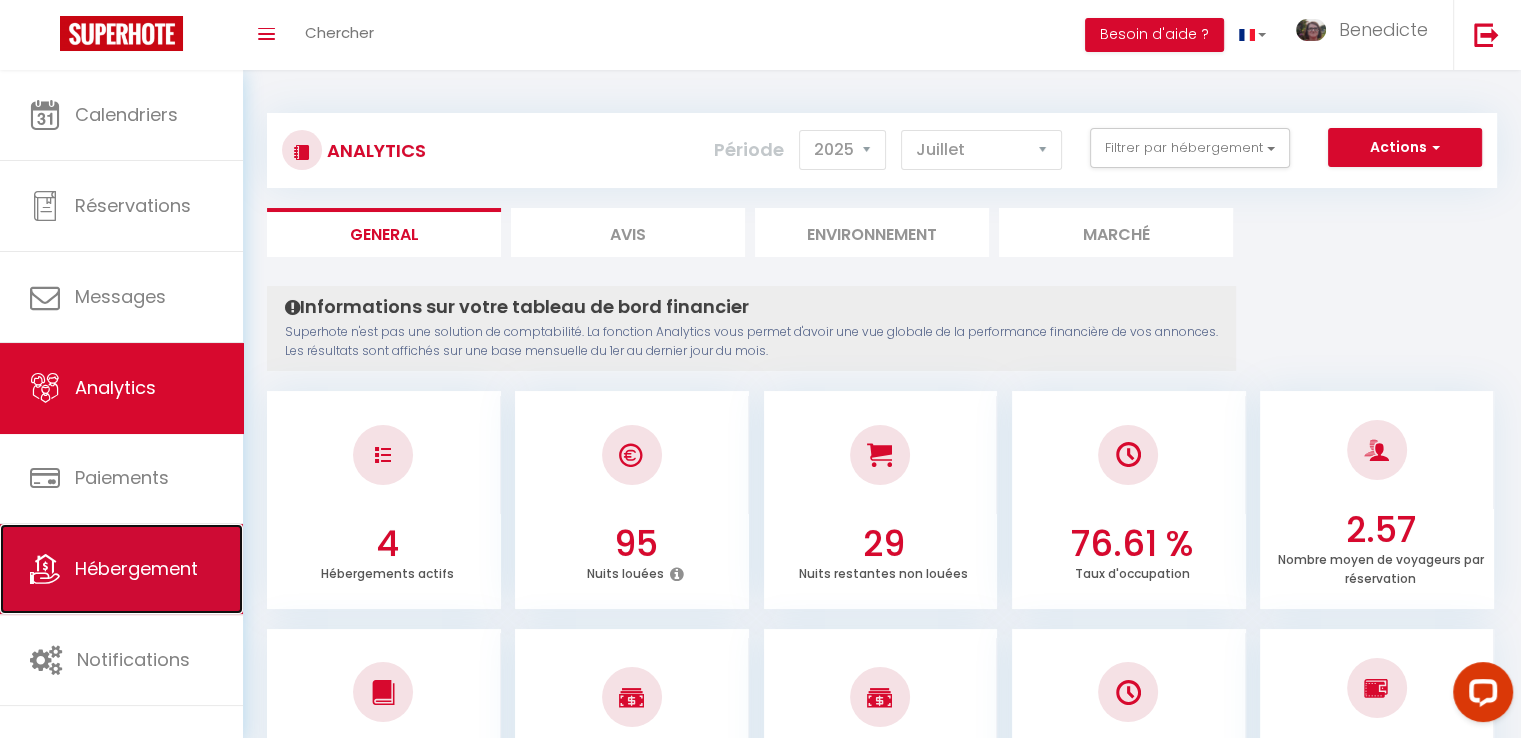 click on "Hébergement" at bounding box center (136, 568) 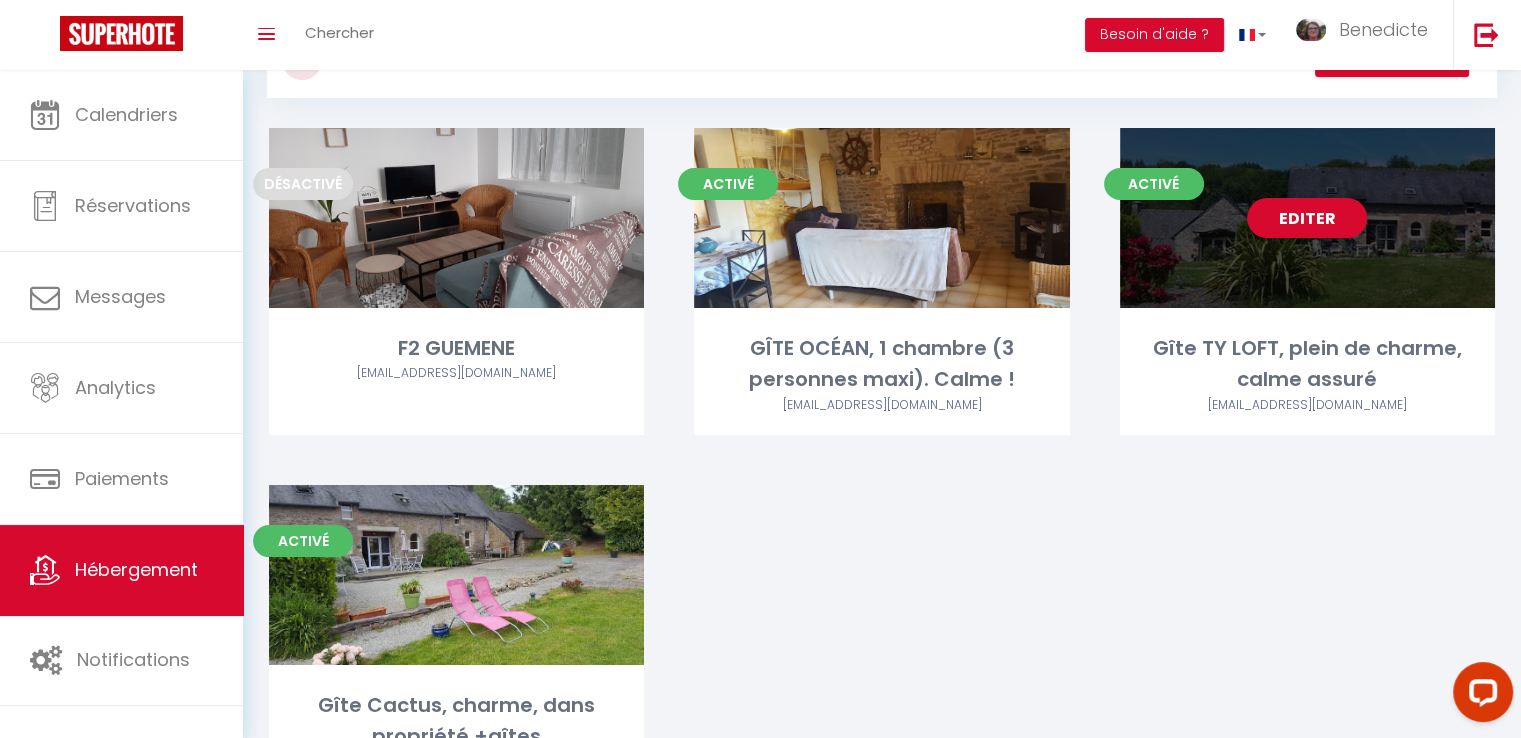 scroll, scrollTop: 88, scrollLeft: 0, axis: vertical 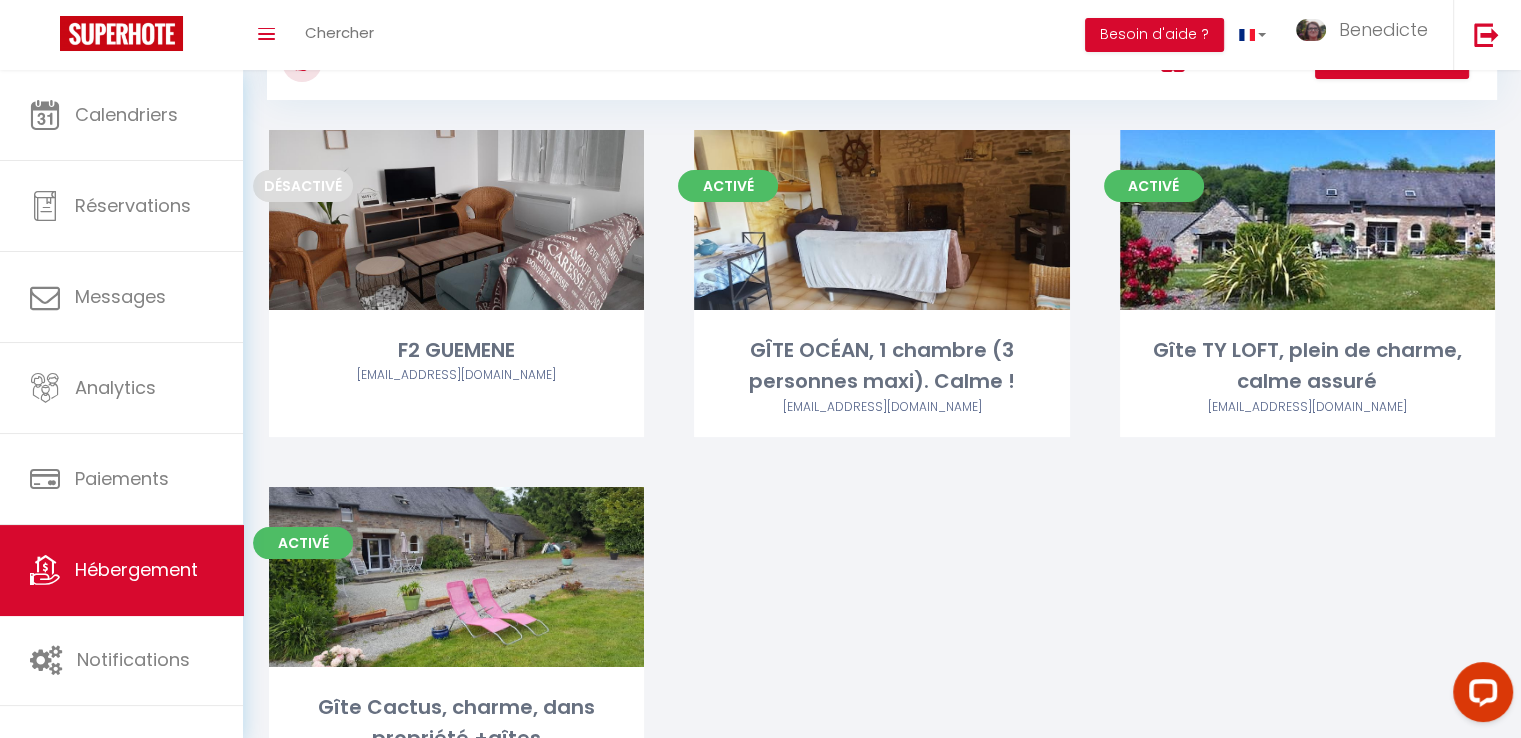 drag, startPoint x: 716, startPoint y: 187, endPoint x: 1256, endPoint y: 523, distance: 636 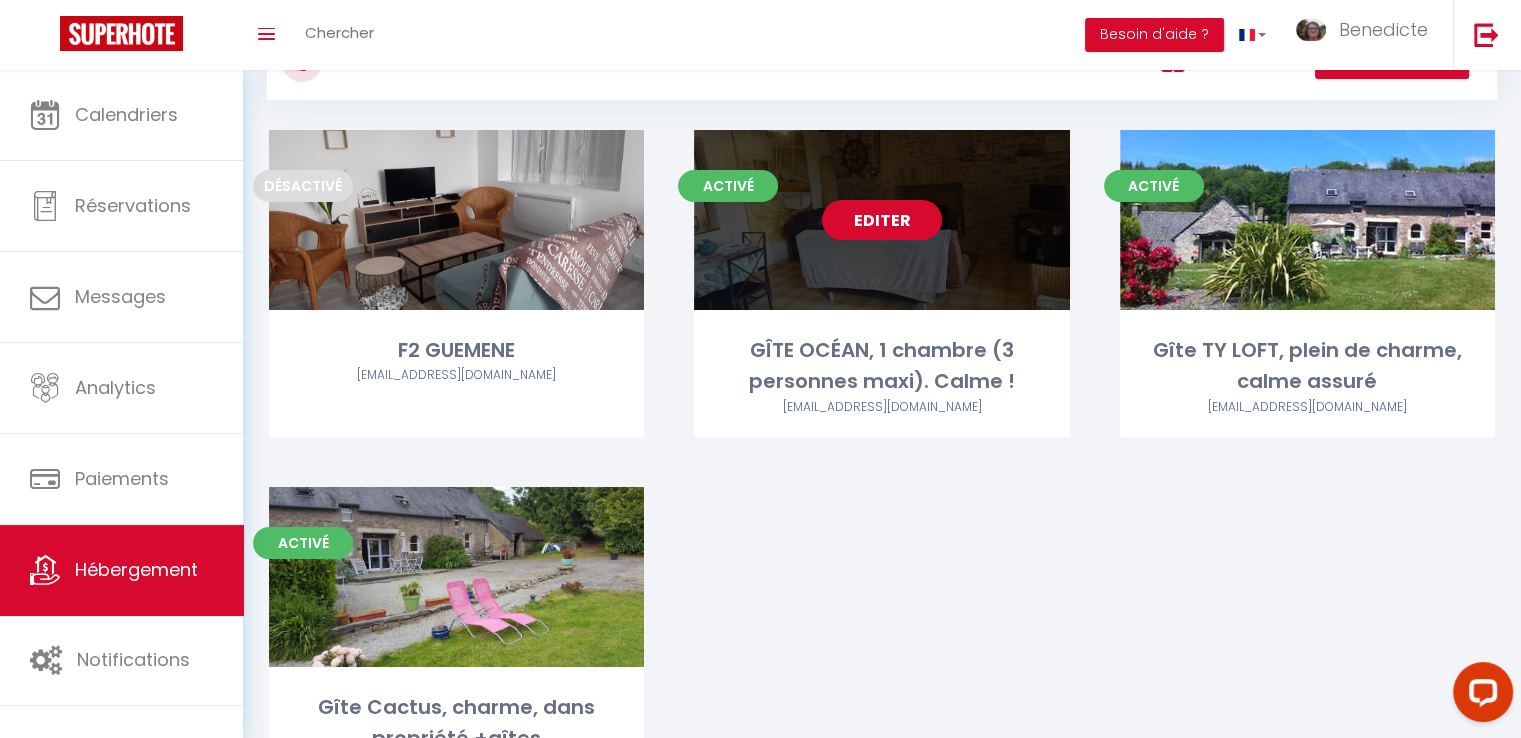 click on "Editer" at bounding box center [882, 220] 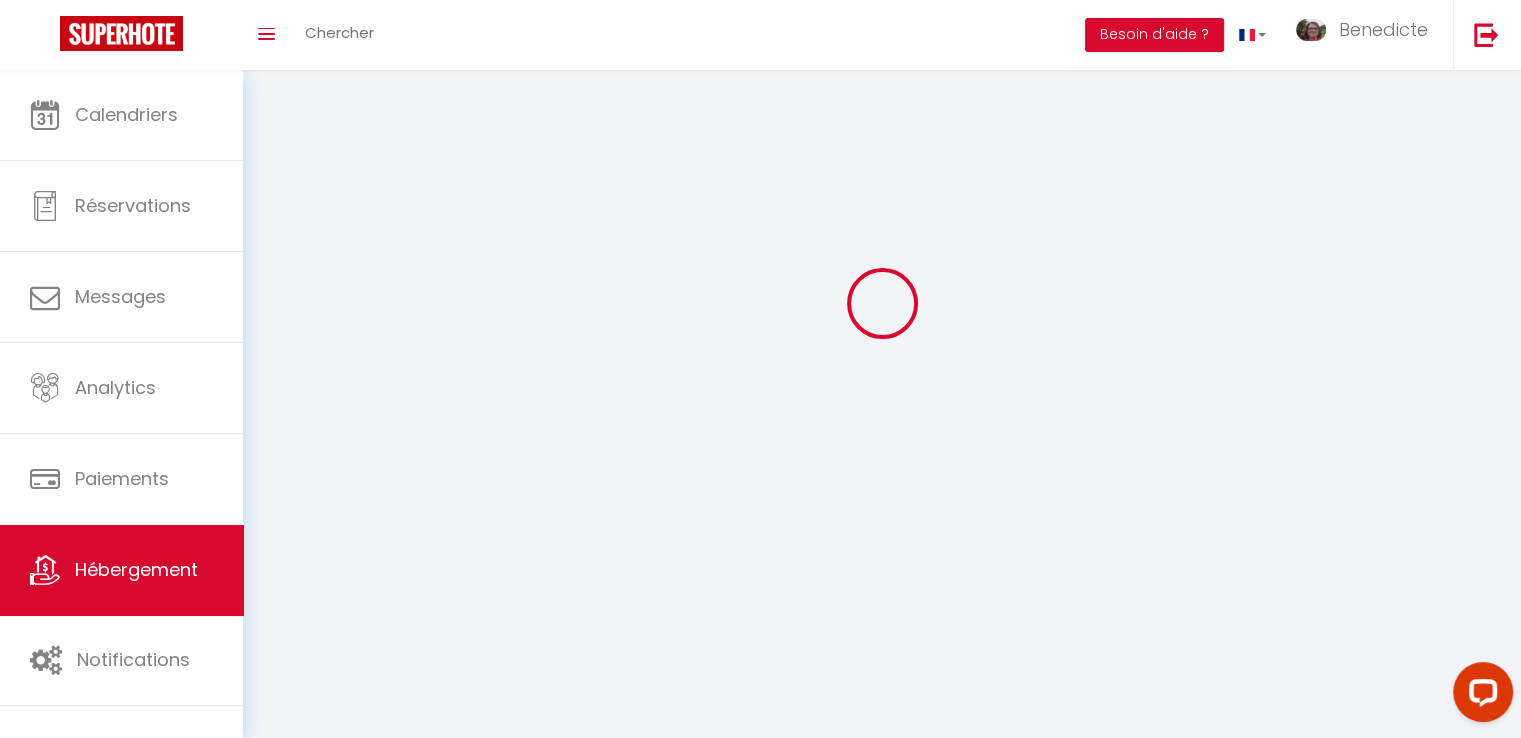select on "1" 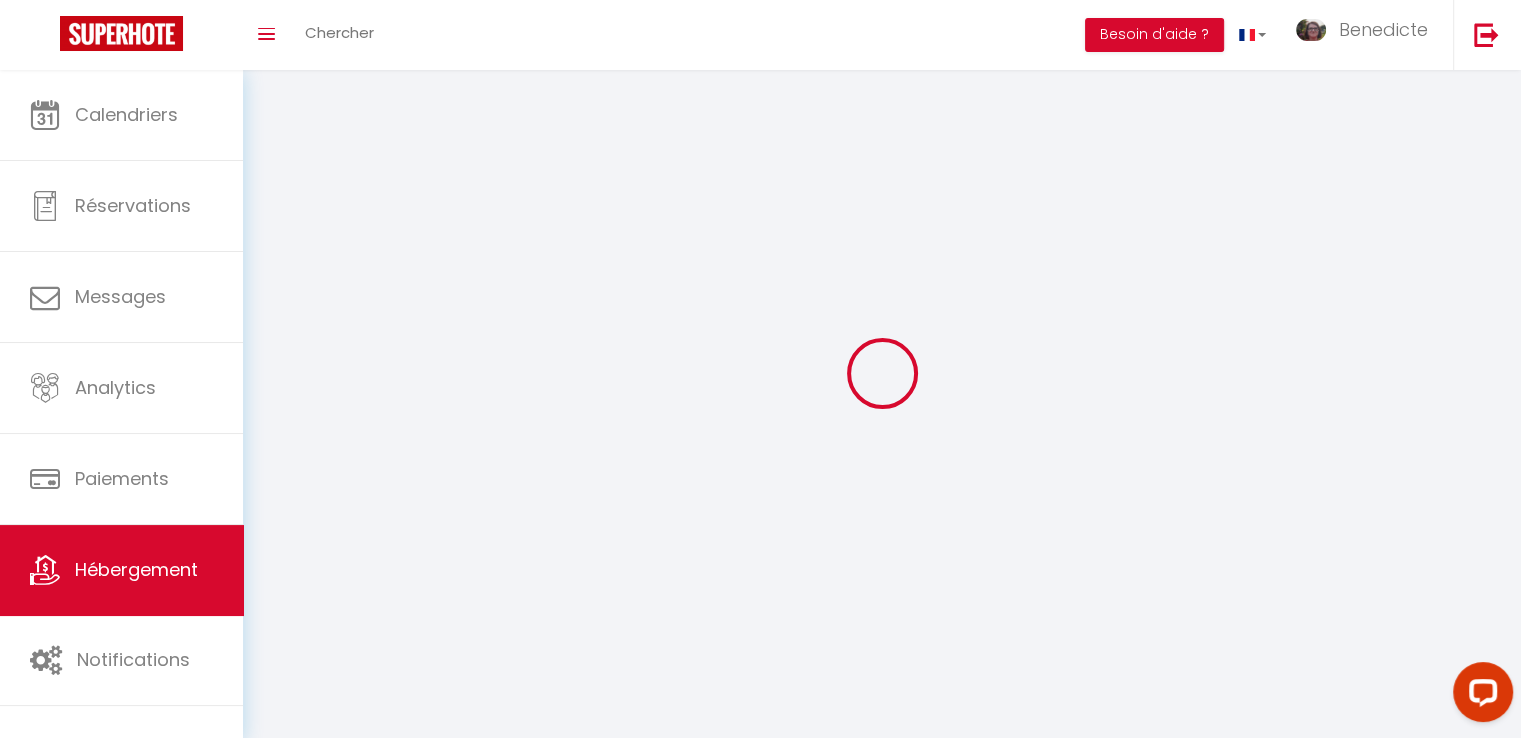 select 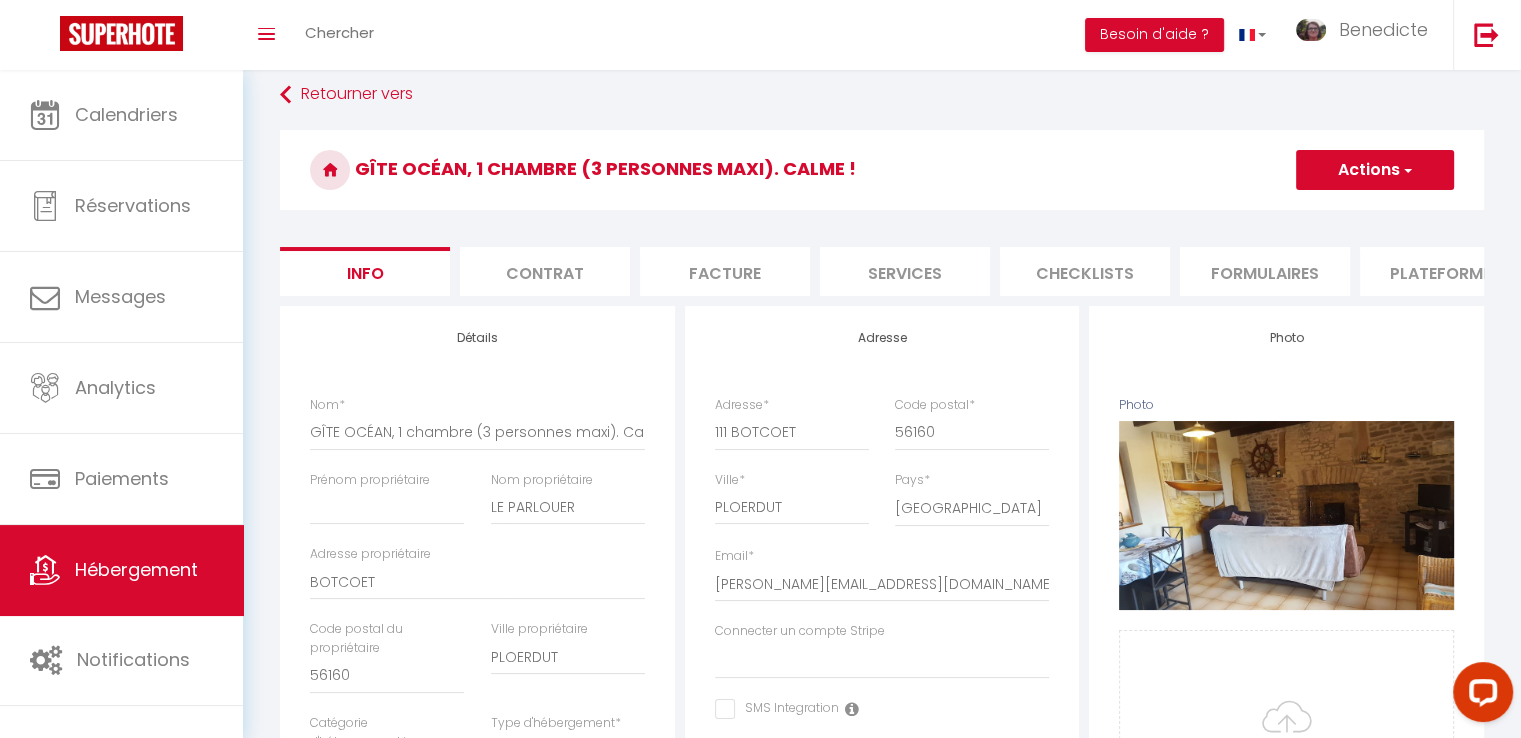 scroll, scrollTop: 0, scrollLeft: 0, axis: both 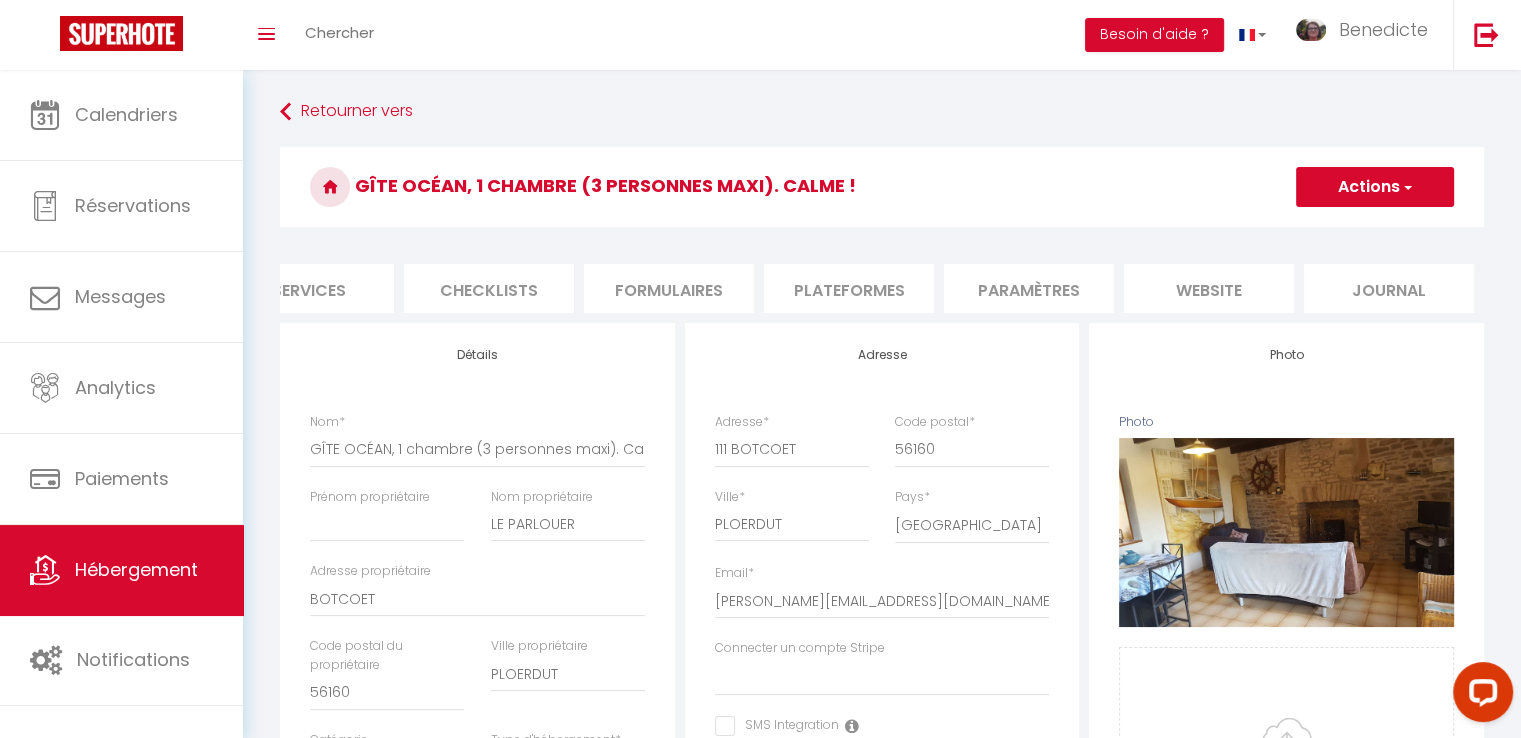 click on "Paramètres" at bounding box center (1029, 288) 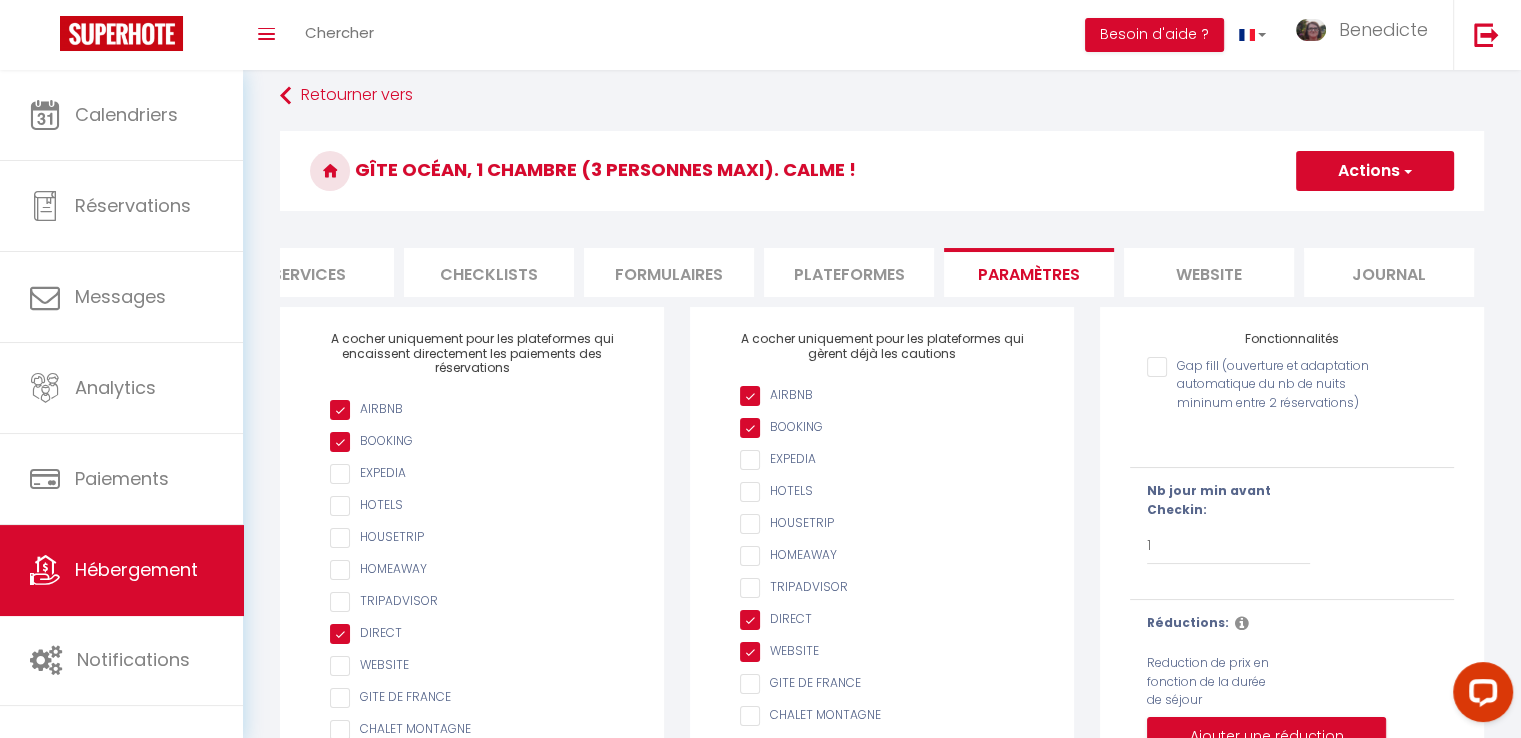 scroll, scrollTop: 8, scrollLeft: 0, axis: vertical 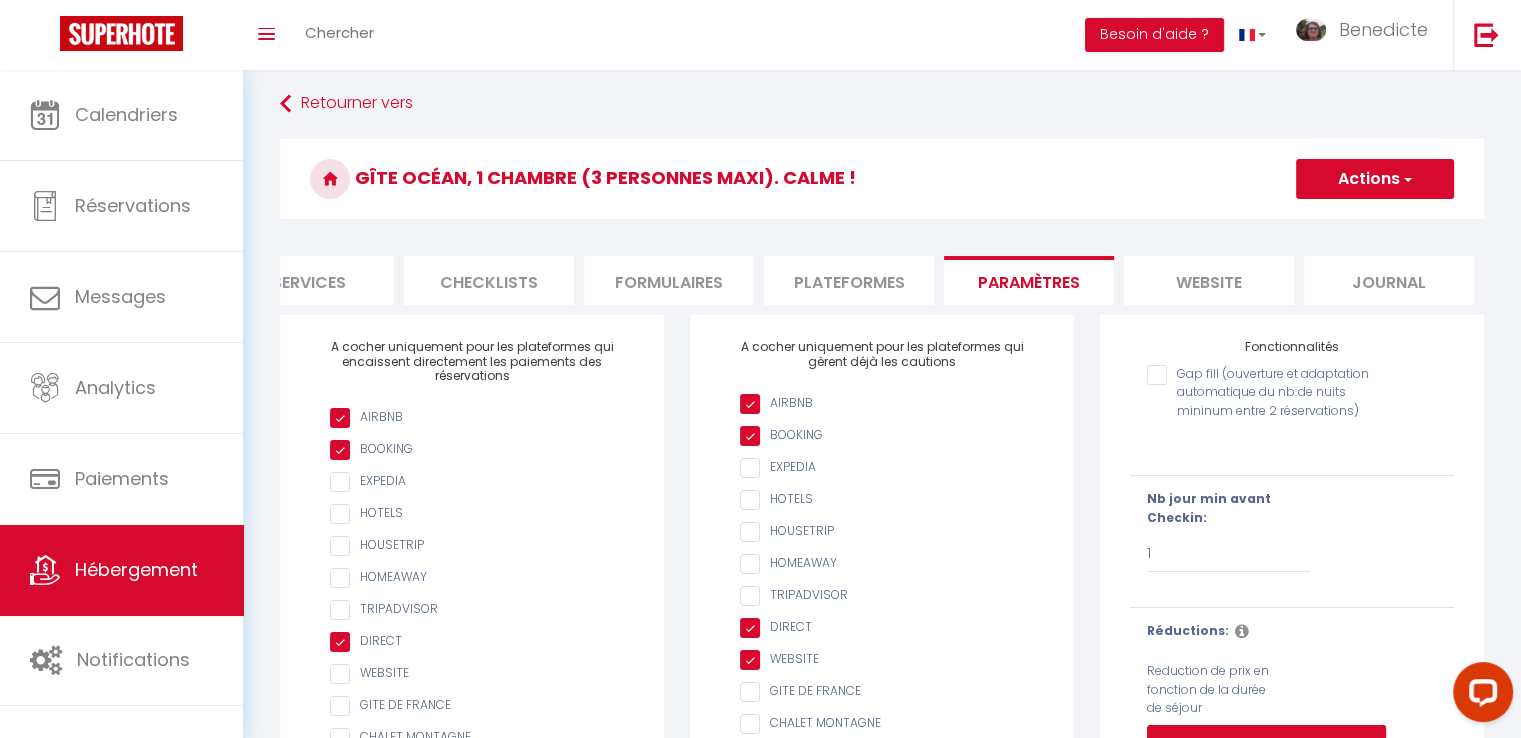 click at bounding box center (1406, 179) 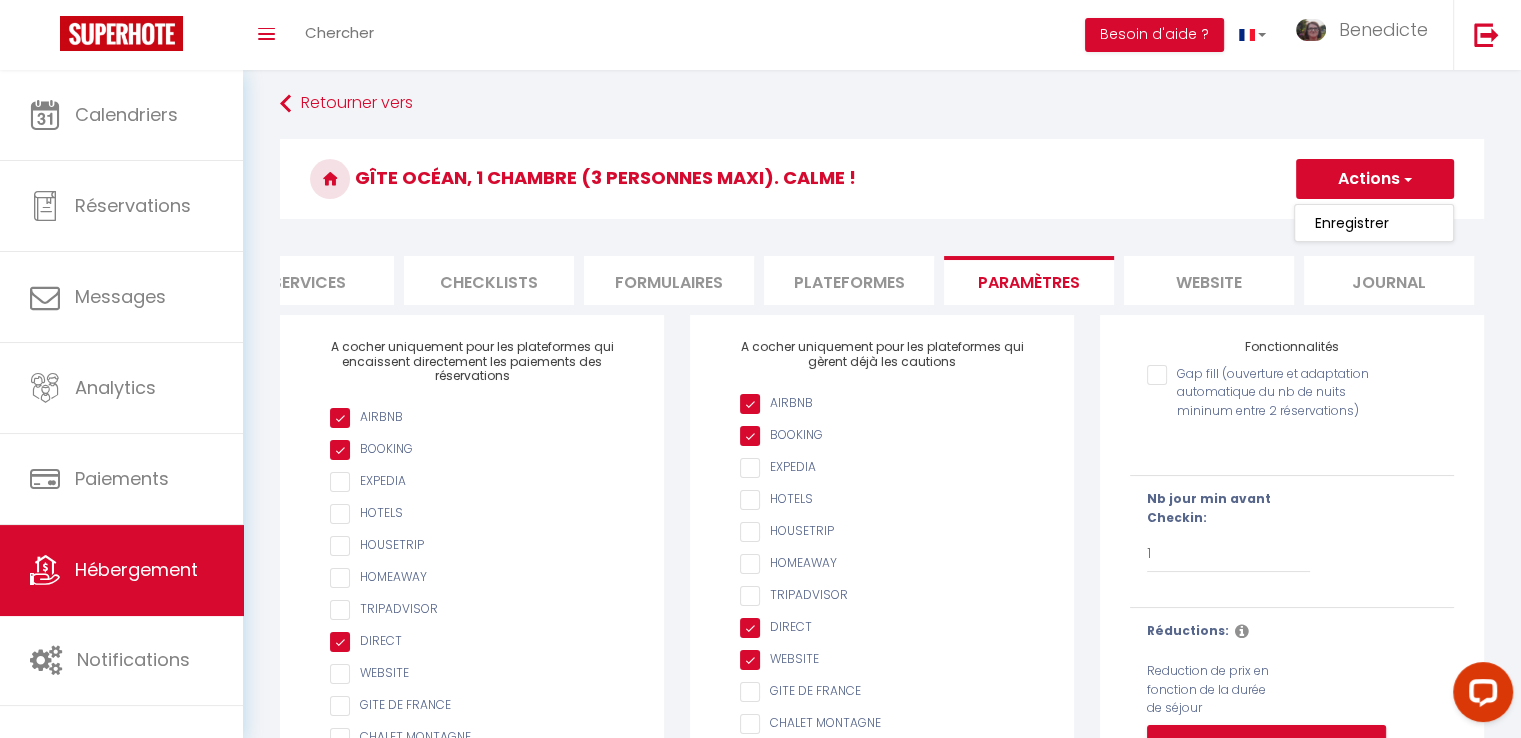click on "Retourner vers    GÎTE OCÉAN, 1 chambre (3 personnes maxi). Calme !
Actions
Enregistrer
Info
Contrat
Facture
Services
Checklists
Formulaires
Plateformes
Paramètres
website
Journal
Modèle personnalisé
×         Titre [PERSON_NAME]
Enregistrer
Liste de checklist
×   *     *                   Remove" at bounding box center (882, 544) 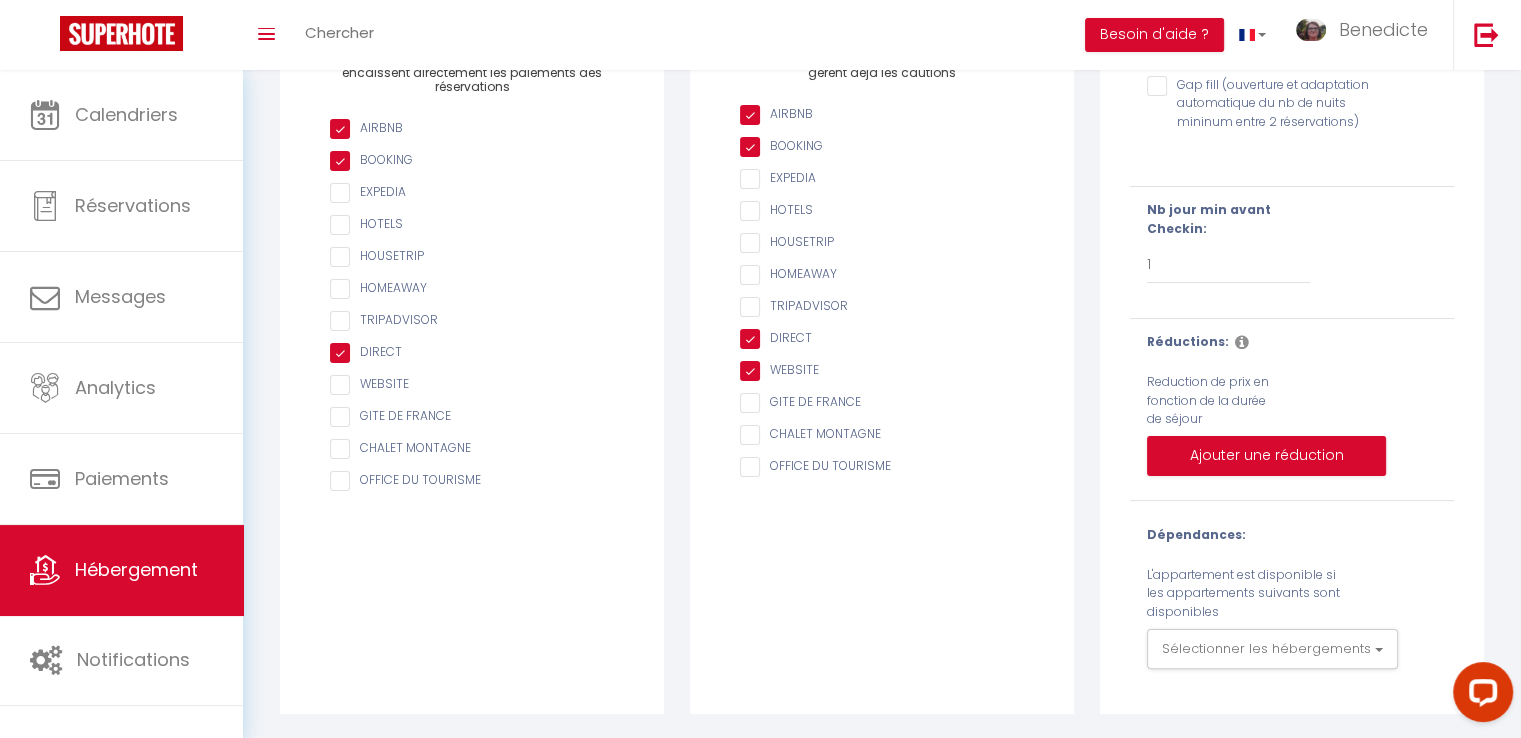 scroll, scrollTop: 312, scrollLeft: 0, axis: vertical 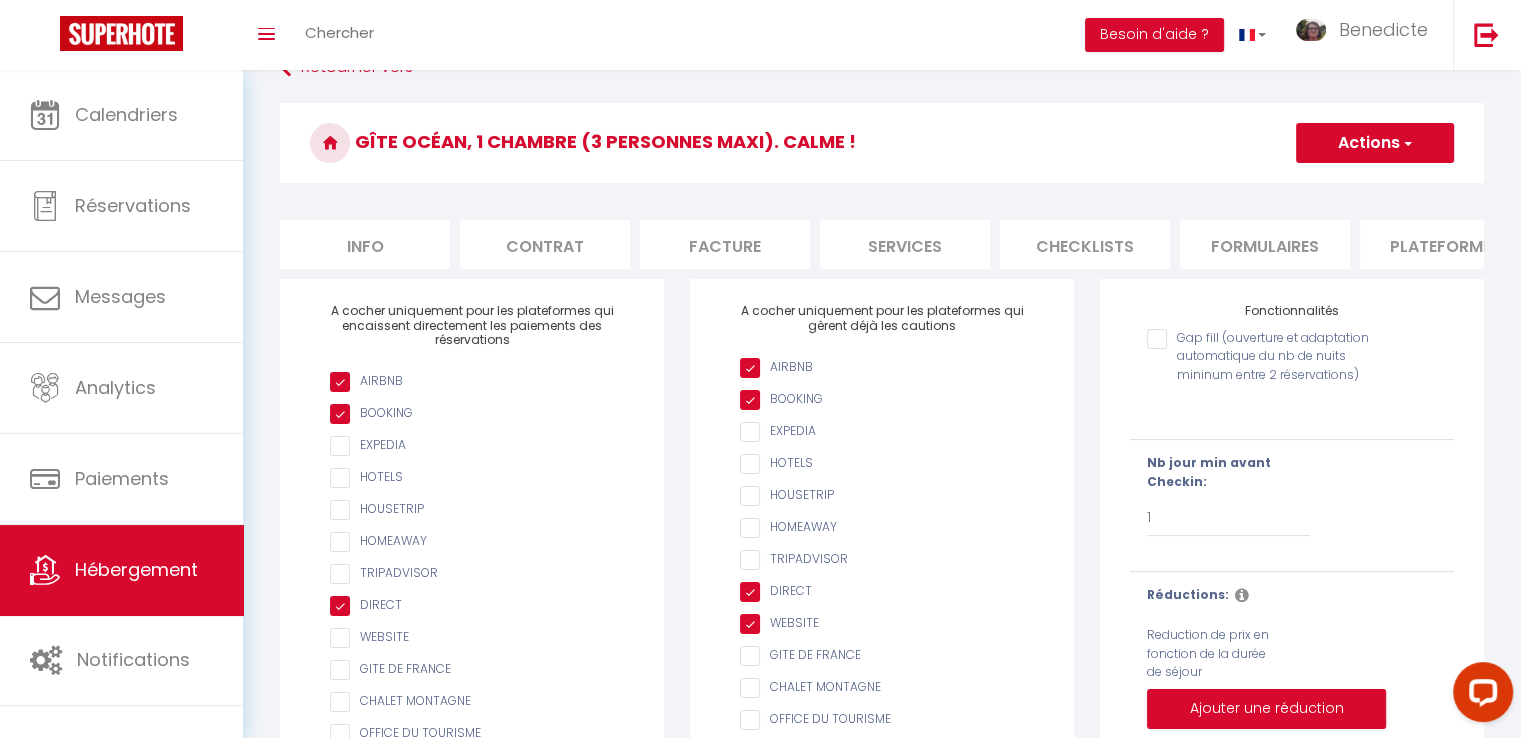 click at bounding box center (1406, 143) 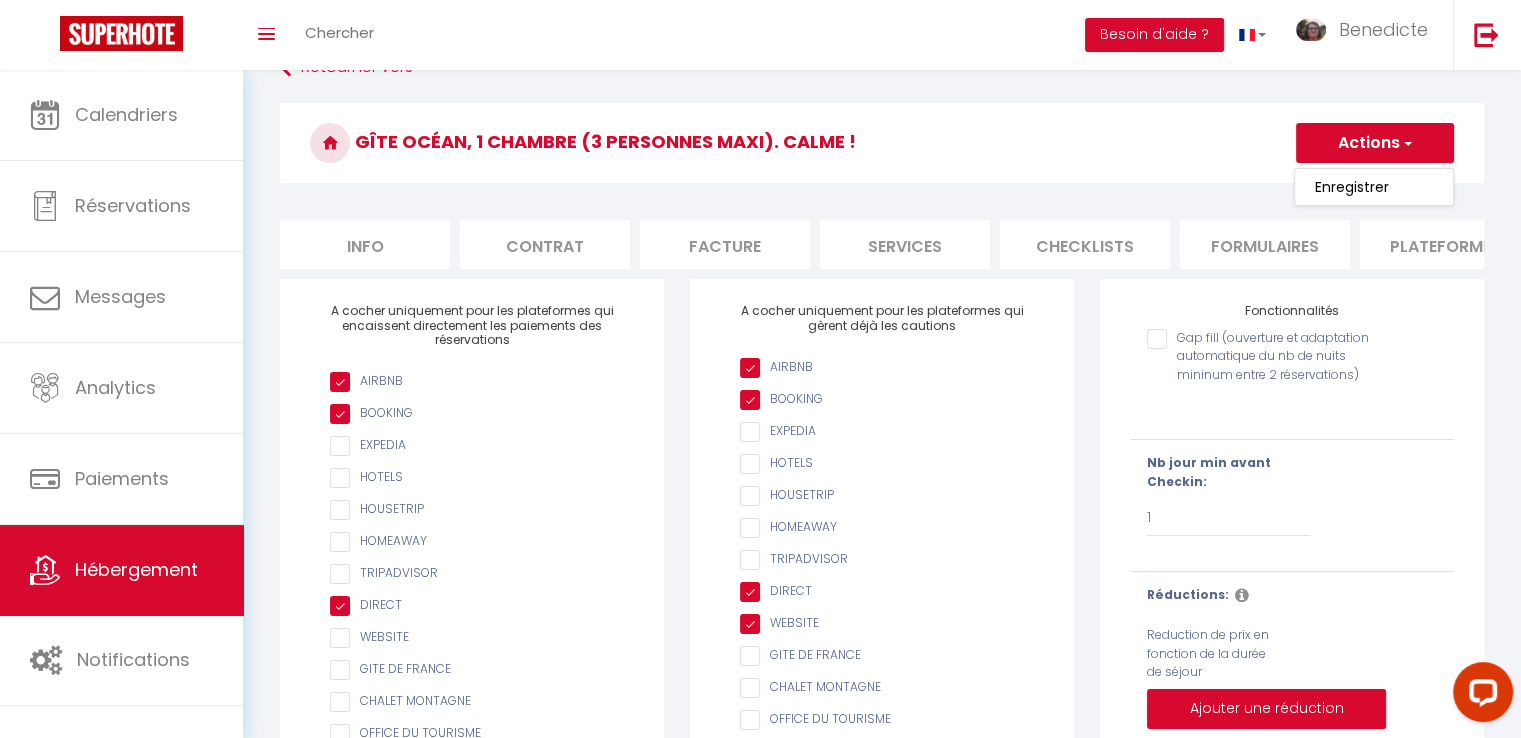 click on "GÎTE OCÉAN, 1 chambre (3 personnes maxi). Calme !" at bounding box center (882, 143) 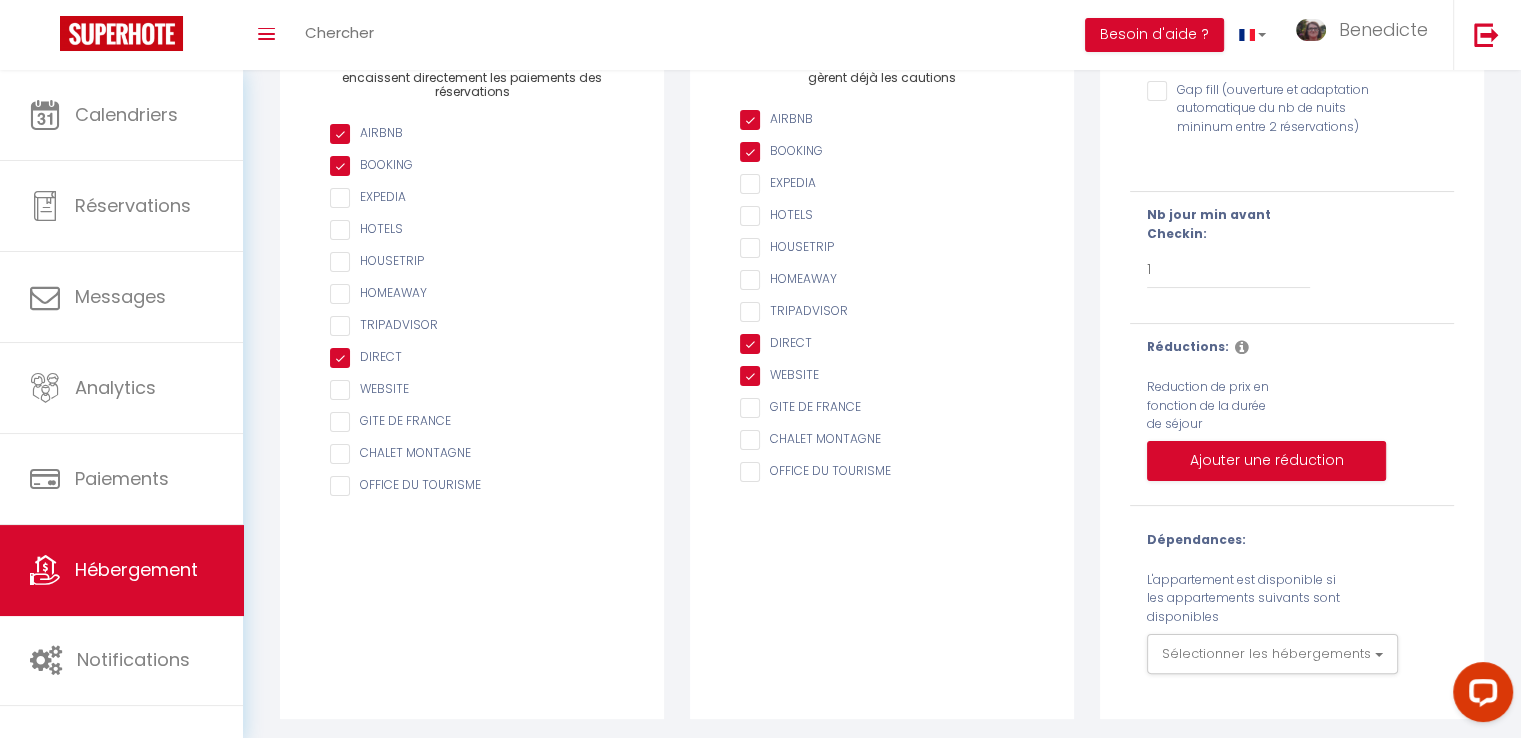 scroll, scrollTop: 312, scrollLeft: 0, axis: vertical 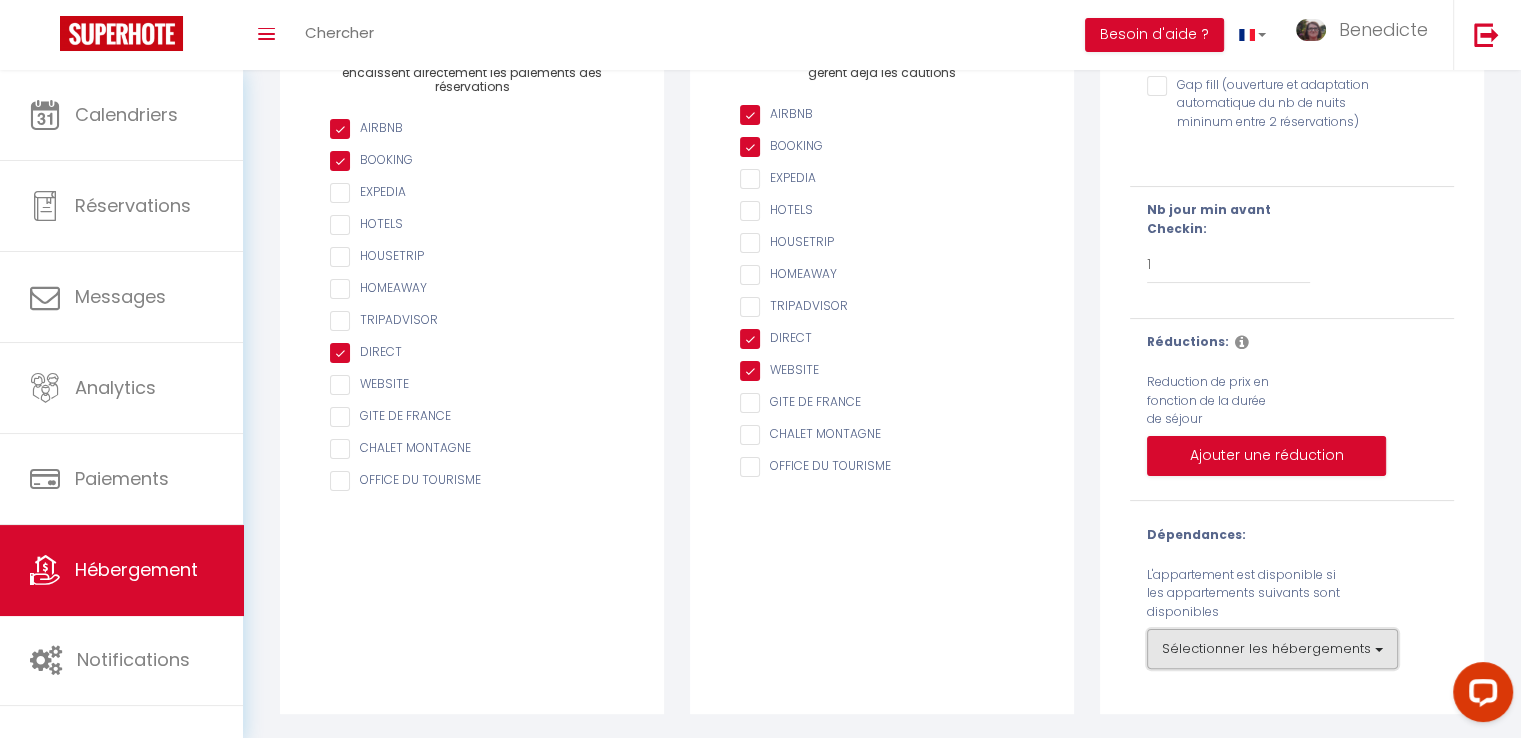 click on "Sélectionner les hébergements" at bounding box center [1272, 649] 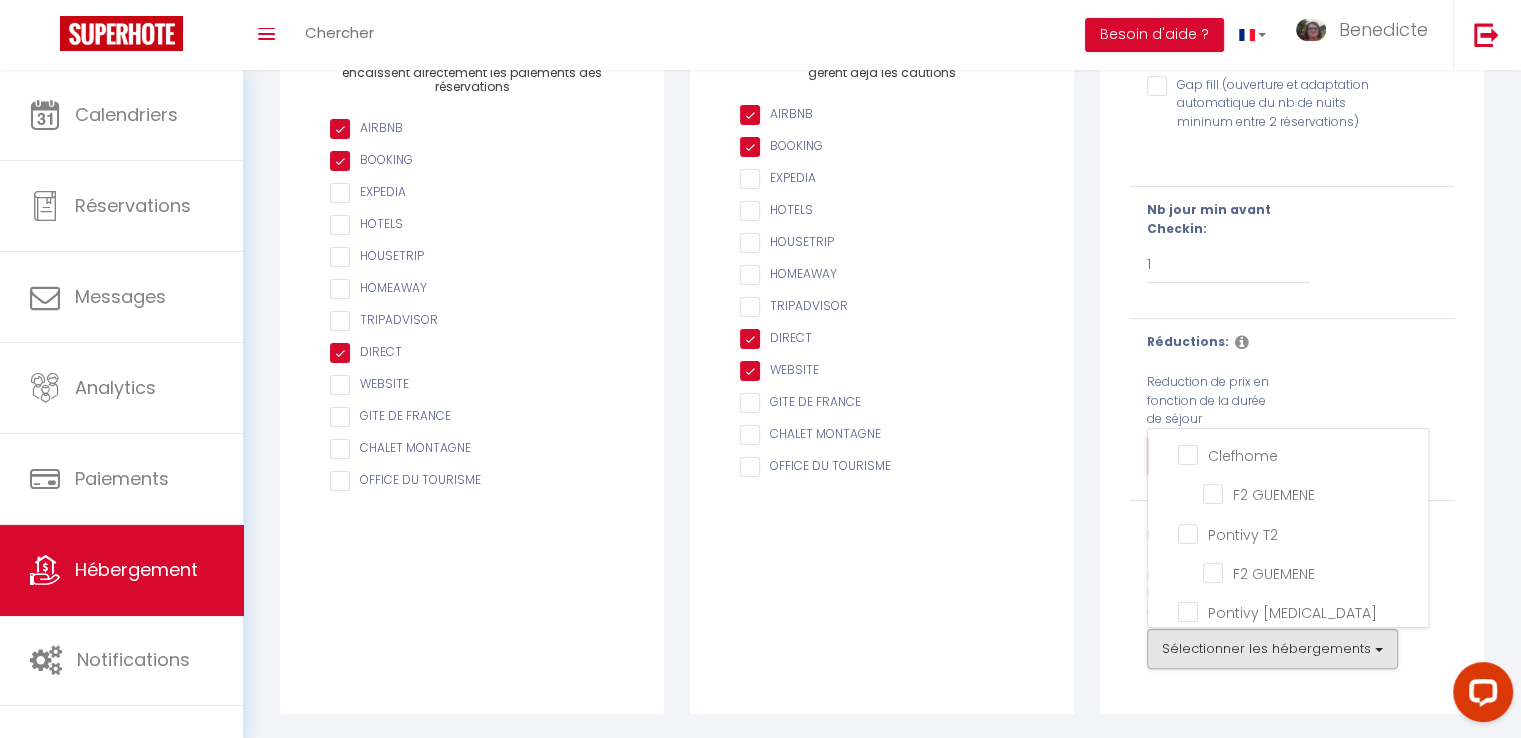 click on "Retourner vers    GÎTE OCÉAN, 1 chambre (3 personnes maxi). Calme !
Actions
Enregistrer
Info
Contrat
Facture
Services
Checklists
Formulaires
Plateformes
Paramètres
website
Journal
Modèle personnalisé
×         Titre [PERSON_NAME]
Enregistrer
Liste de checklist
×   *     *                   Remove" at bounding box center (882, 255) 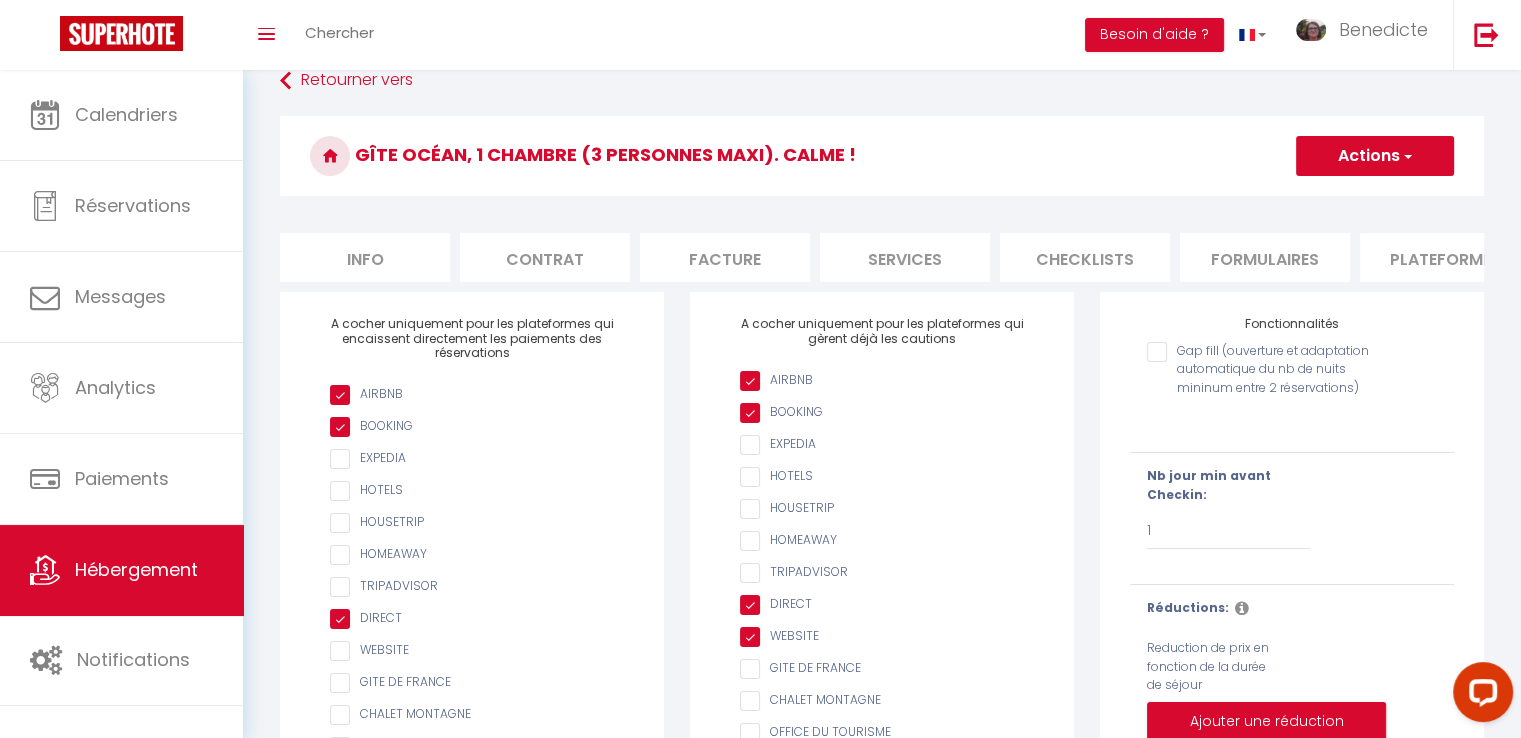 scroll, scrollTop: 33, scrollLeft: 0, axis: vertical 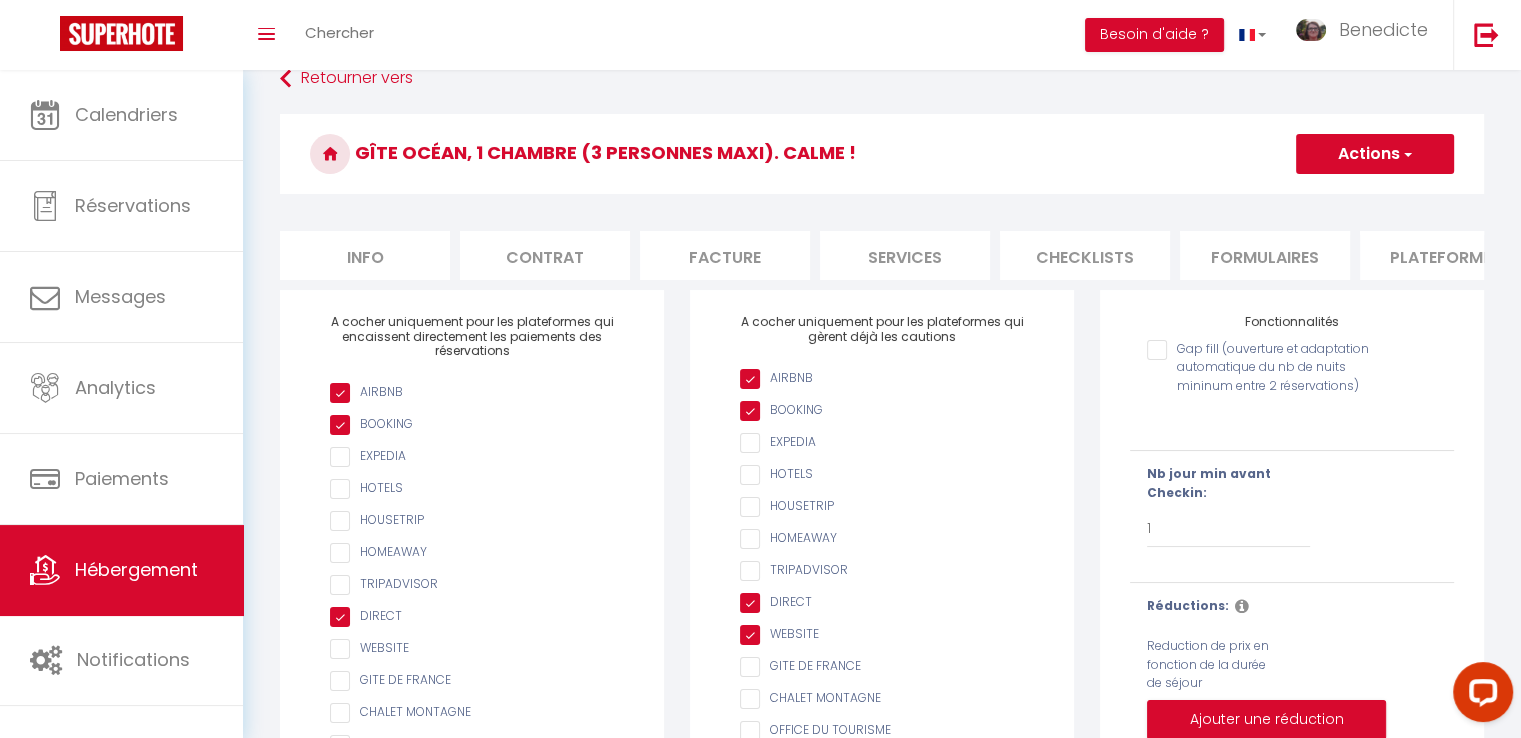 click on "Actions" at bounding box center (1375, 154) 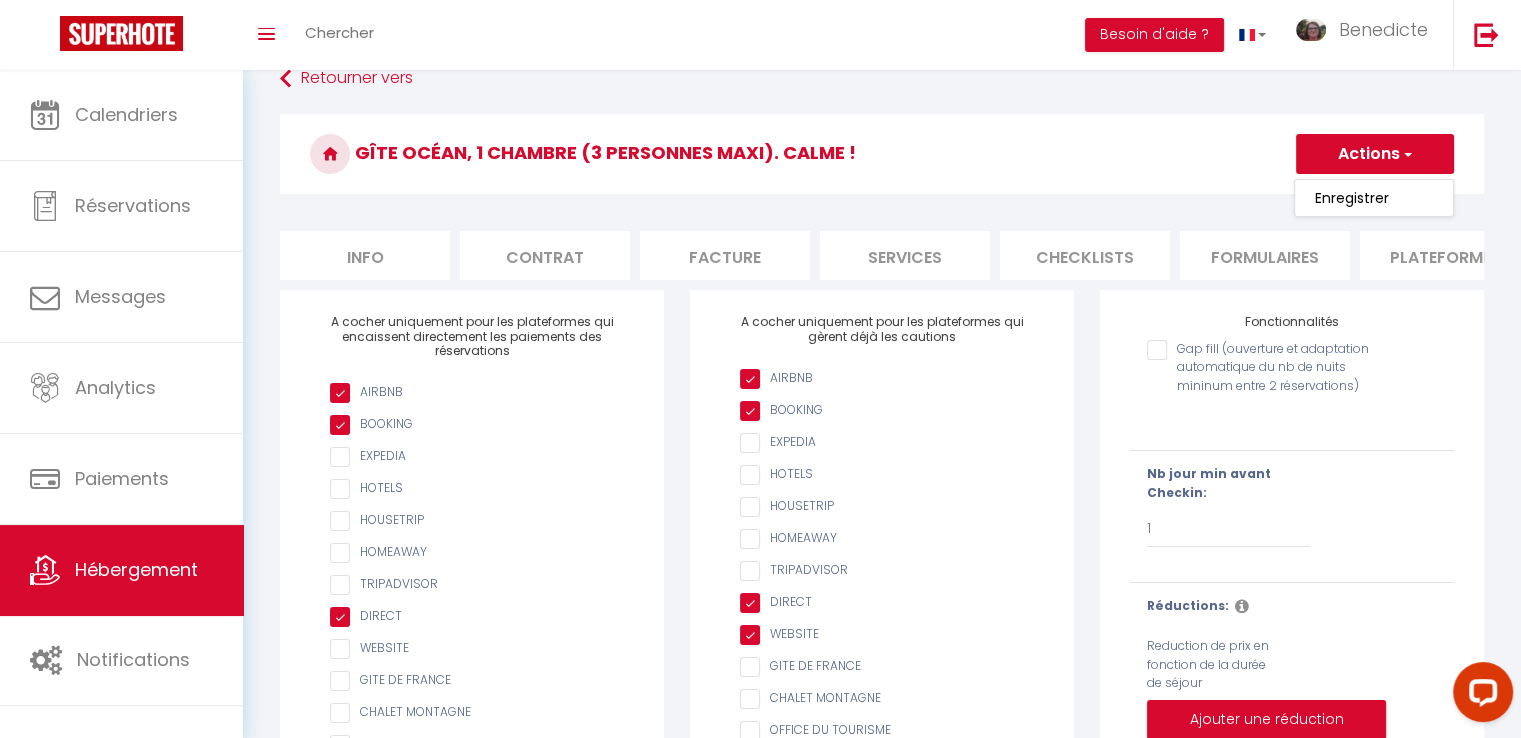click on "GÎTE OCÉAN, 1 chambre (3 personnes maxi). Calme !" at bounding box center (882, 154) 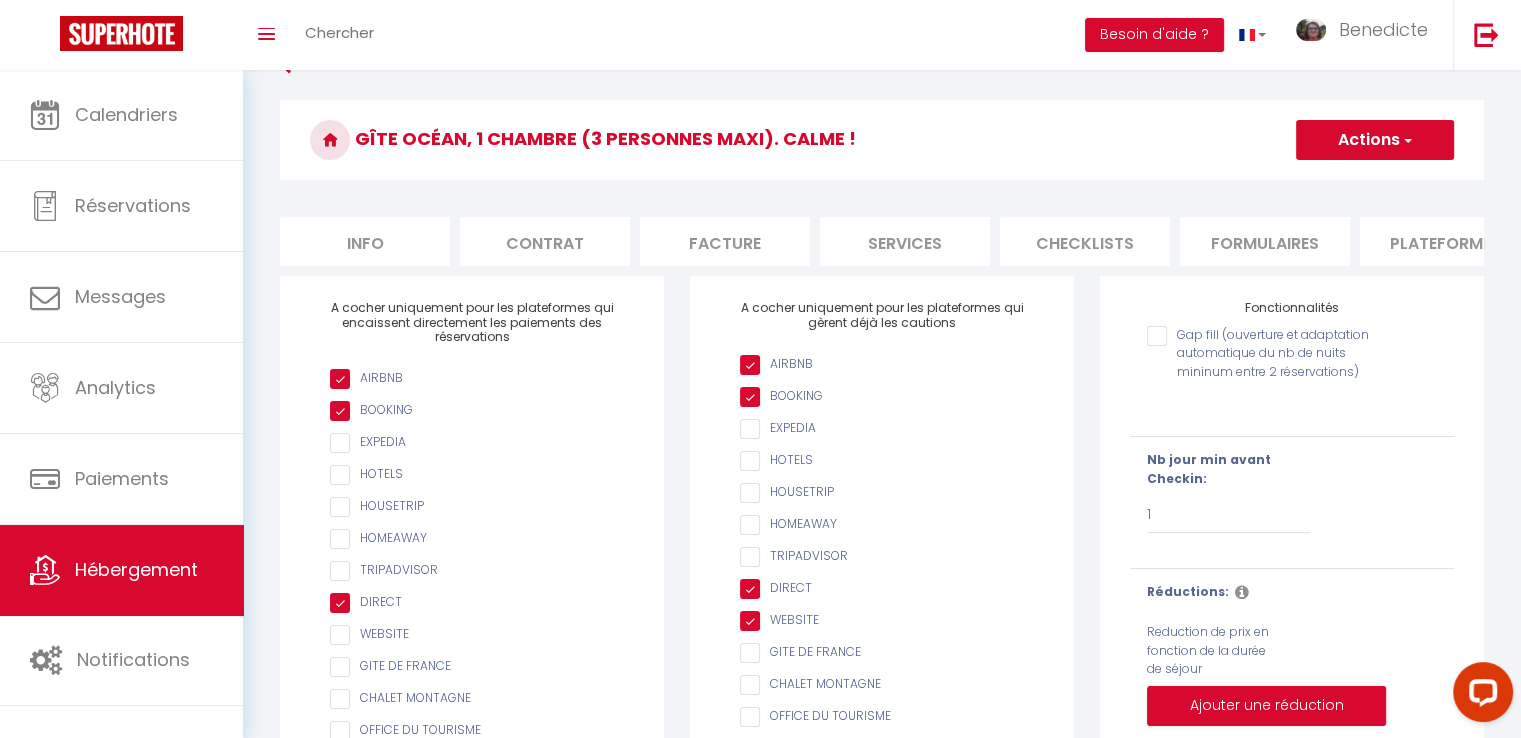 scroll, scrollTop: 0, scrollLeft: 0, axis: both 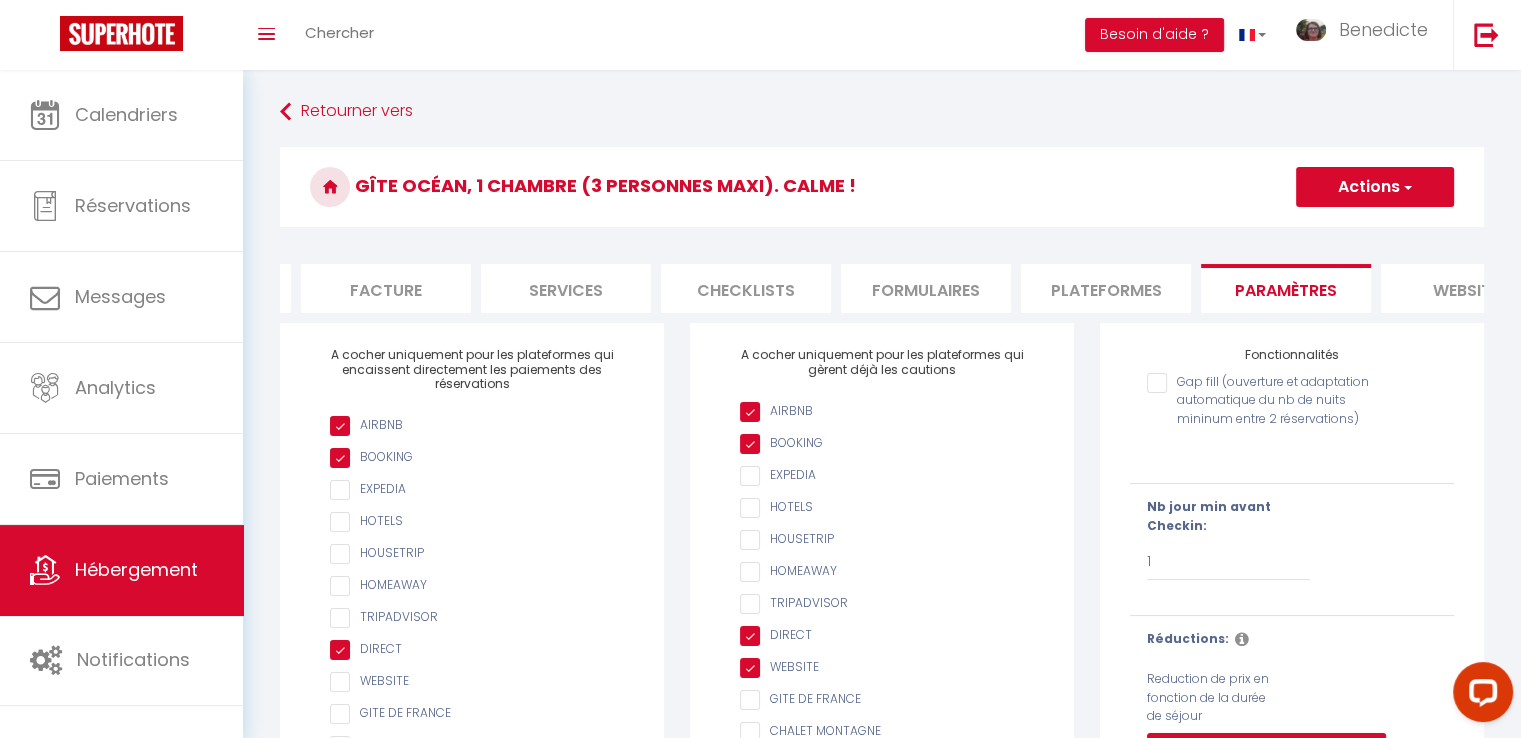click on "Plateformes" at bounding box center (1106, 288) 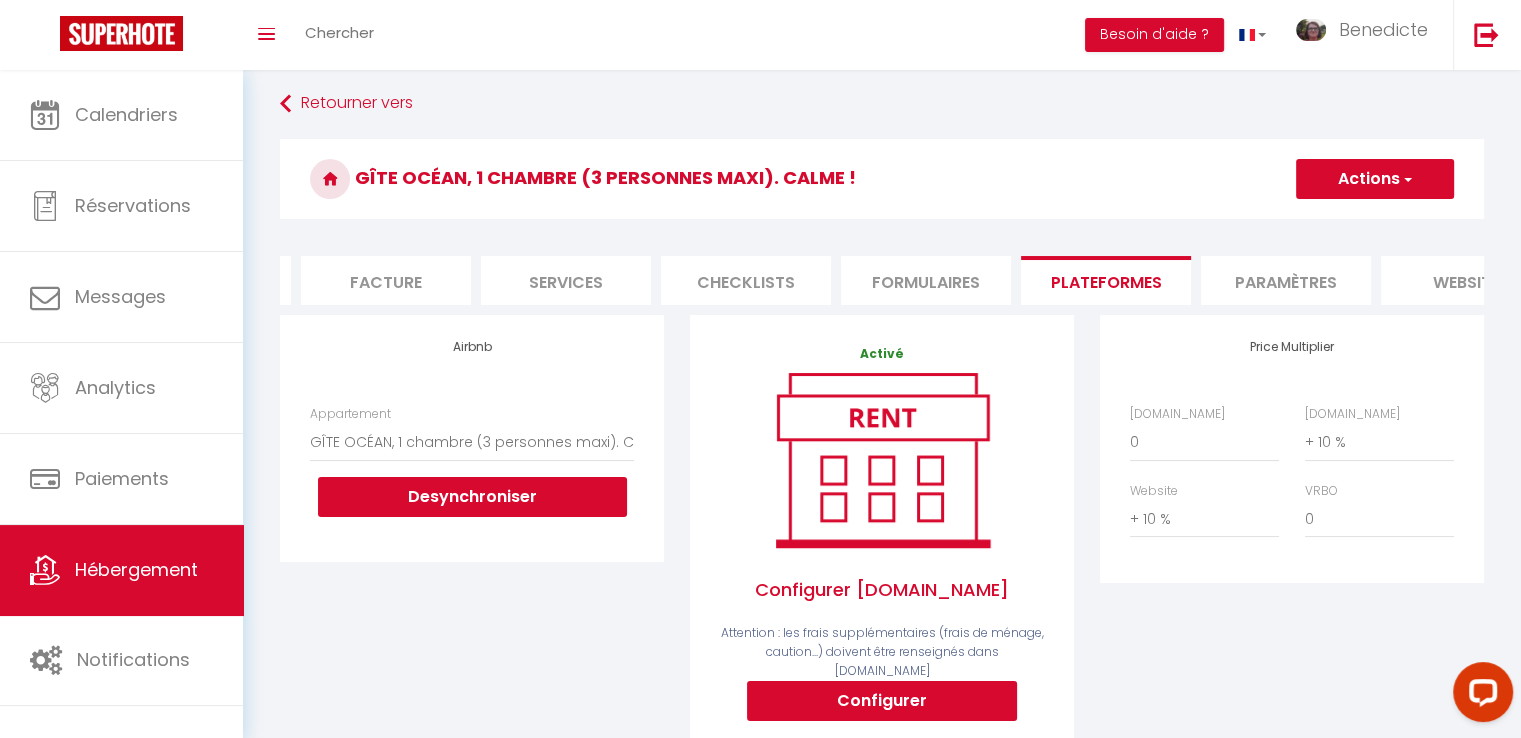scroll, scrollTop: 0, scrollLeft: 0, axis: both 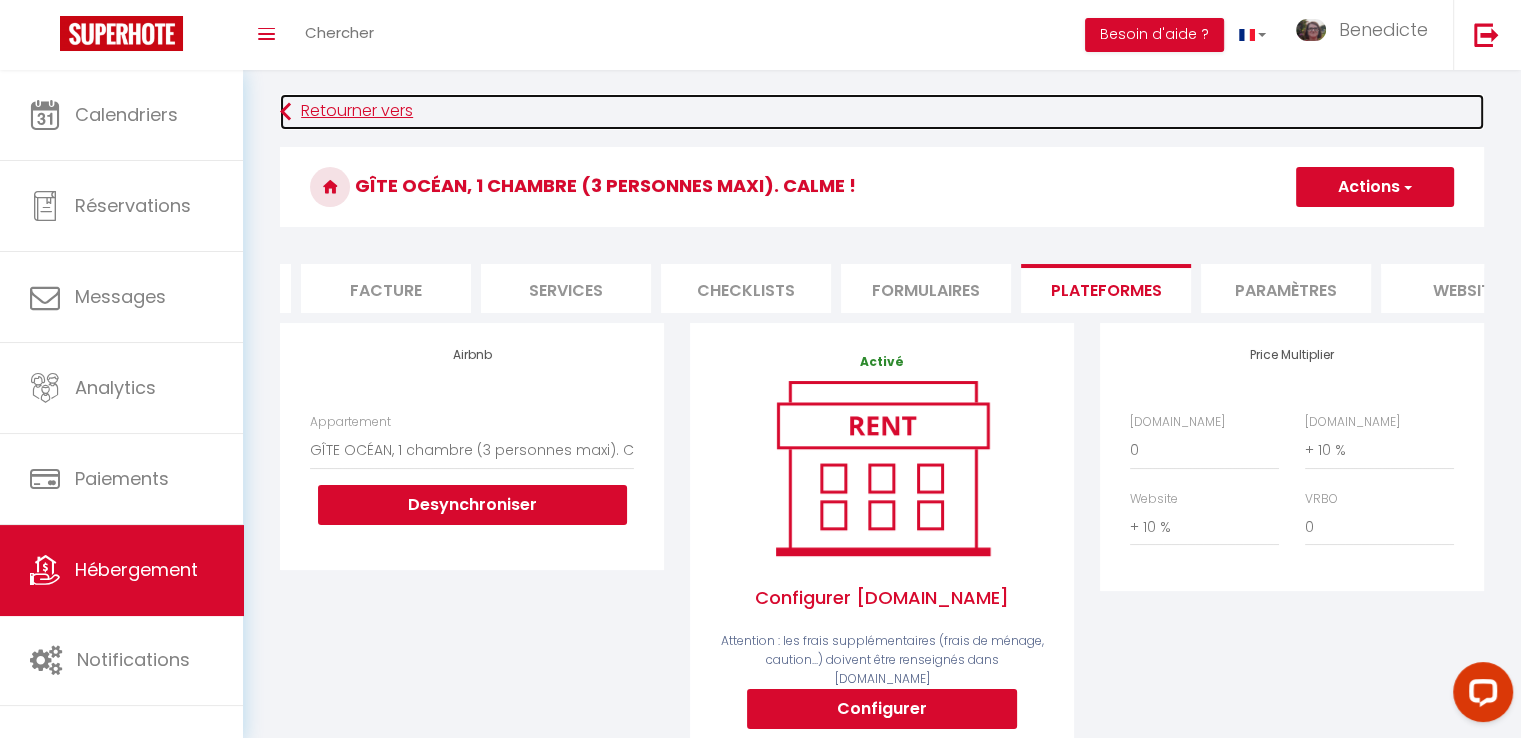 click on "Retourner vers" at bounding box center [882, 112] 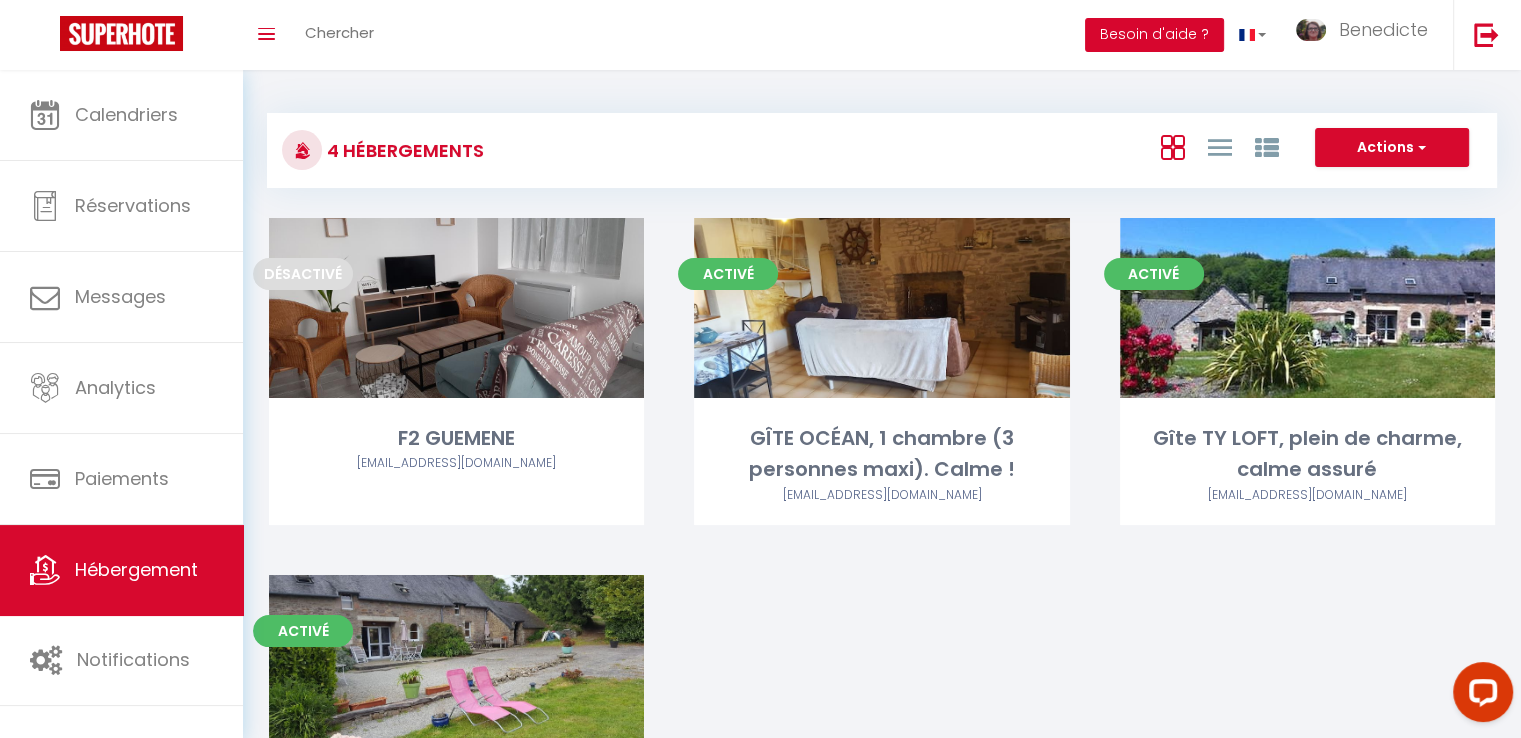 click on "Besoin d'aide ?" at bounding box center [1154, 35] 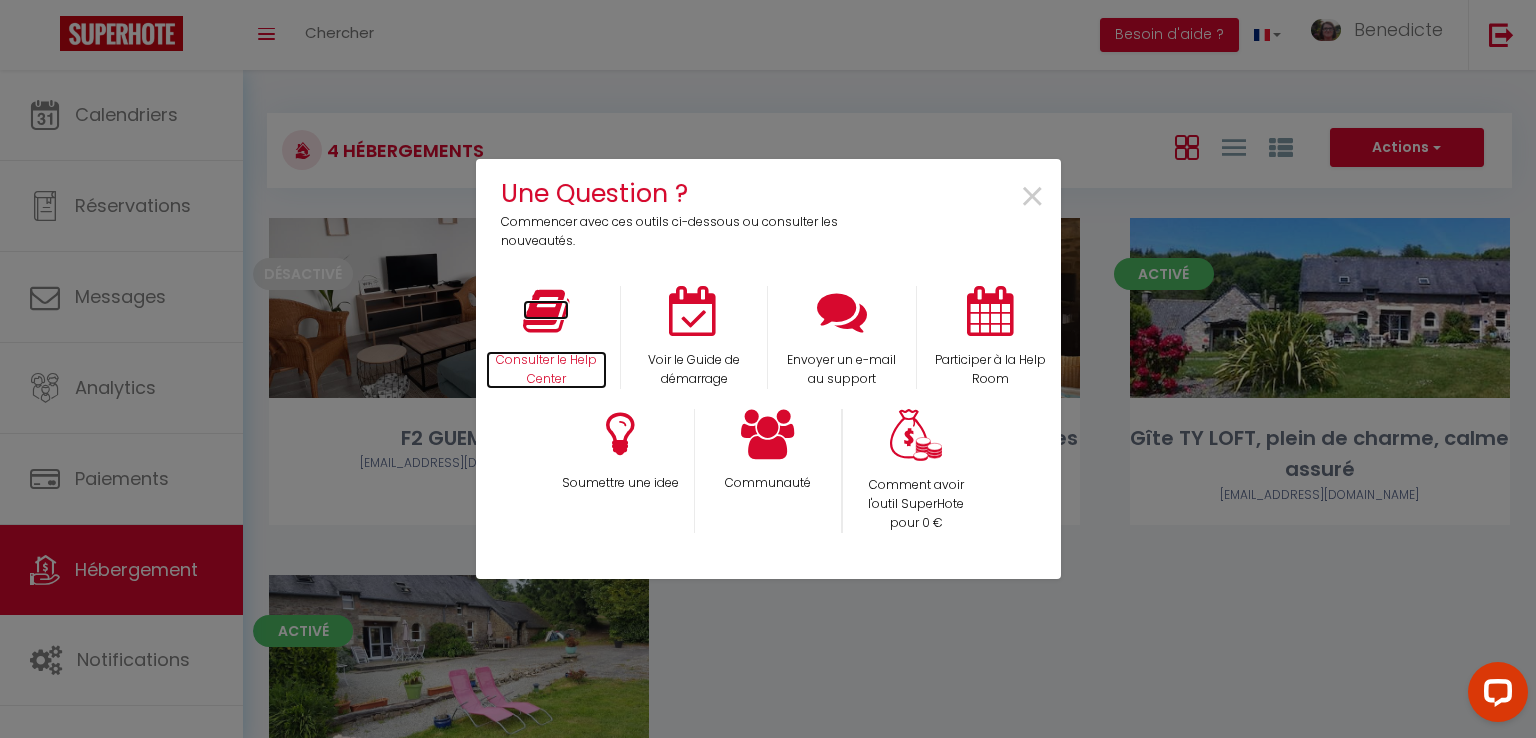 click at bounding box center (546, 311) 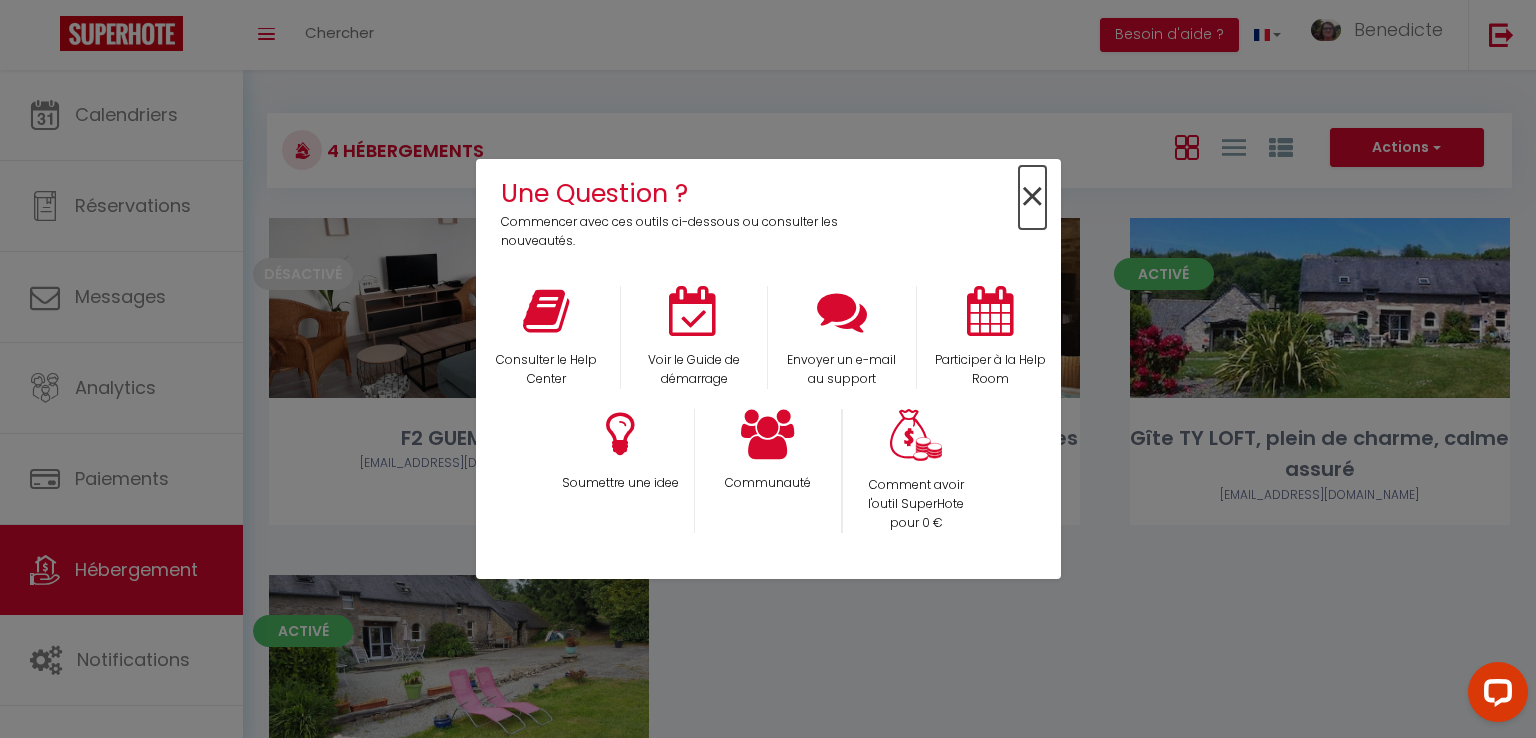 click on "×" at bounding box center (1032, 197) 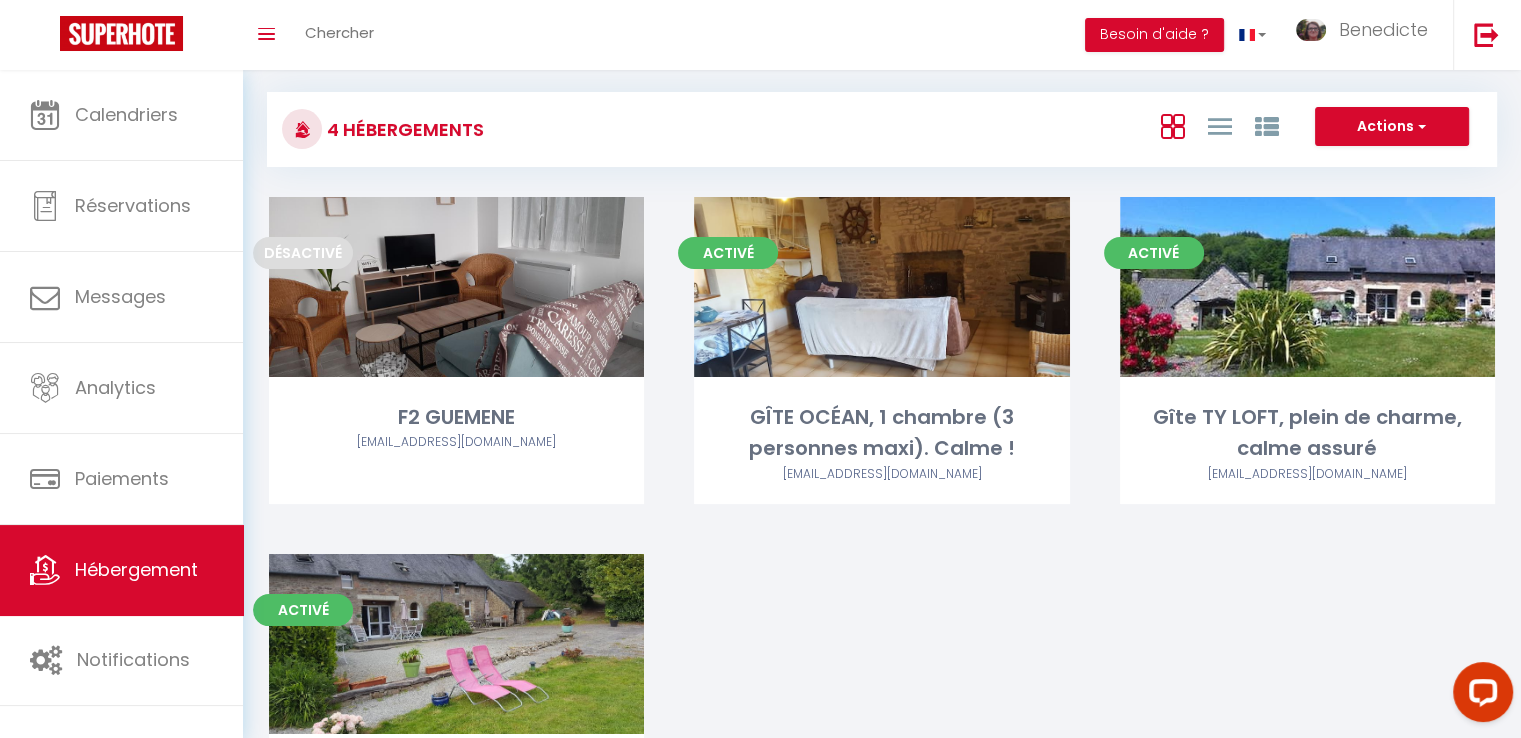 scroll, scrollTop: 0, scrollLeft: 0, axis: both 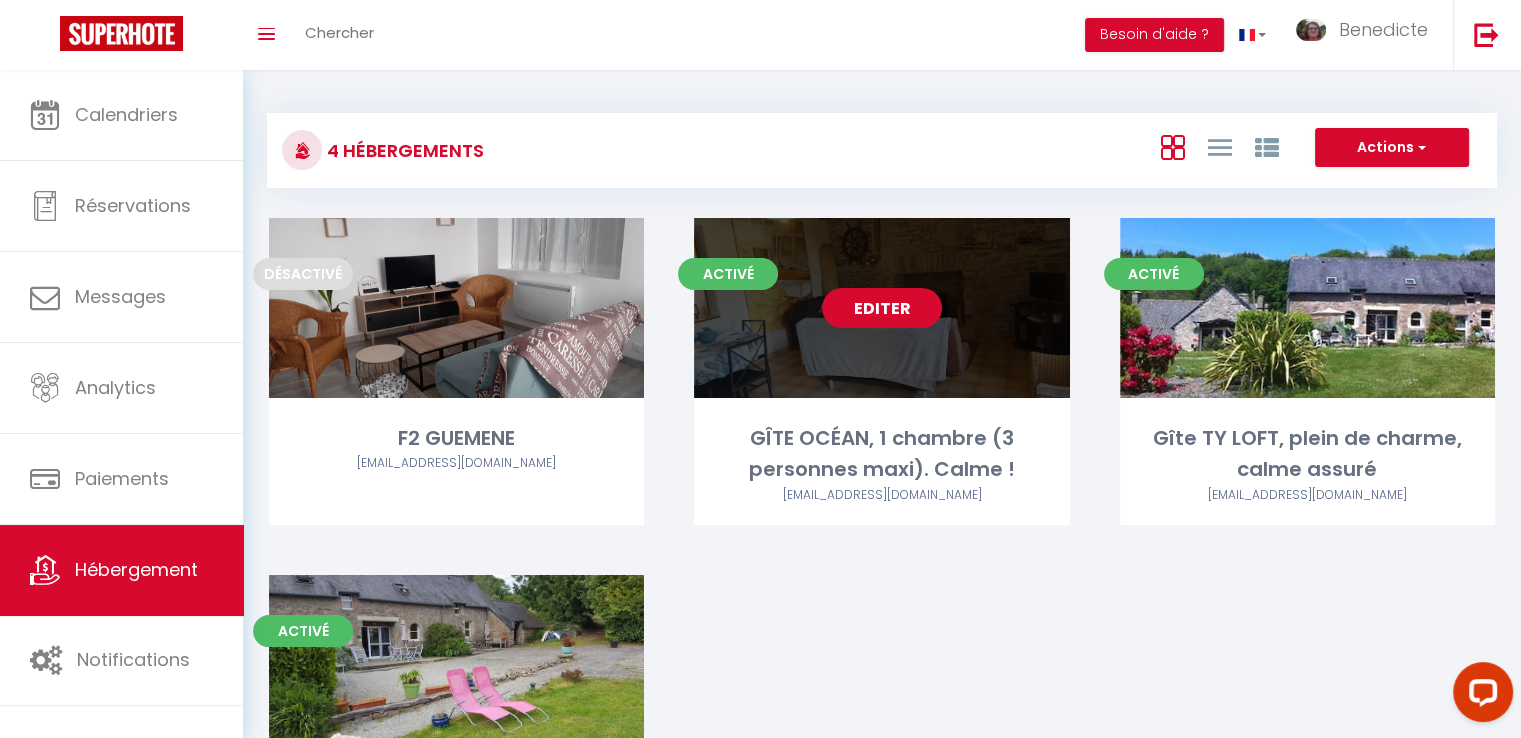 click on "Editer" at bounding box center [882, 308] 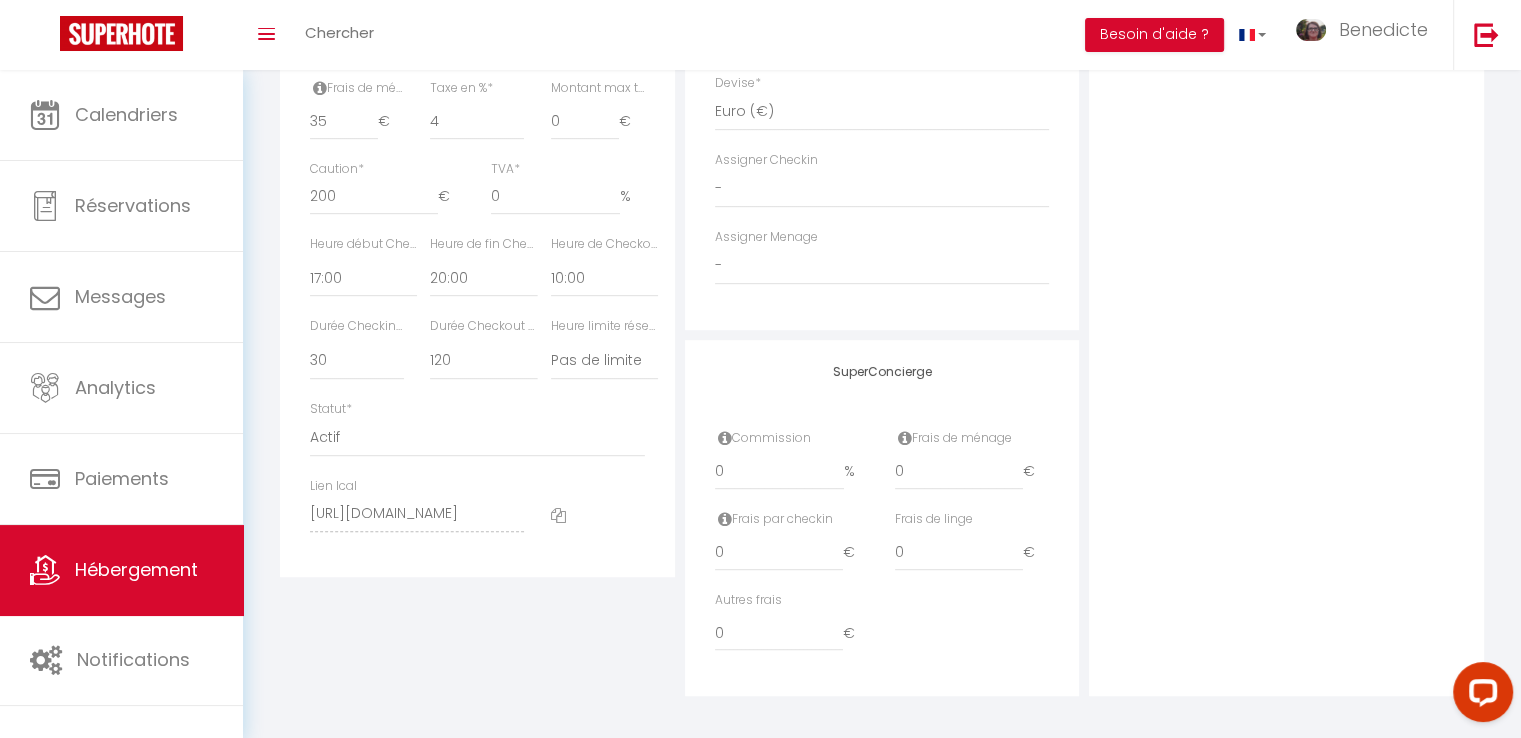 scroll, scrollTop: 999, scrollLeft: 0, axis: vertical 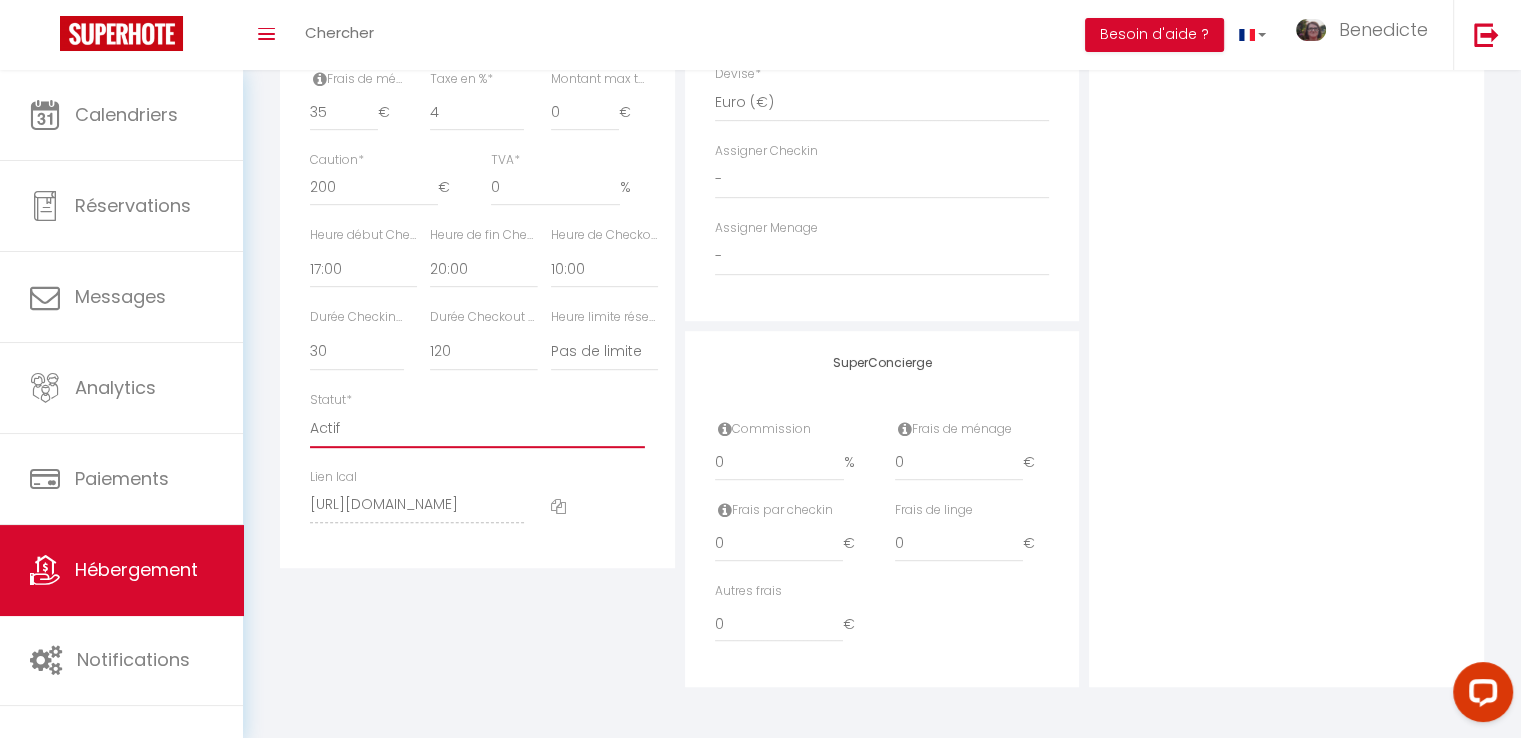 click on "Actif
Pas actif" at bounding box center (477, 429) 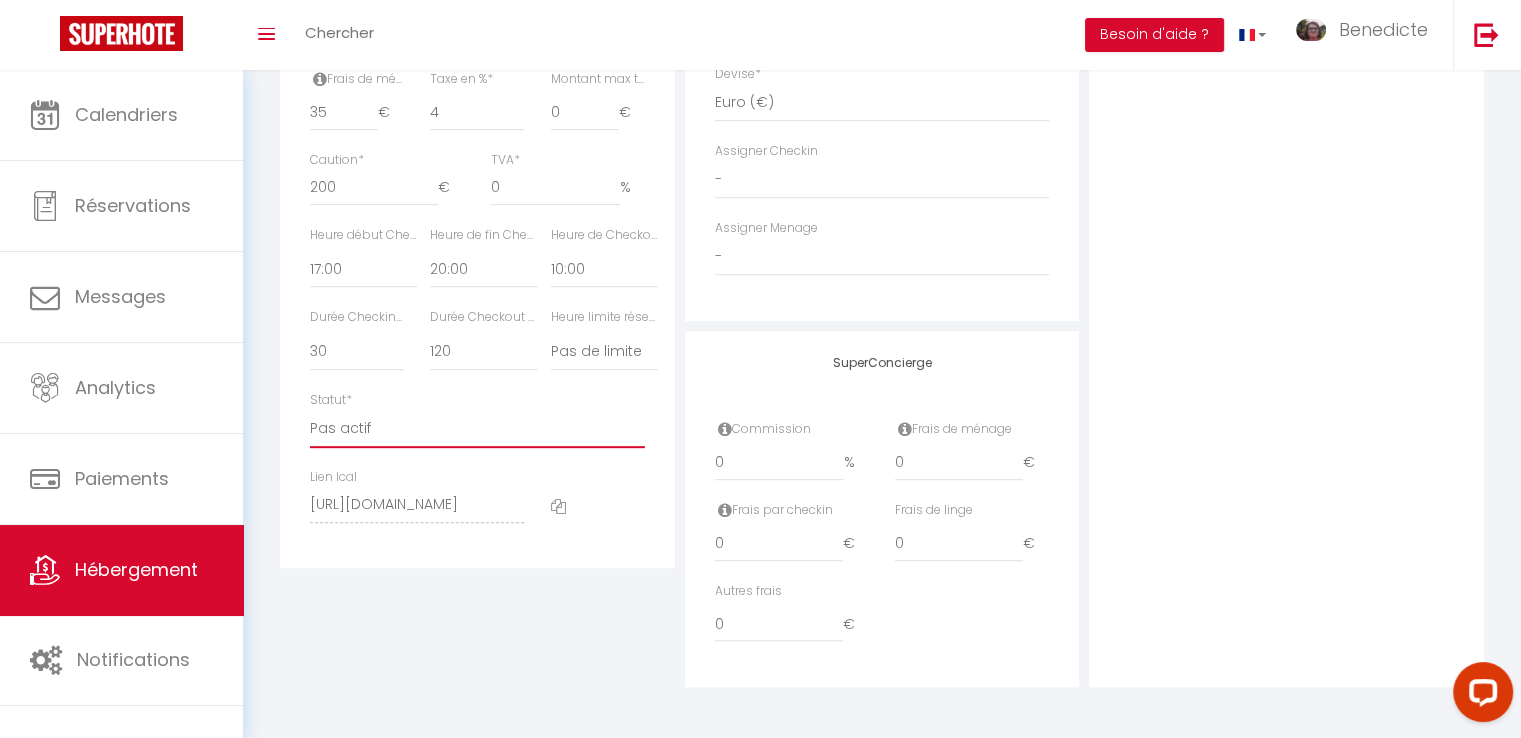 click on "Actif
Pas actif" at bounding box center (477, 429) 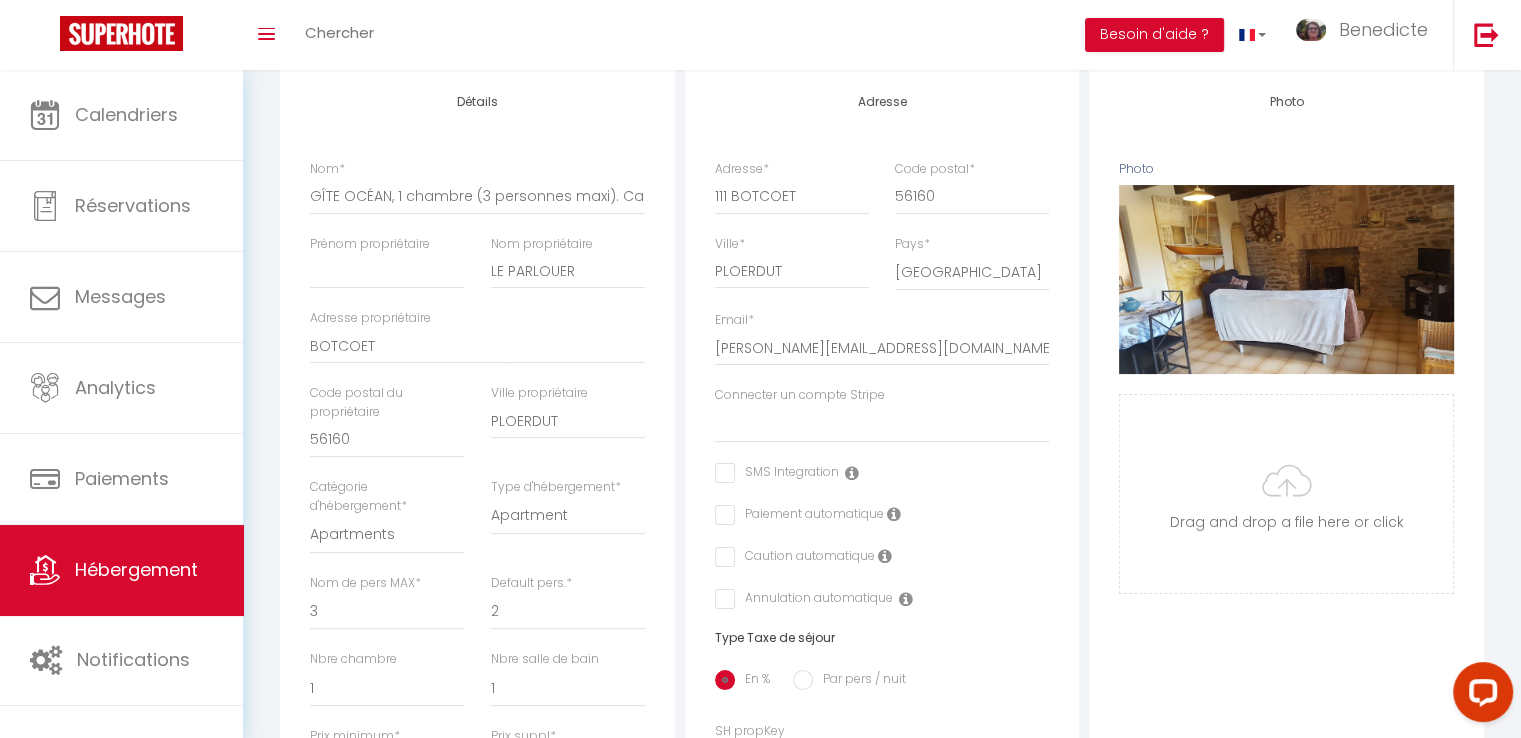 scroll, scrollTop: 999, scrollLeft: 0, axis: vertical 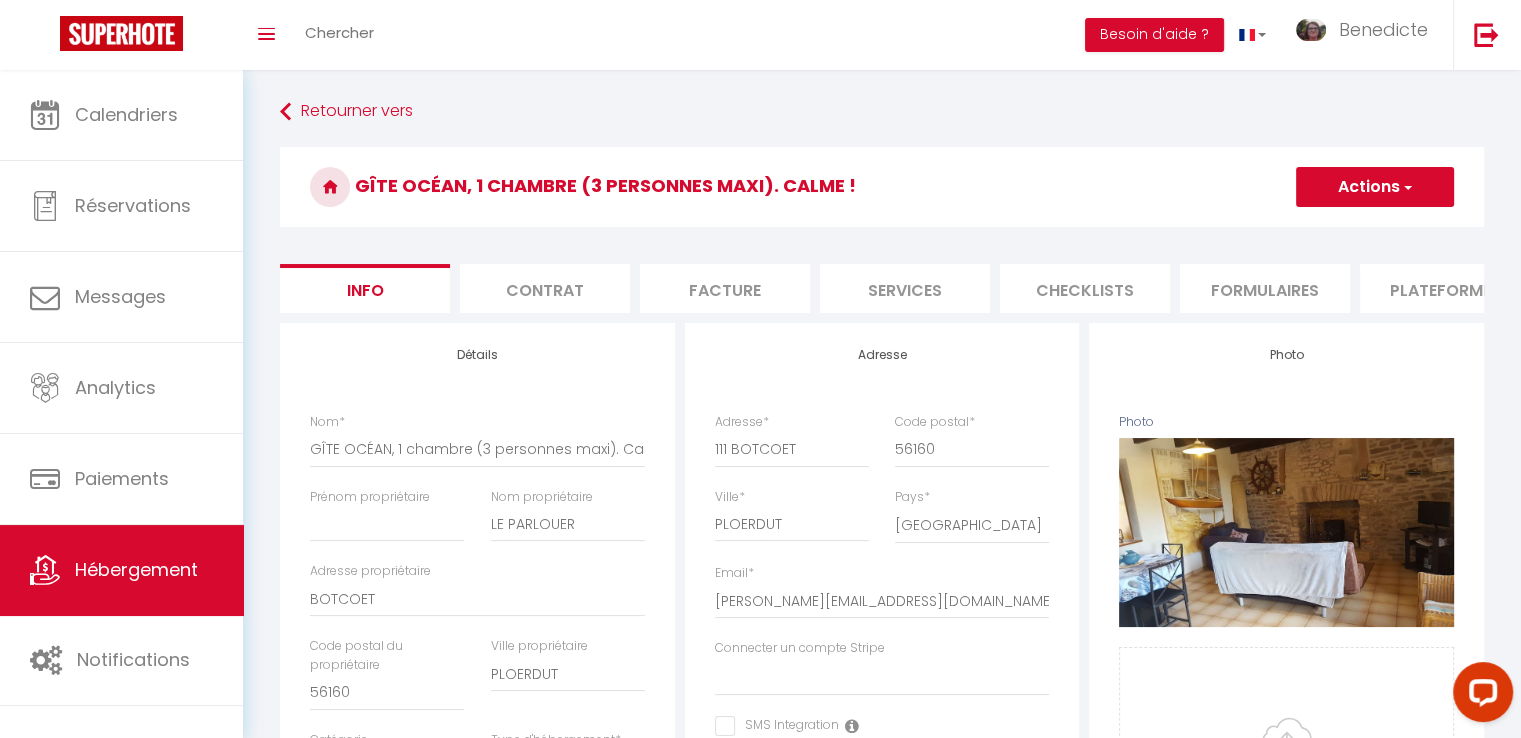 click at bounding box center (1406, 187) 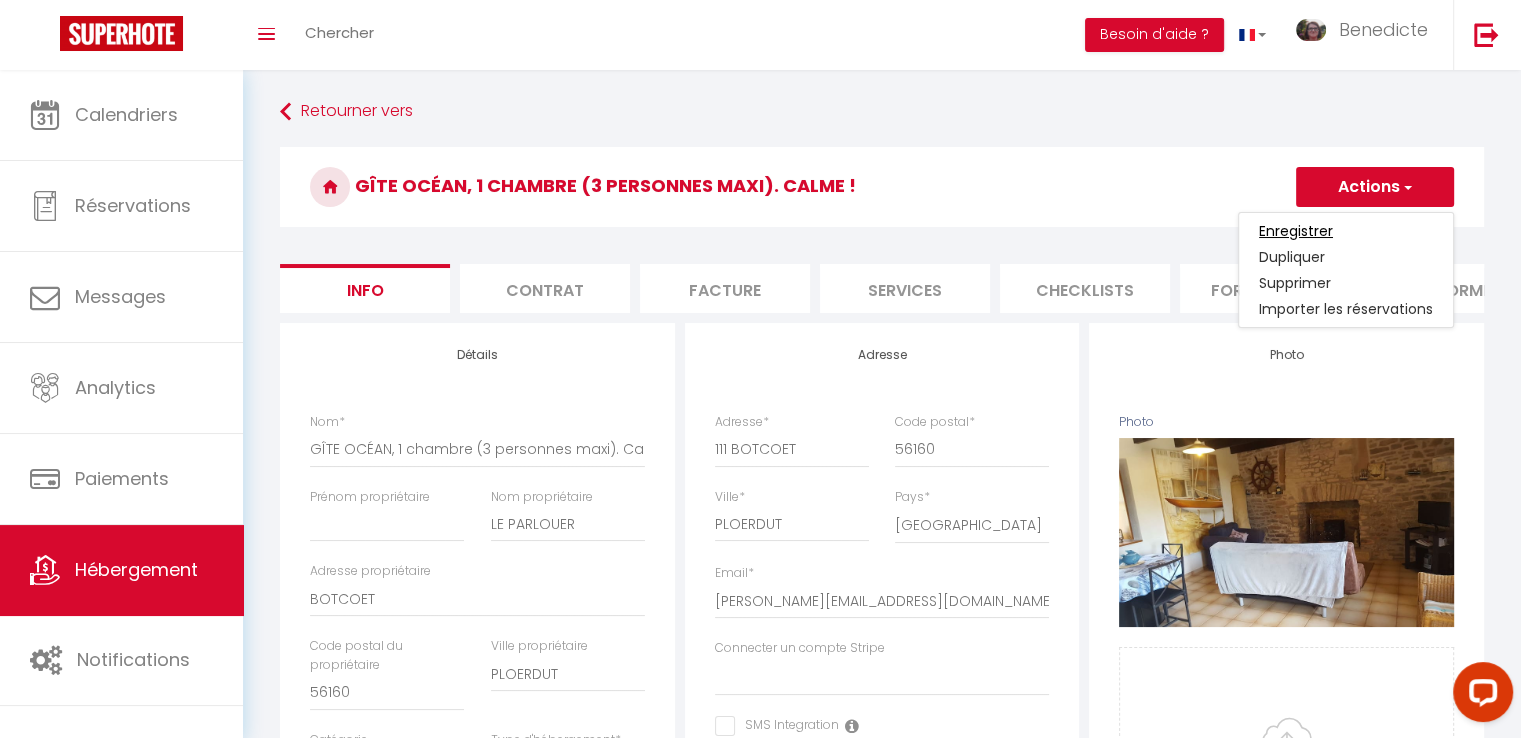 click on "Enregistrer" at bounding box center [1296, 231] 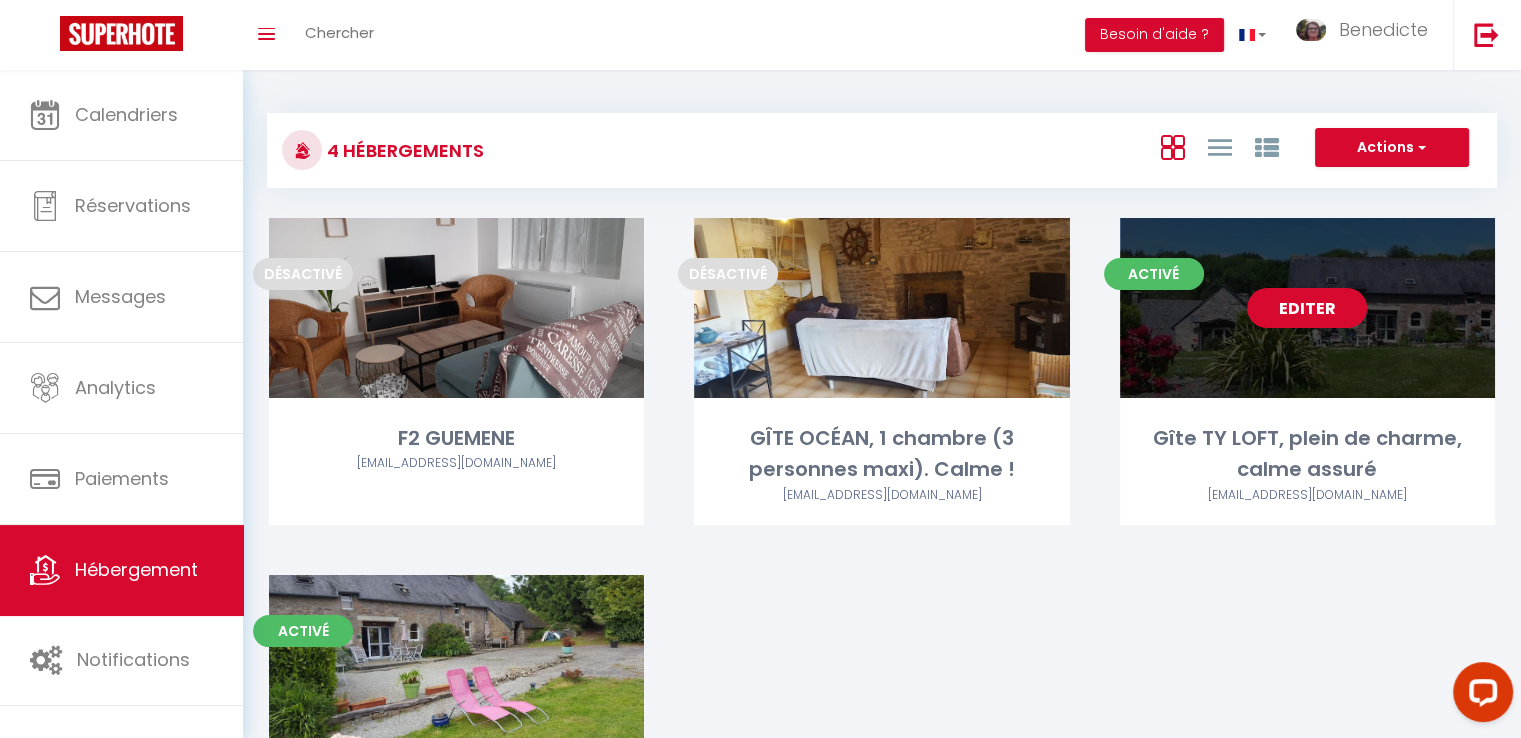 click on "Editer" at bounding box center [1307, 308] 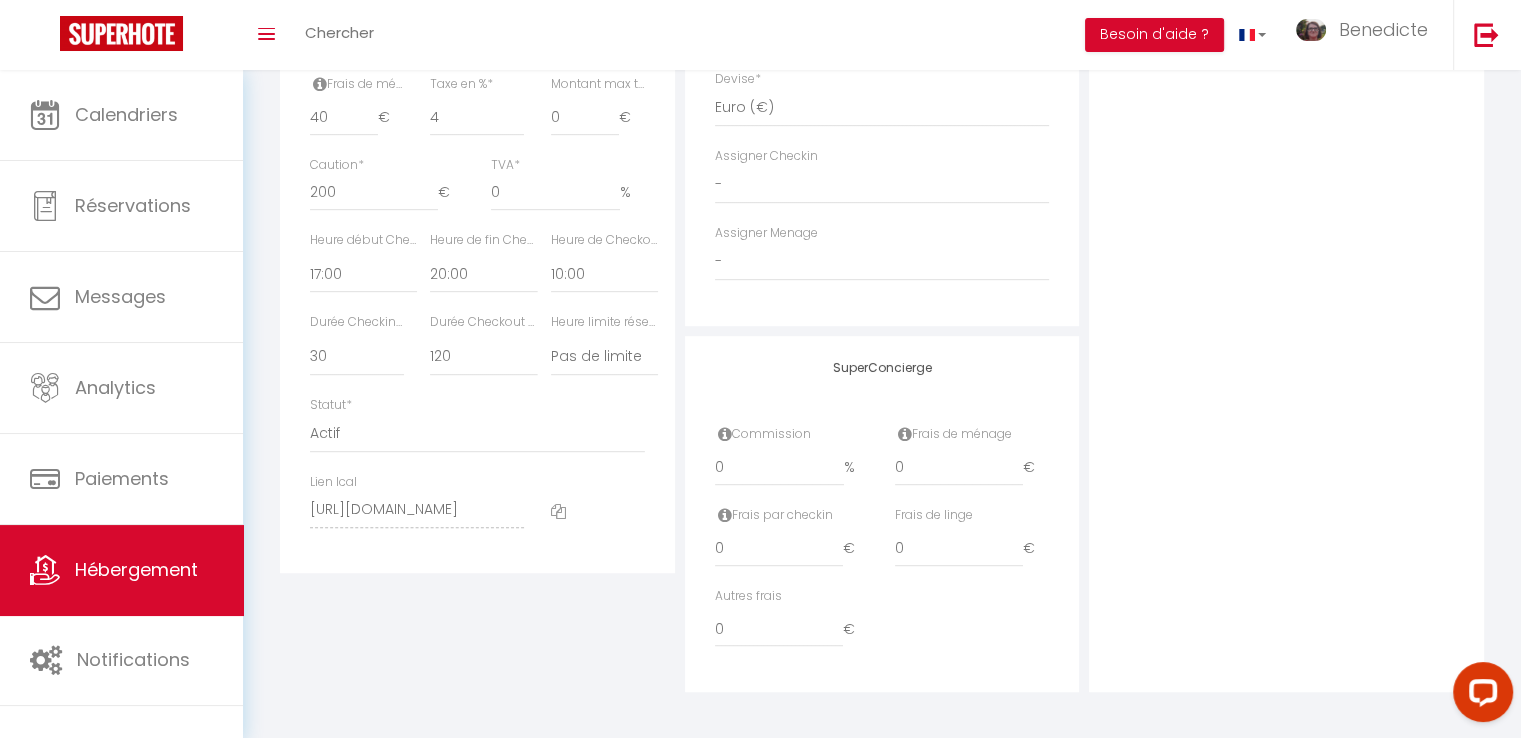scroll, scrollTop: 999, scrollLeft: 0, axis: vertical 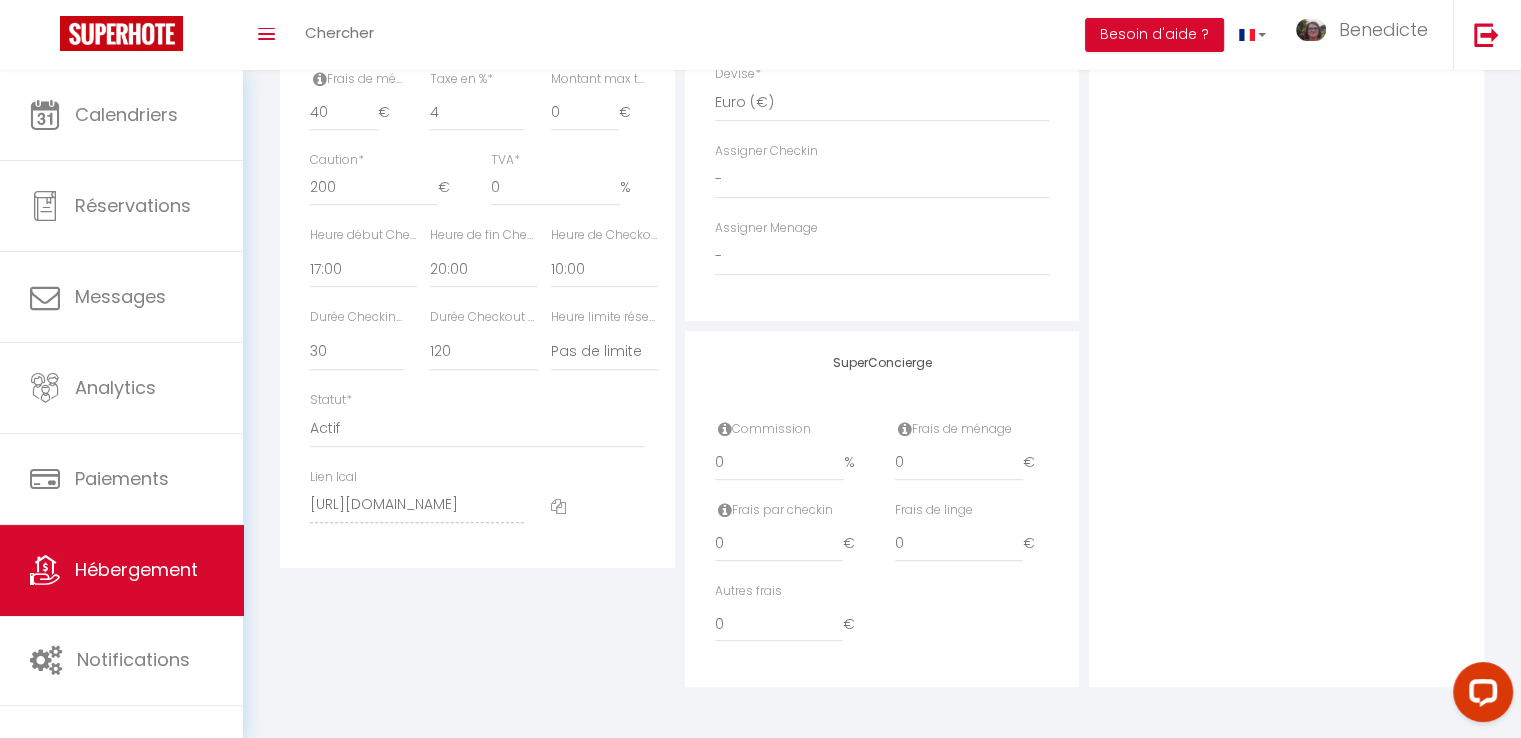 click on "Statut
*
Actif
Pas actif" at bounding box center (477, 429) 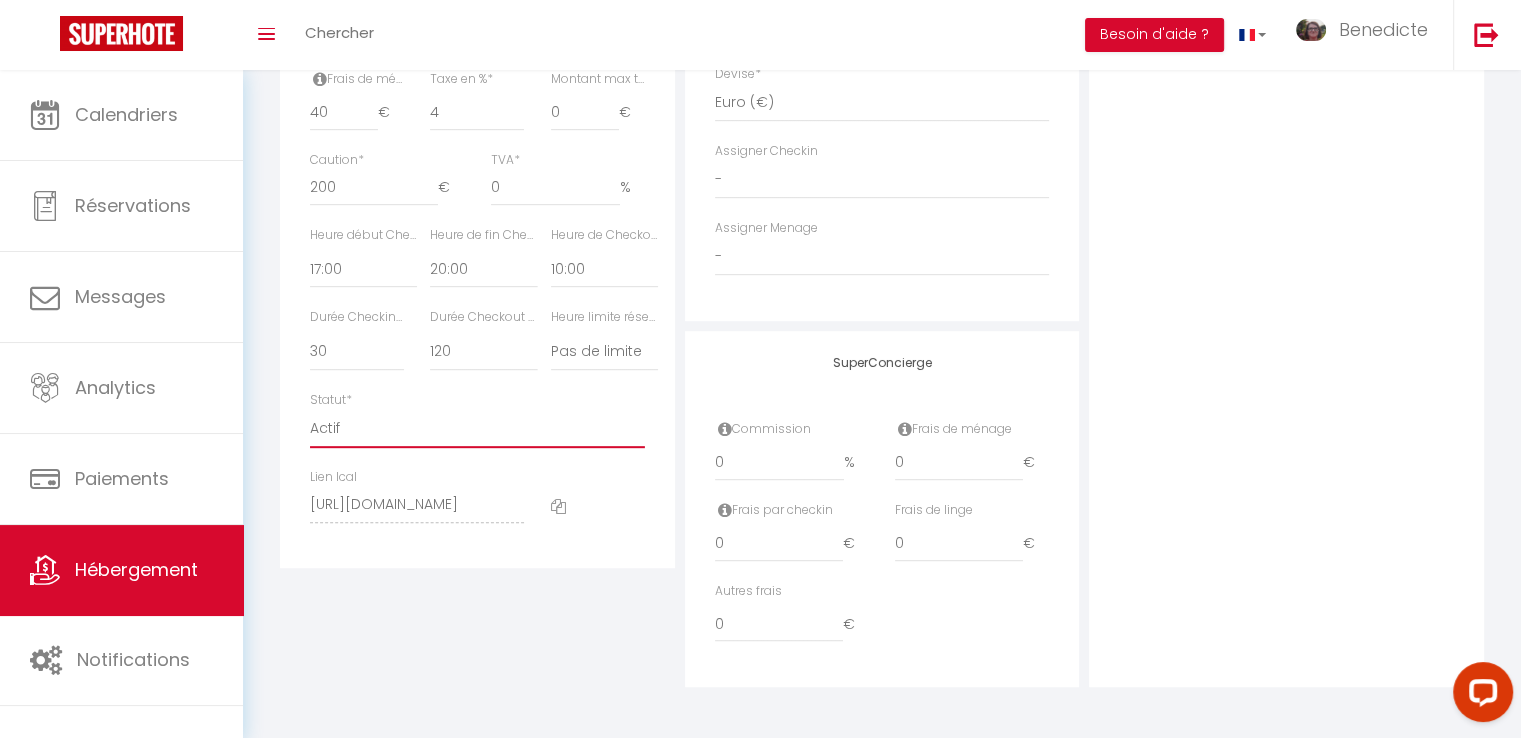click on "Actif
Pas actif" at bounding box center [477, 429] 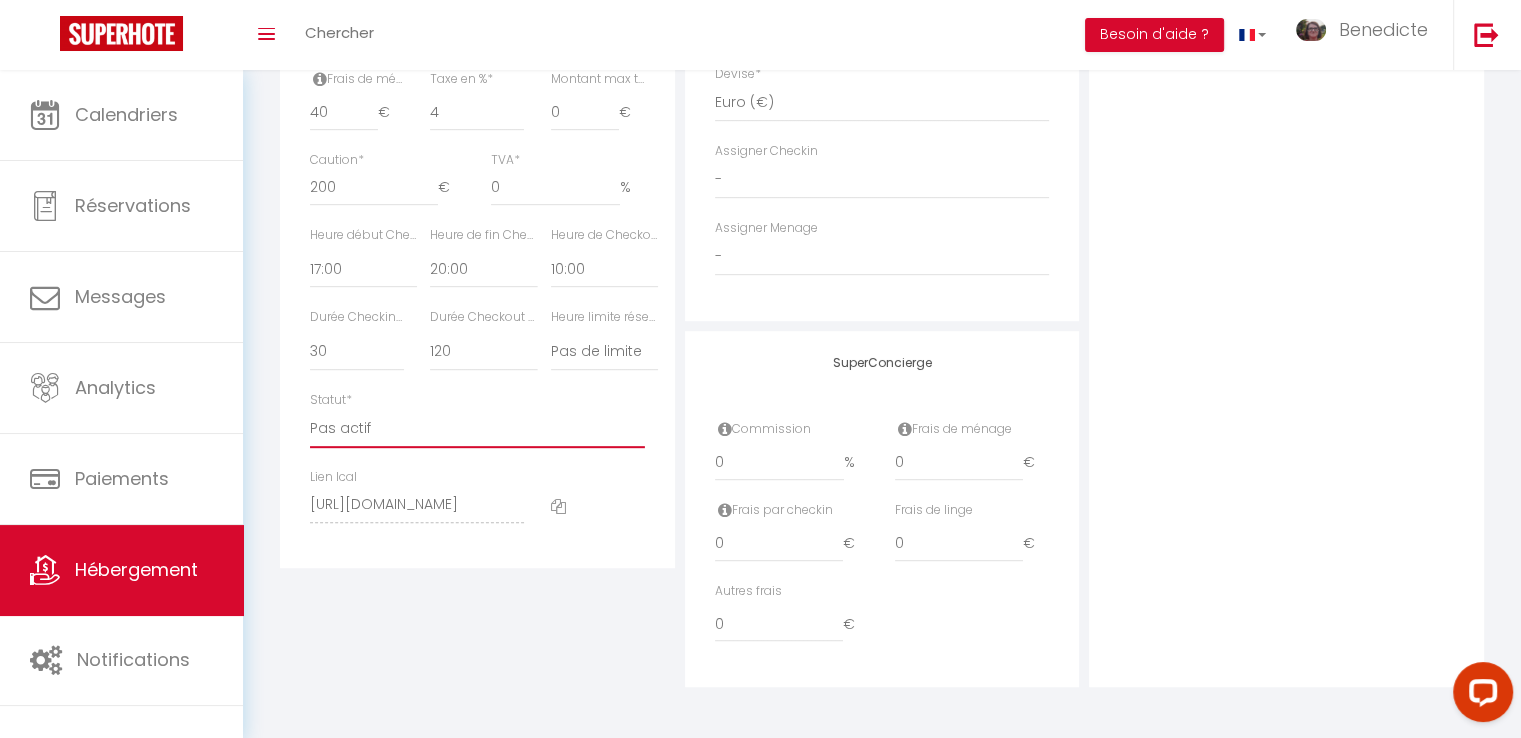 click on "Actif
Pas actif" at bounding box center [477, 429] 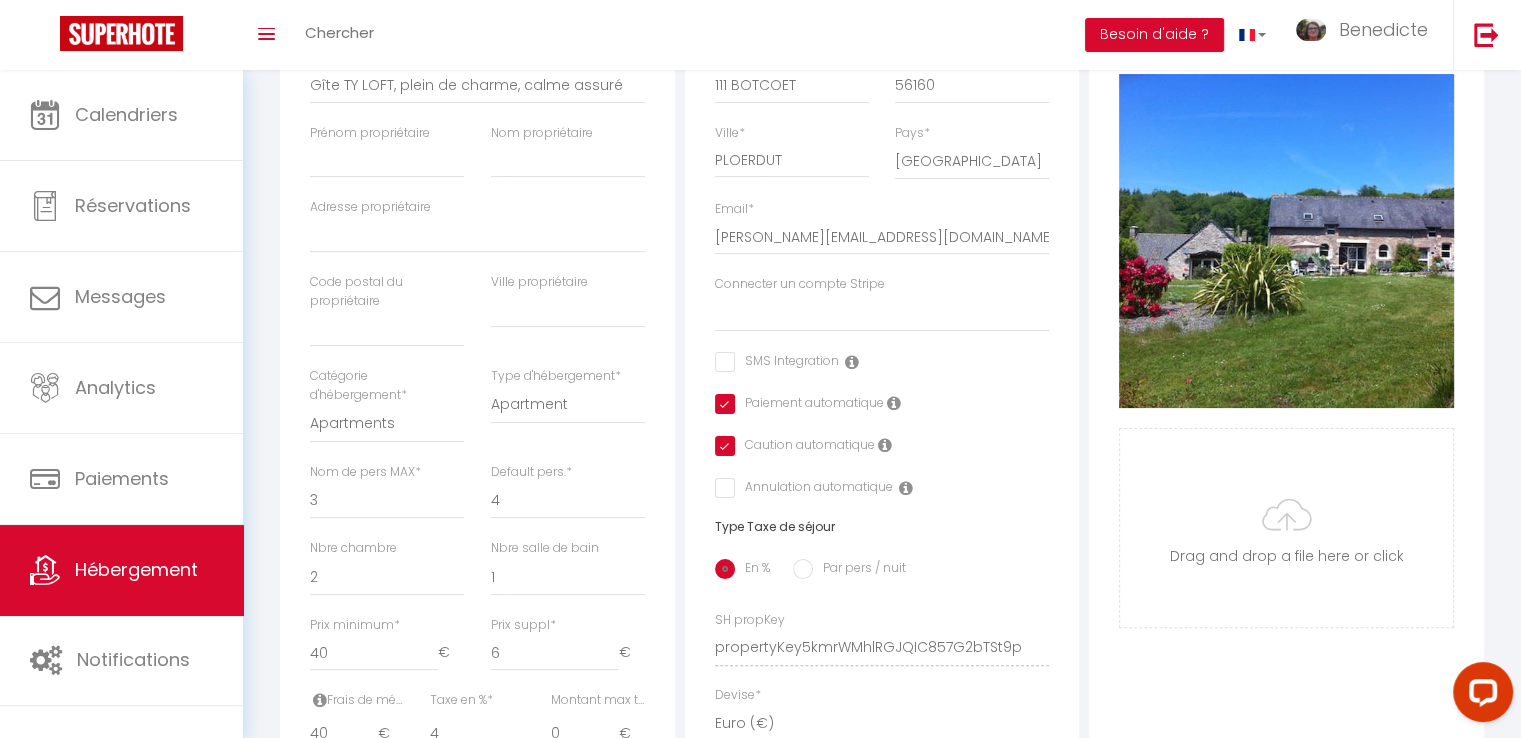 scroll, scrollTop: 0, scrollLeft: 0, axis: both 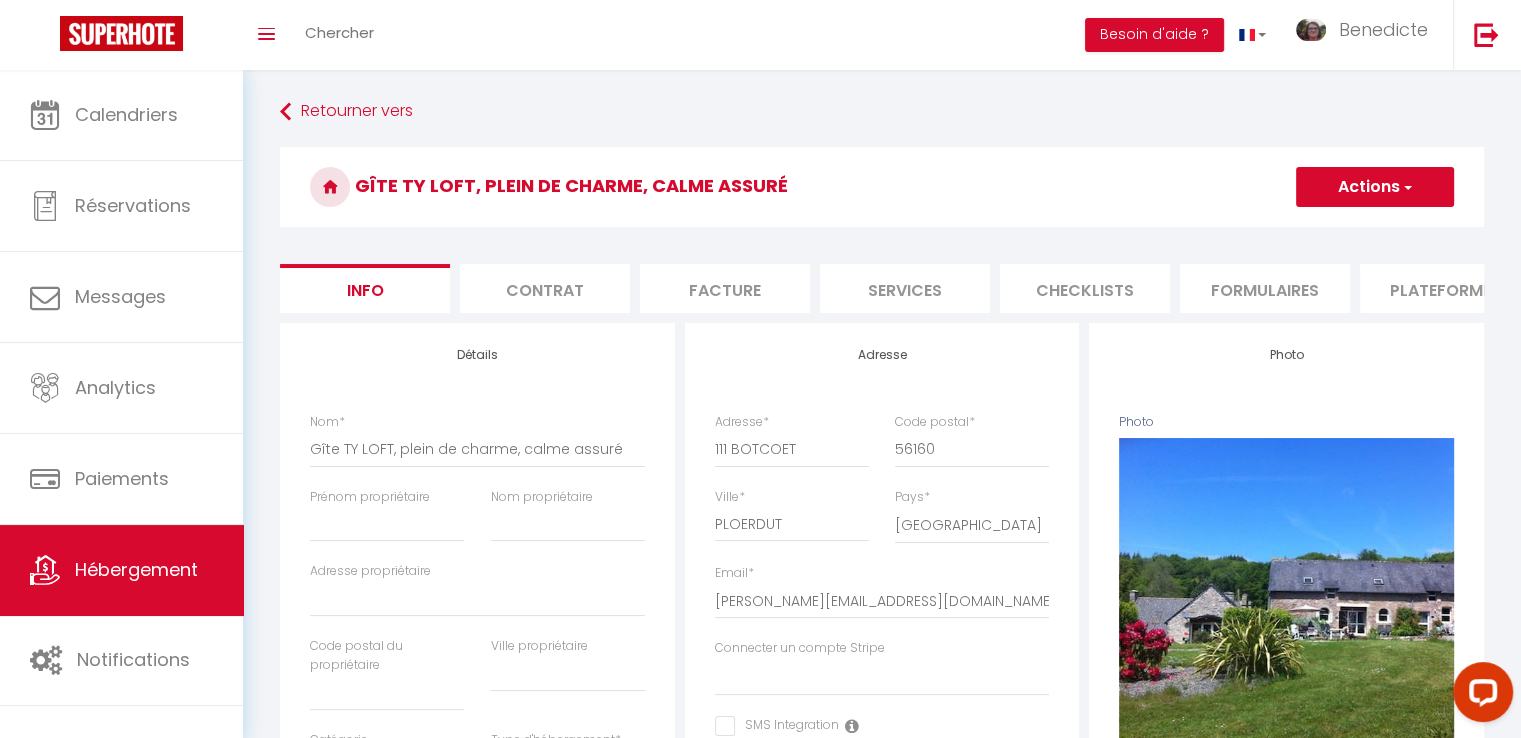 click at bounding box center [1406, 187] 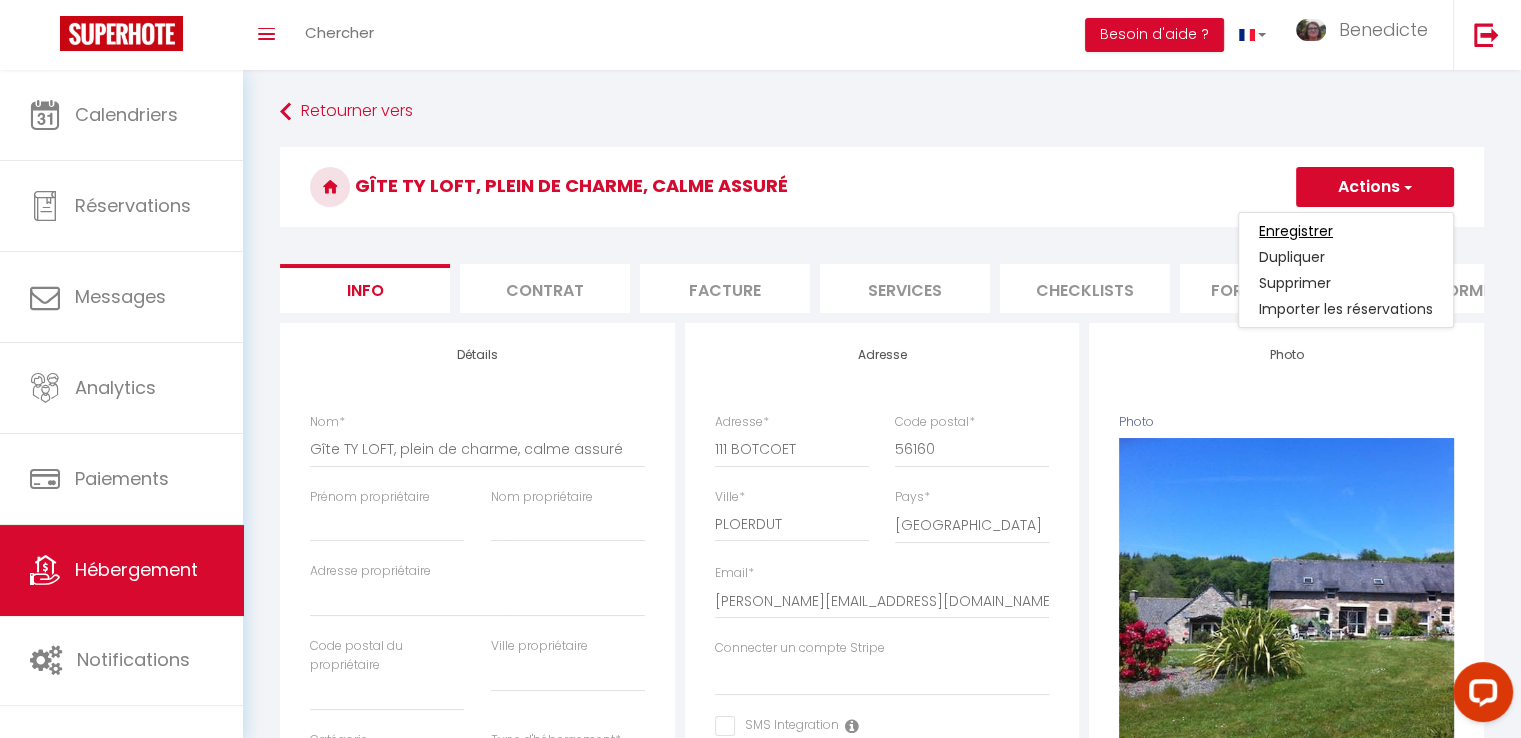 click on "Enregistrer" at bounding box center [1296, 231] 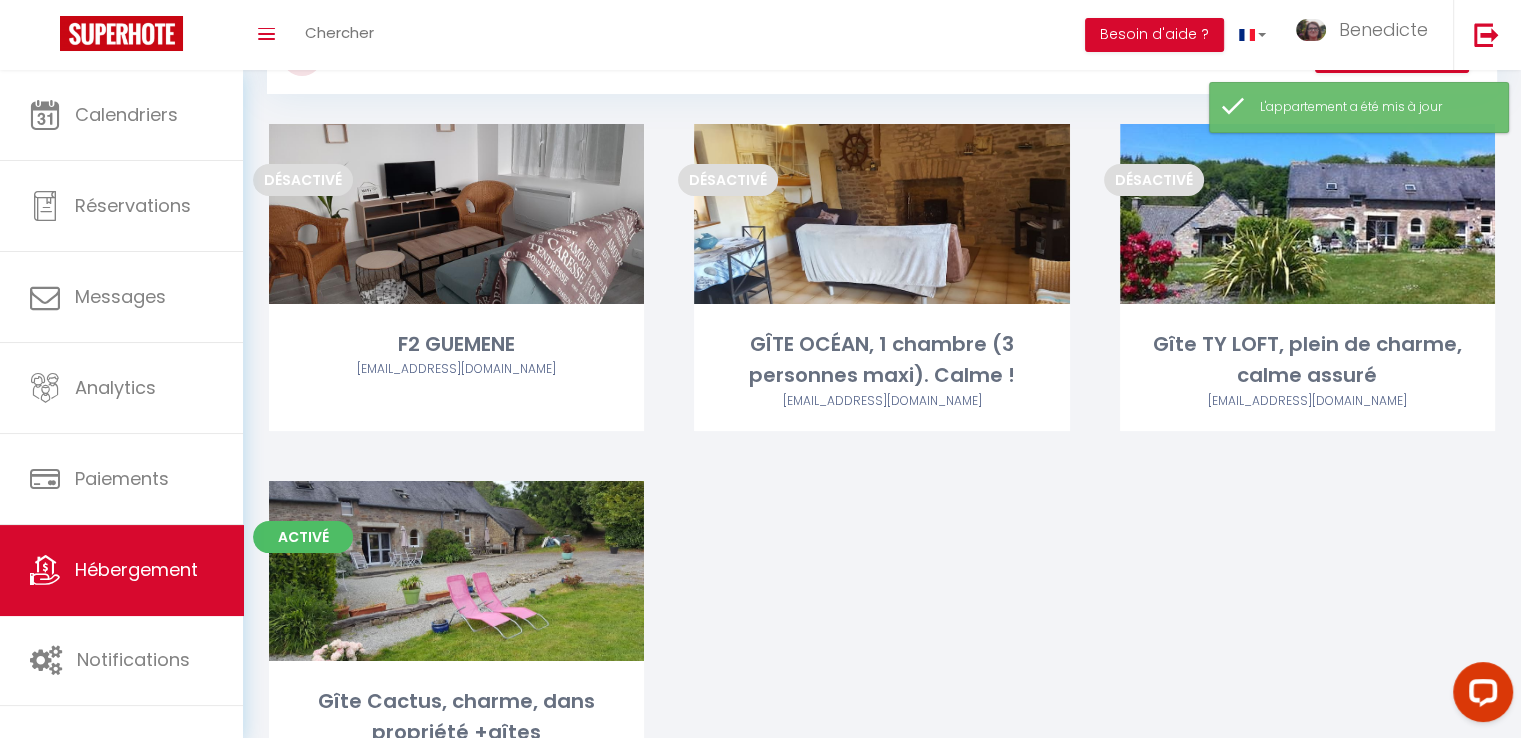 scroll, scrollTop: 91, scrollLeft: 0, axis: vertical 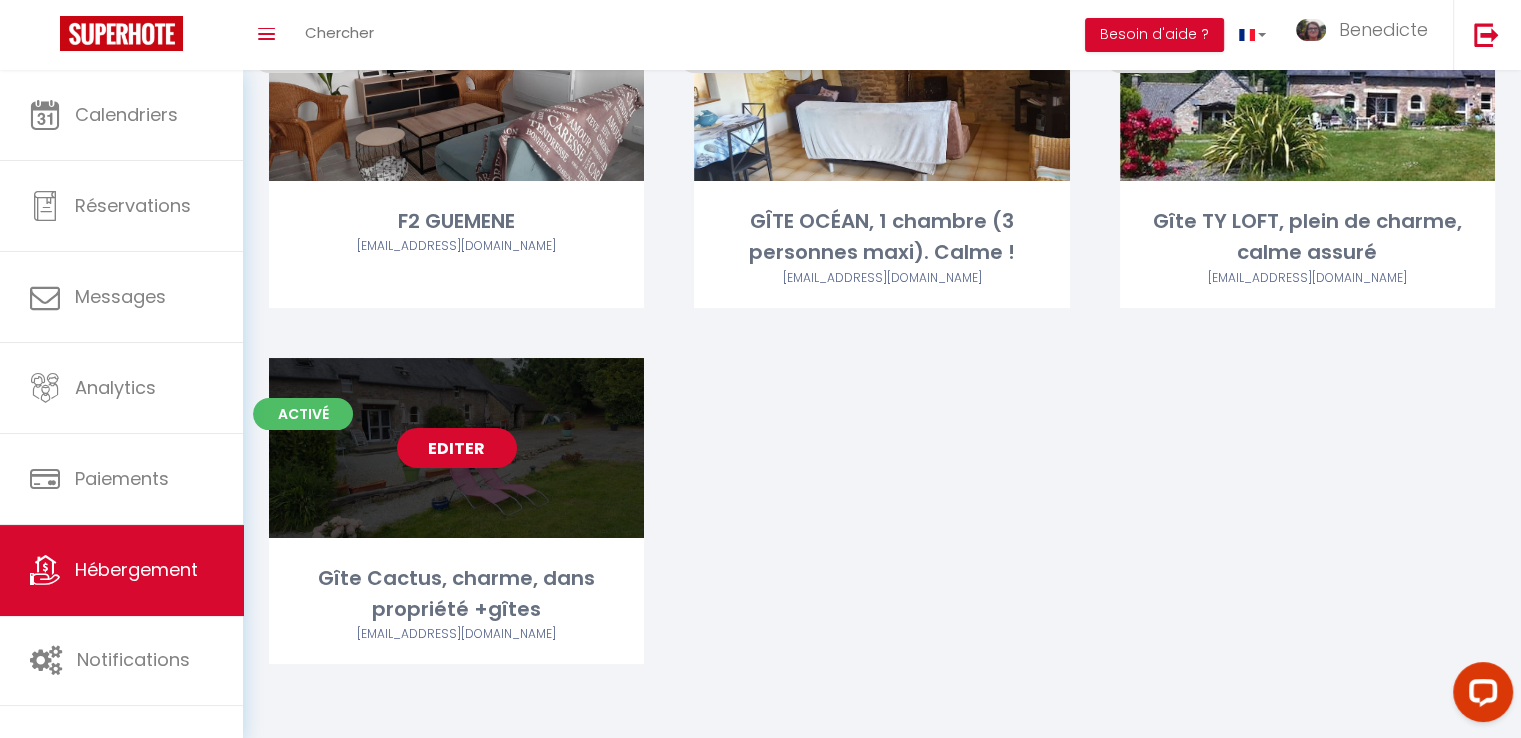 click on "Editer" at bounding box center (457, 448) 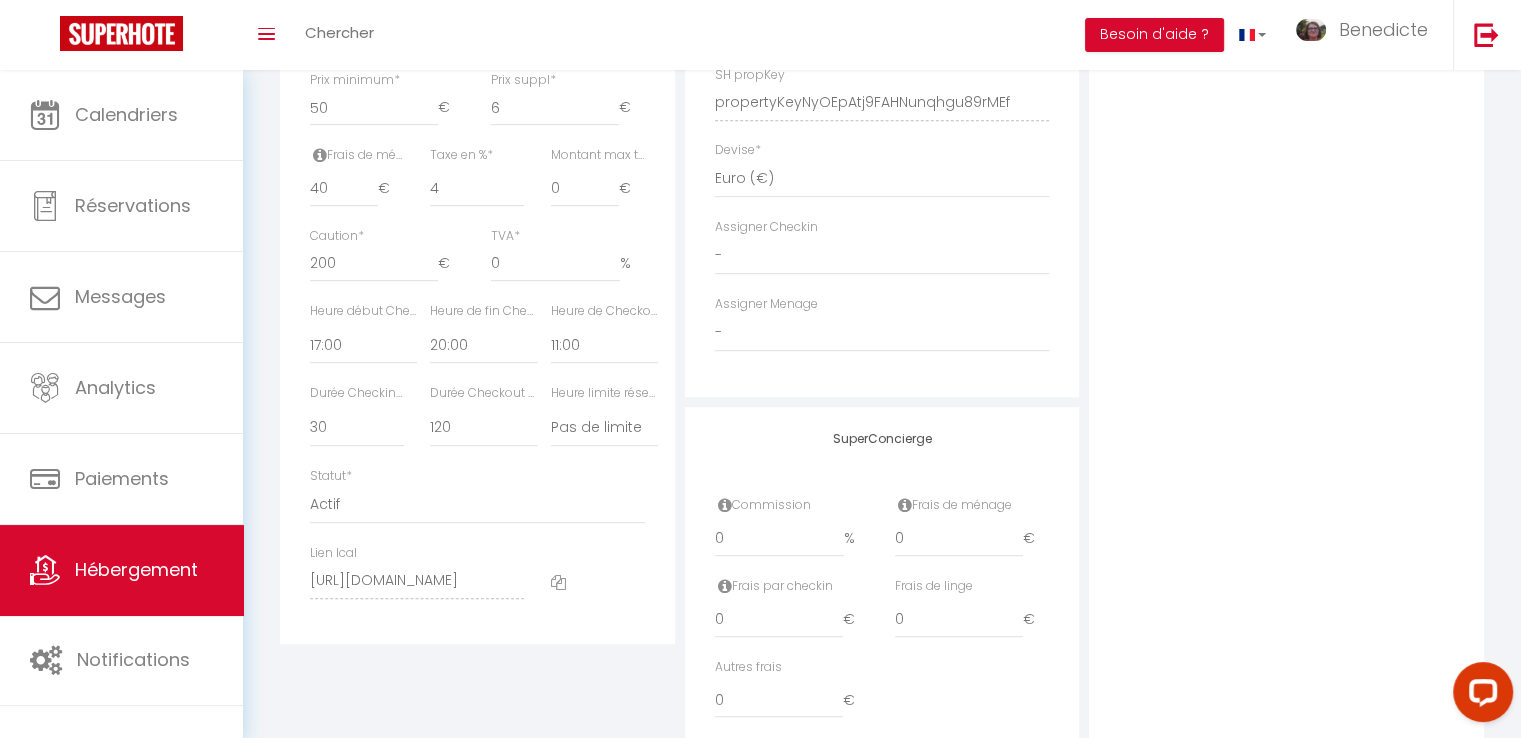 scroll, scrollTop: 999, scrollLeft: 0, axis: vertical 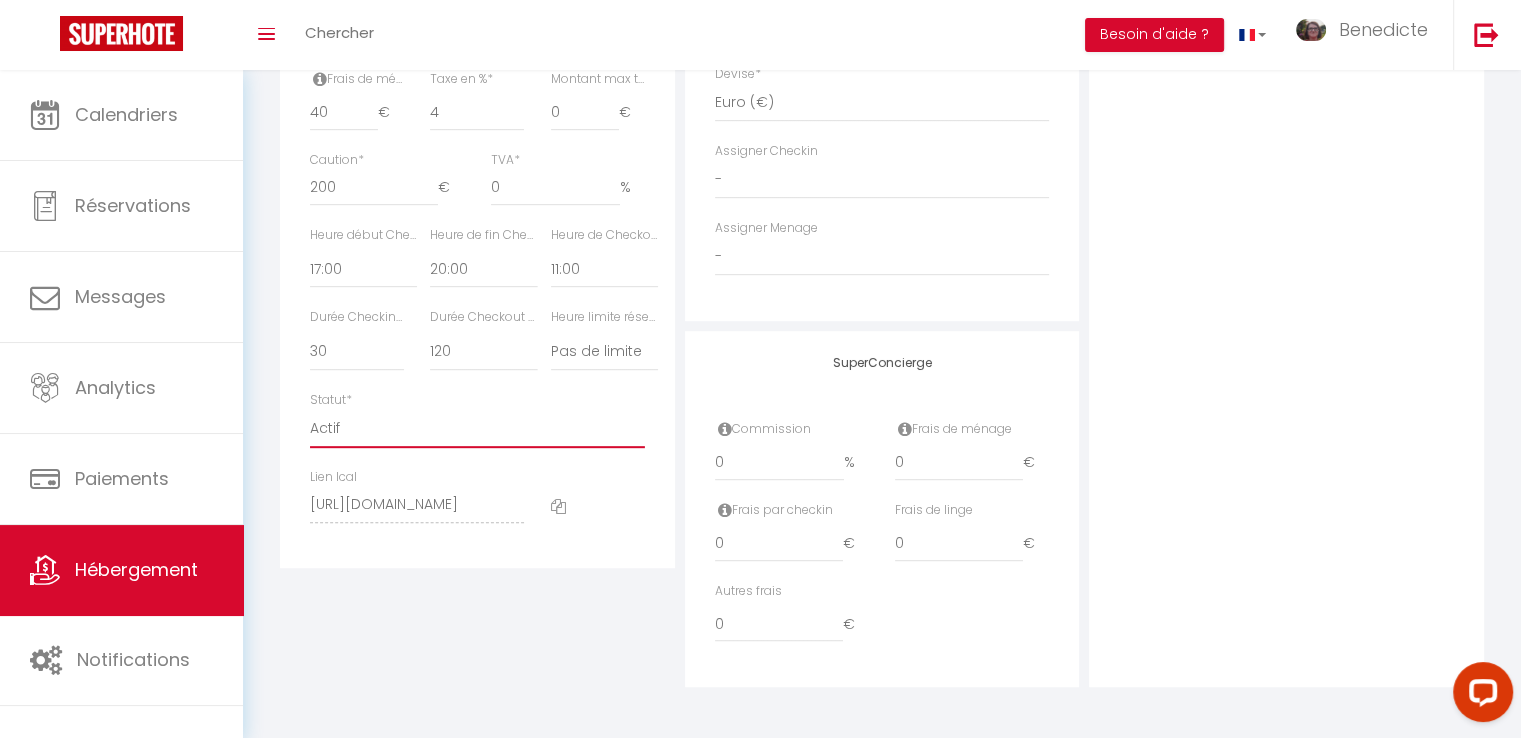 click on "Actif
Pas actif" at bounding box center [477, 429] 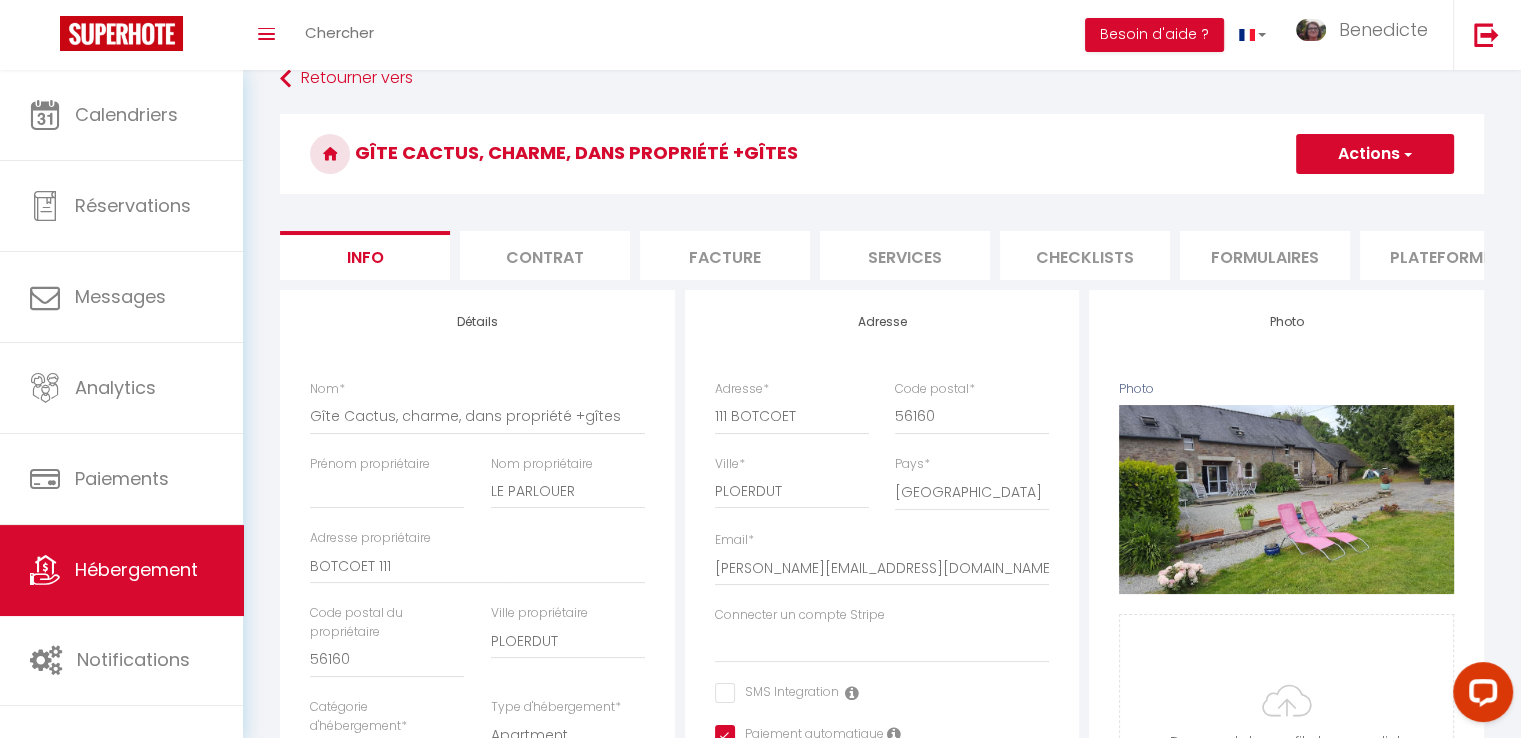 scroll, scrollTop: 0, scrollLeft: 0, axis: both 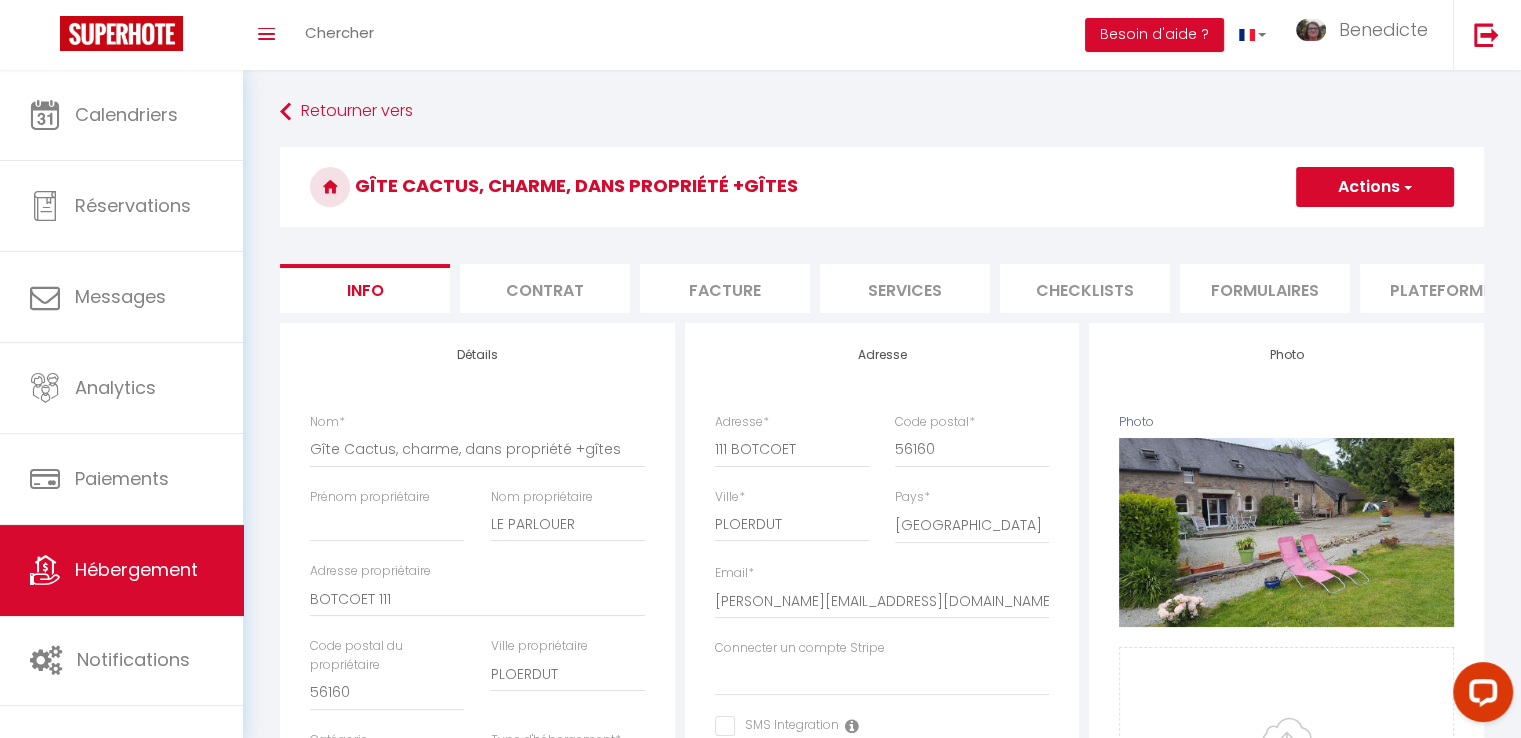 click on "Actions" at bounding box center (1375, 187) 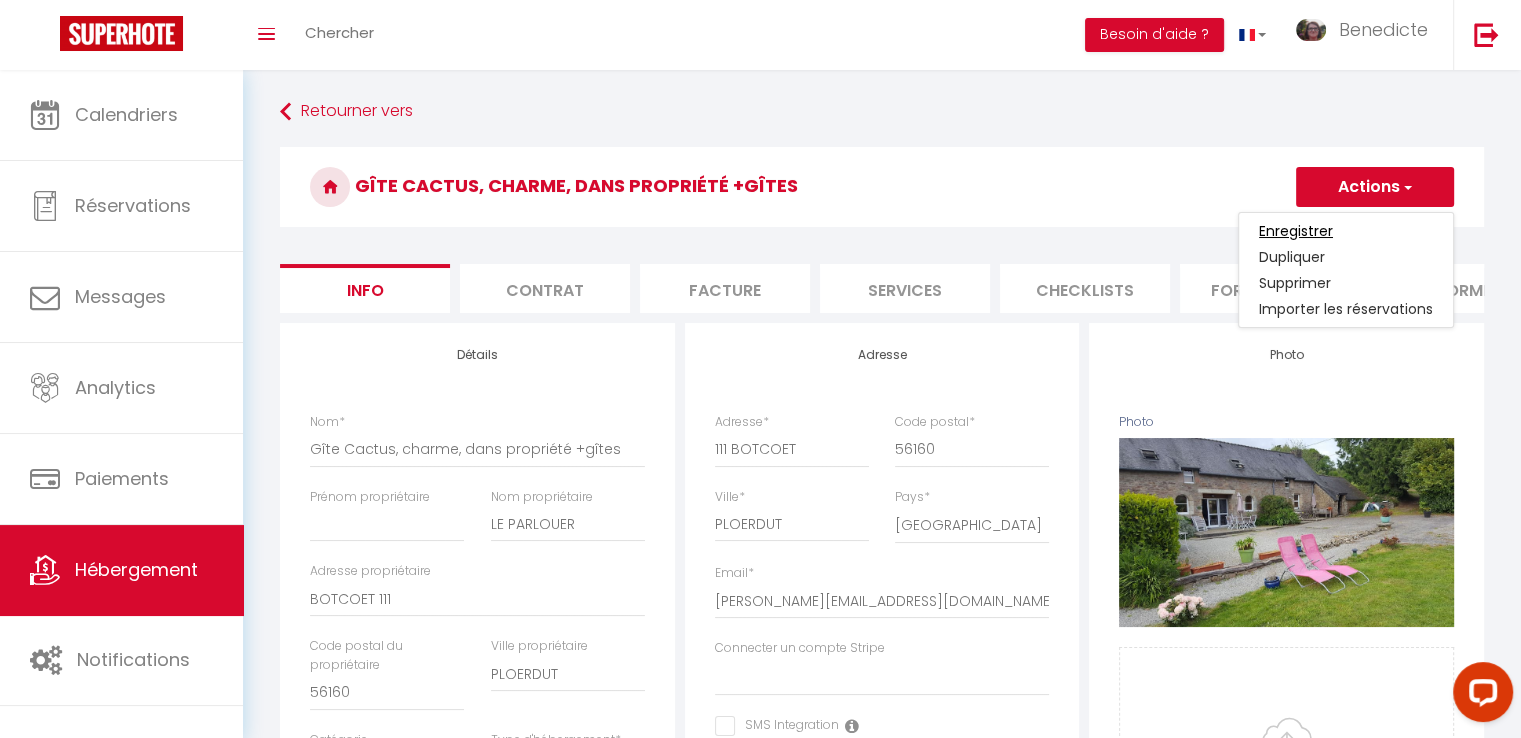 click on "Enregistrer" at bounding box center (1296, 231) 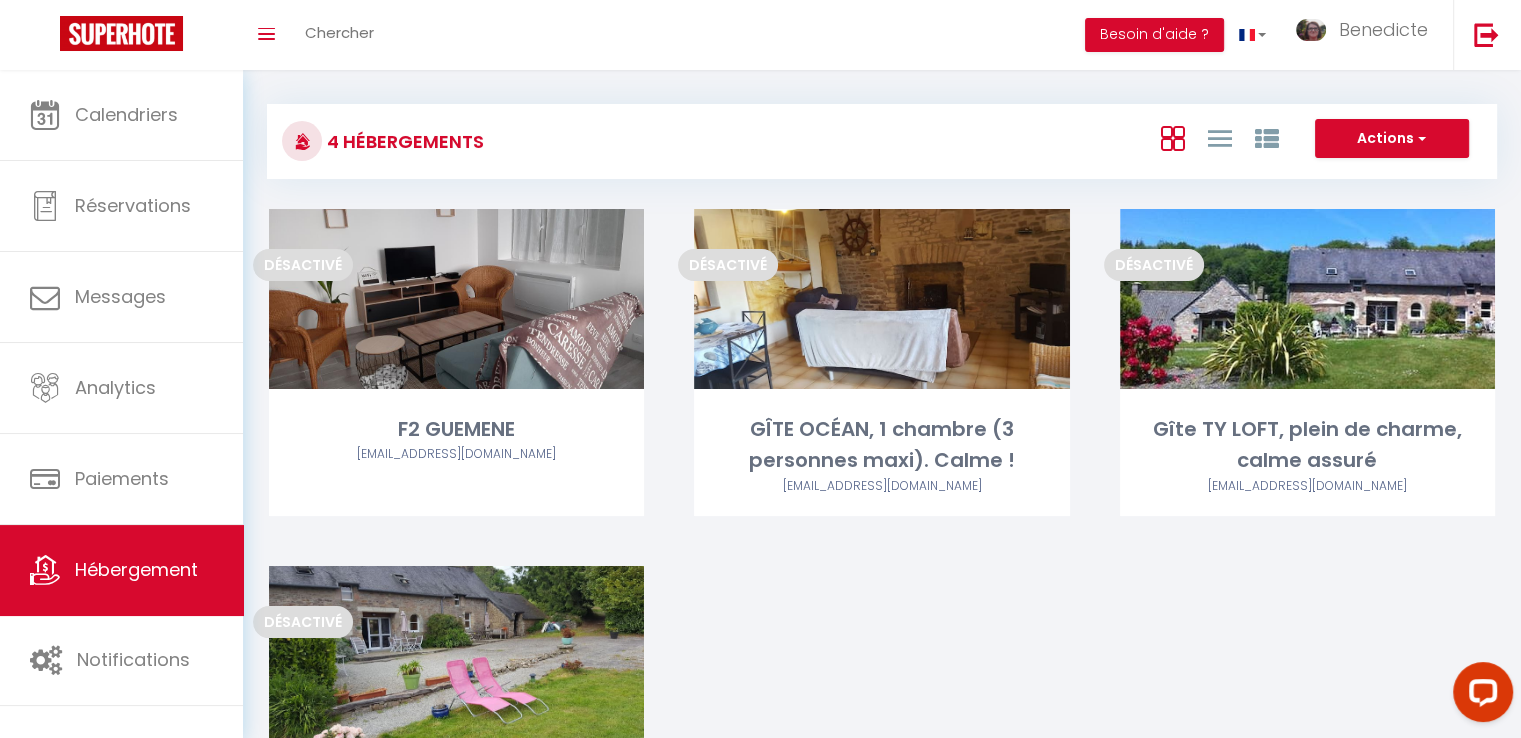 scroll, scrollTop: 0, scrollLeft: 0, axis: both 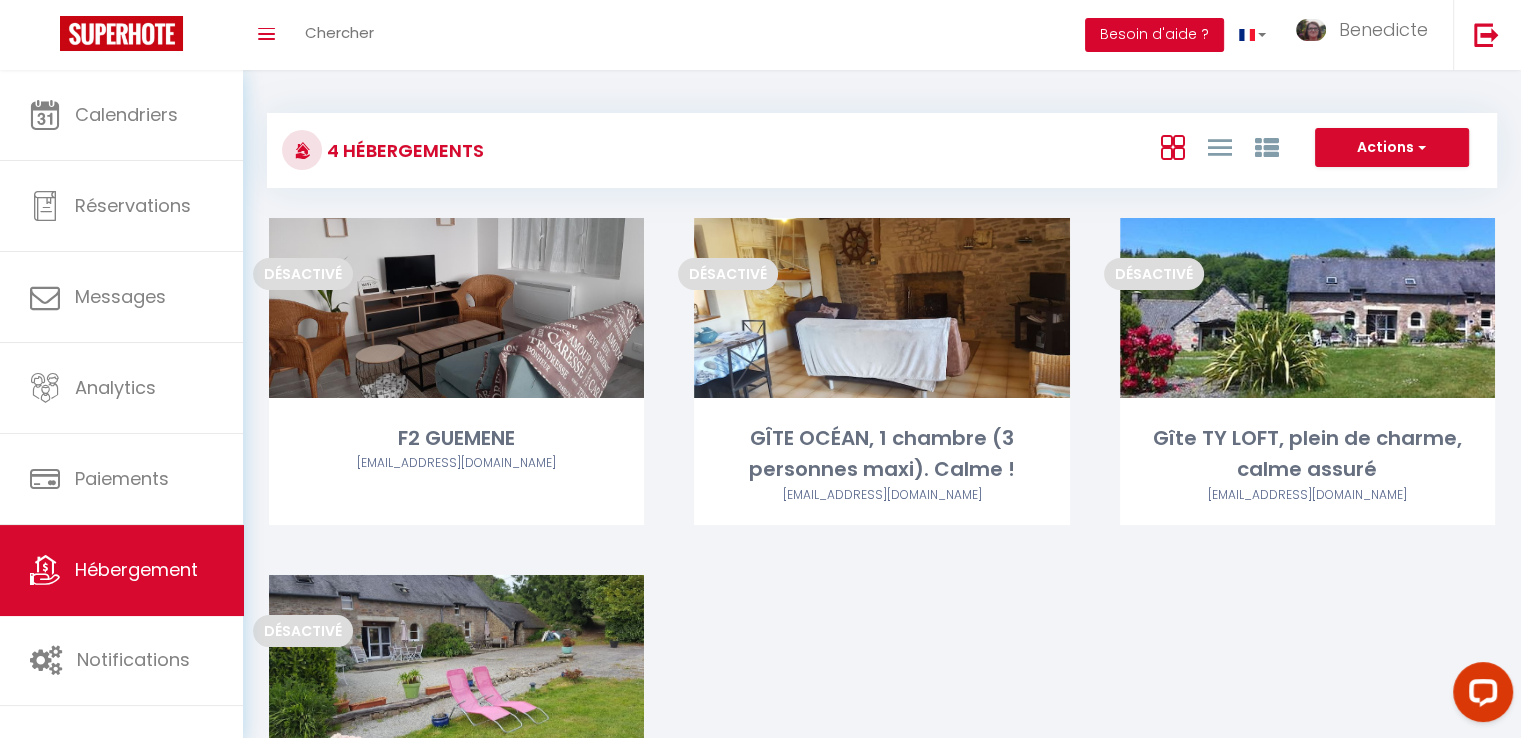 click on "Besoin d'aide ?" at bounding box center [1154, 35] 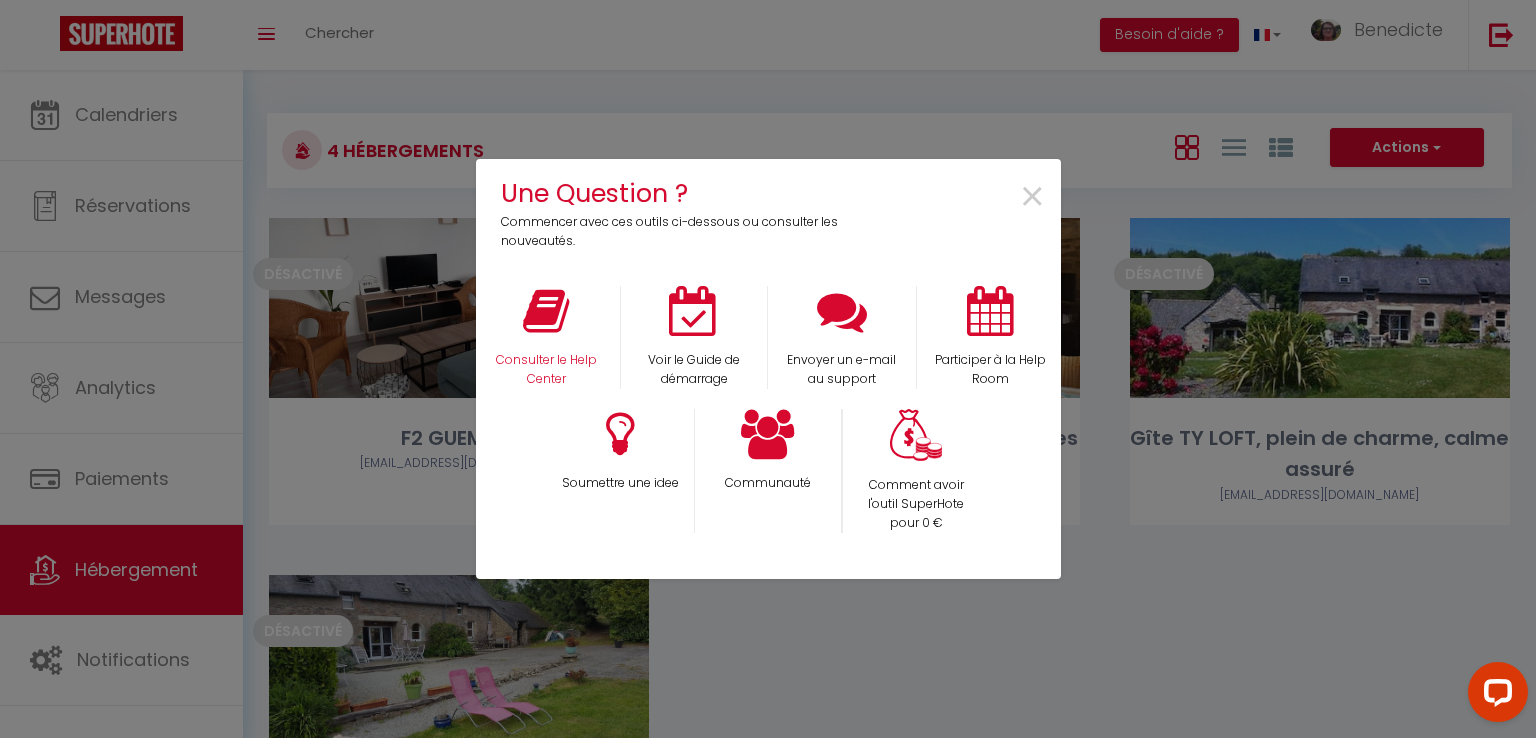 click on "Consulter le Help Center" at bounding box center [546, 337] 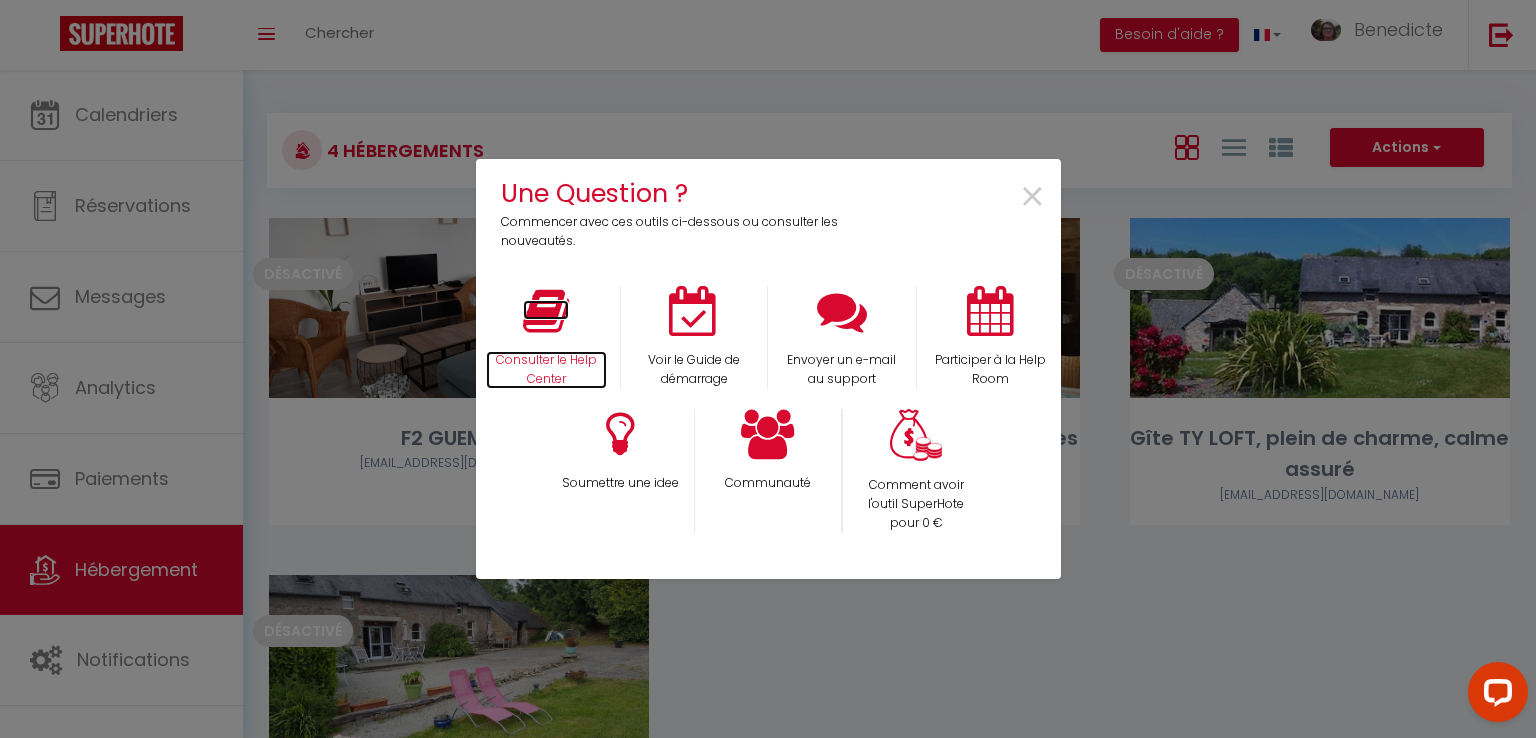 click at bounding box center (546, 311) 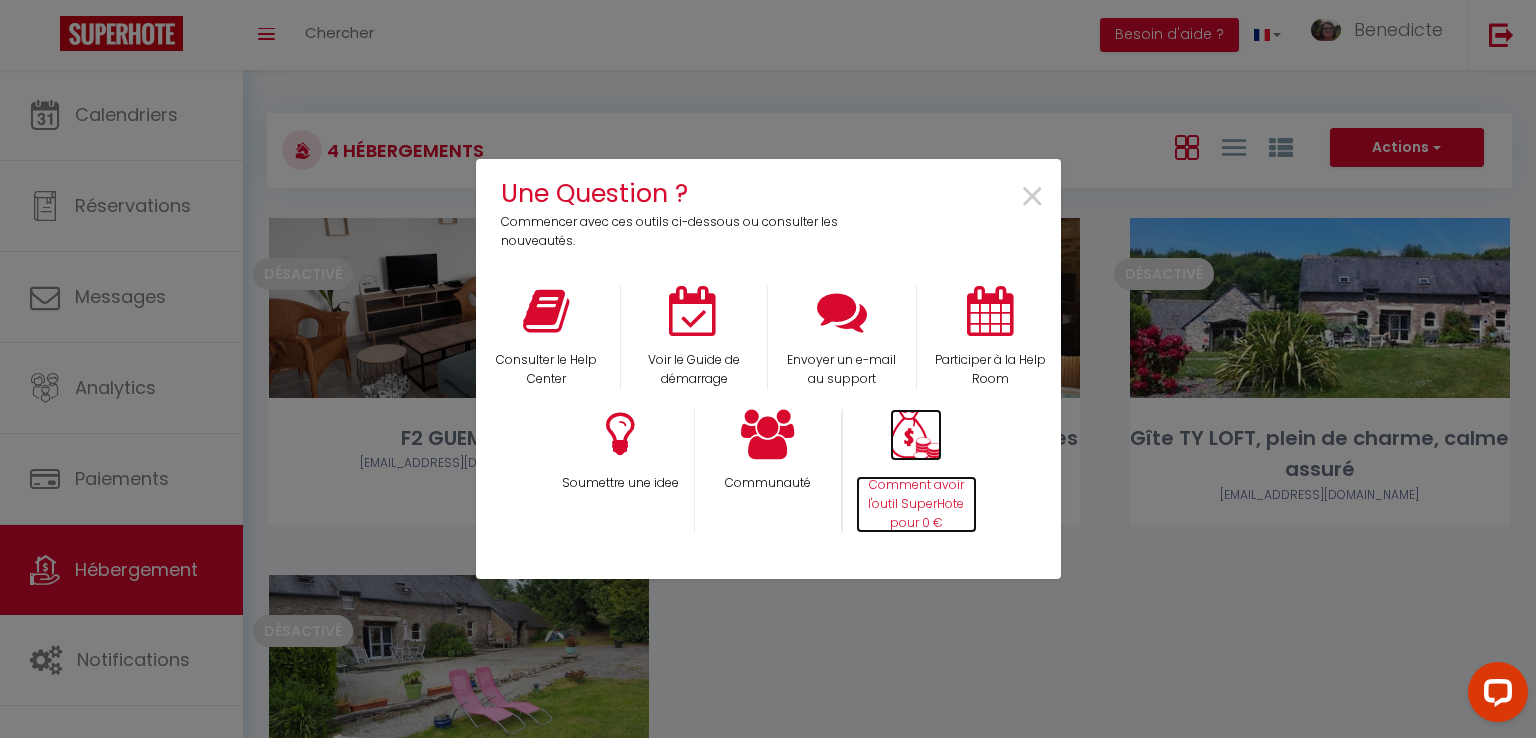 click at bounding box center [916, 435] 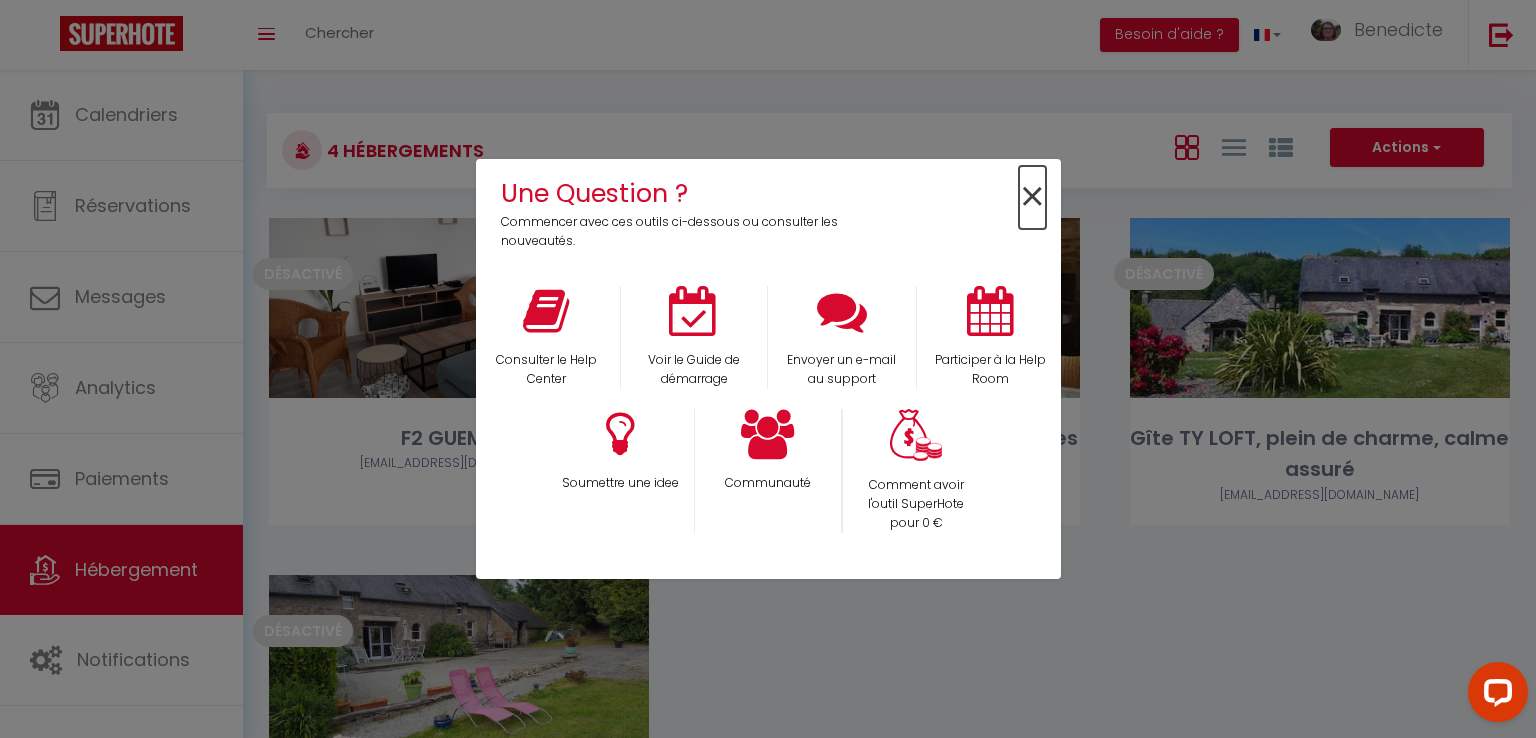 click on "×" at bounding box center (1032, 197) 